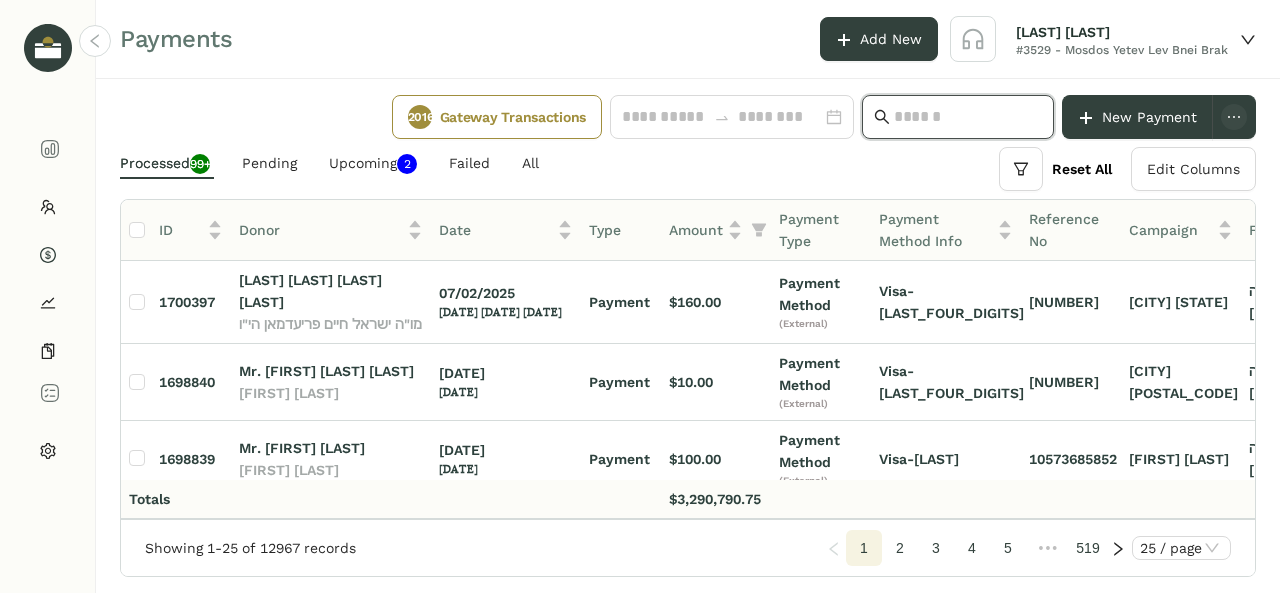 scroll, scrollTop: 0, scrollLeft: 0, axis: both 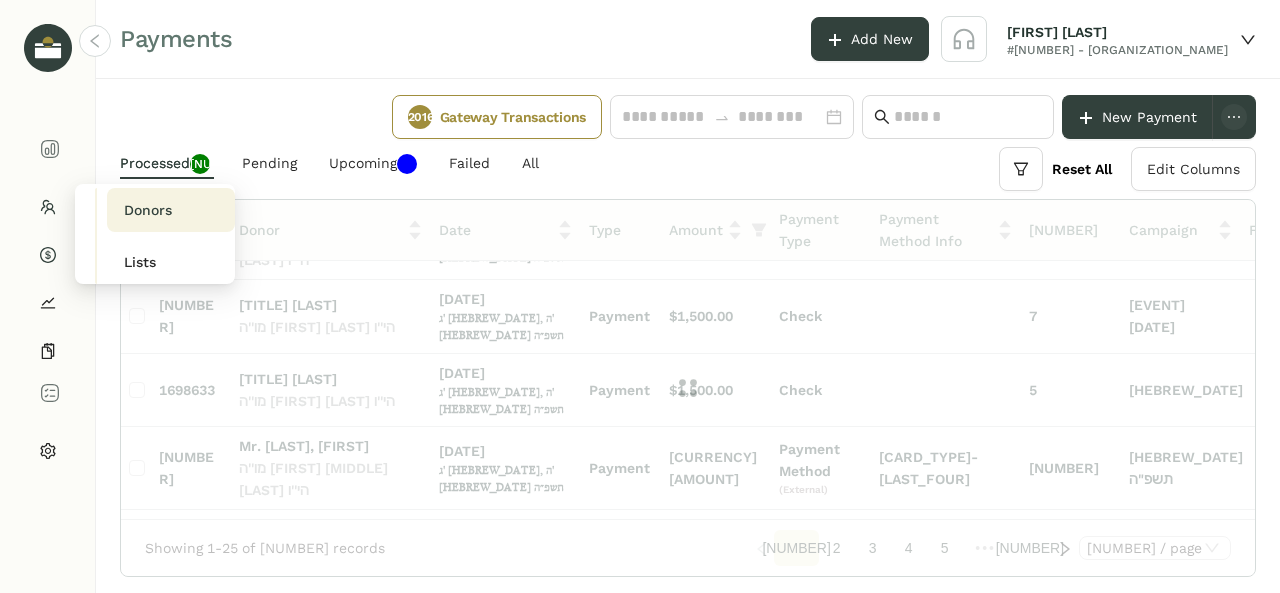 click on "Donors" at bounding box center [147, 210] 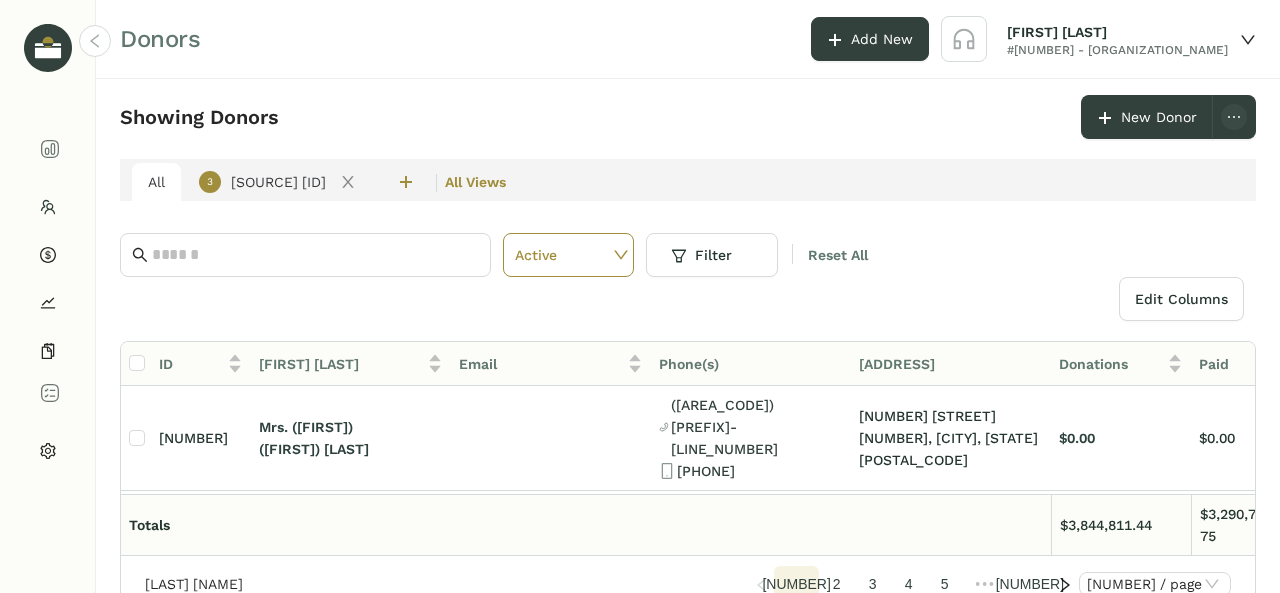 click on "3  source ID" at bounding box center [262, 182] 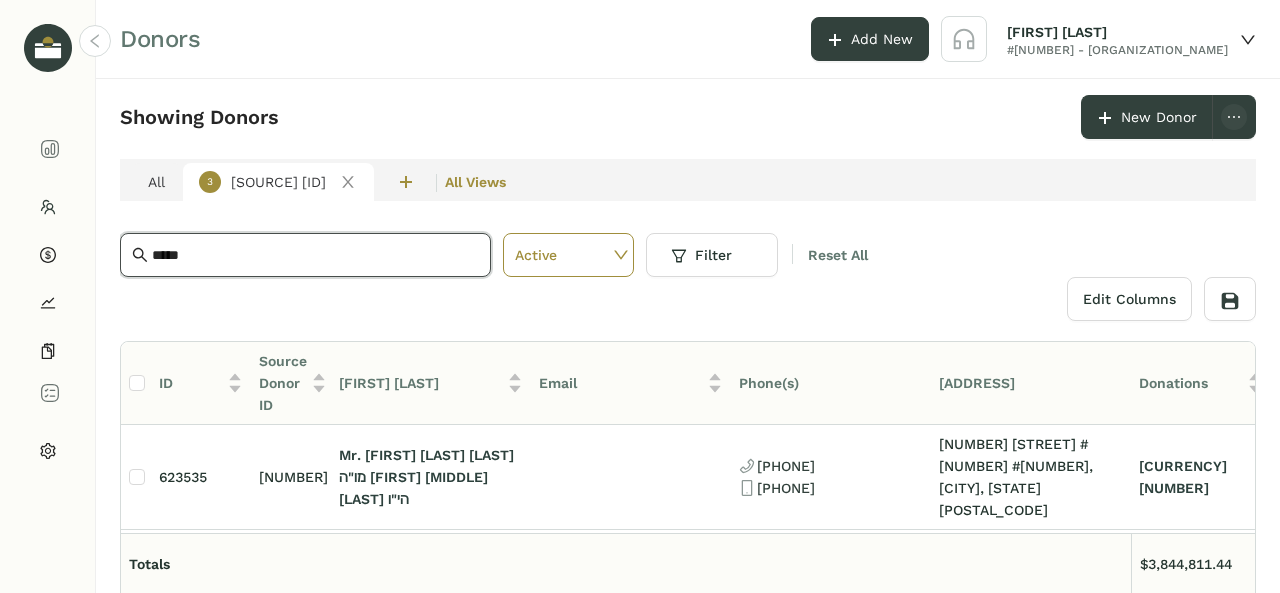 click on "*****" at bounding box center (315, 255) 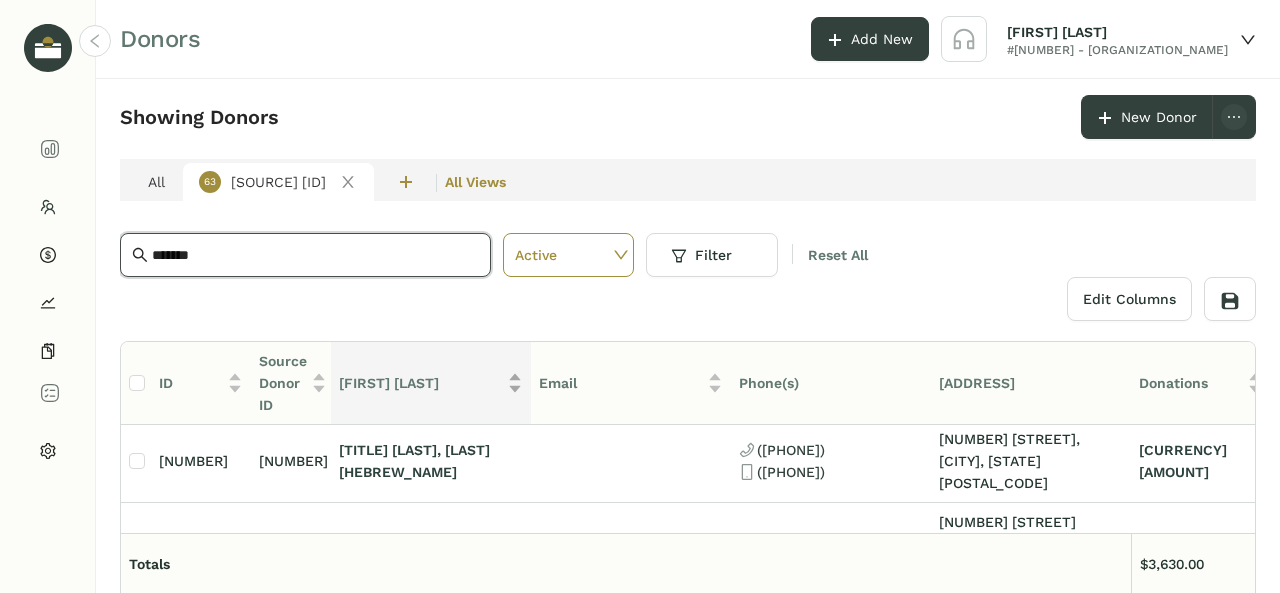 scroll, scrollTop: 407, scrollLeft: 0, axis: vertical 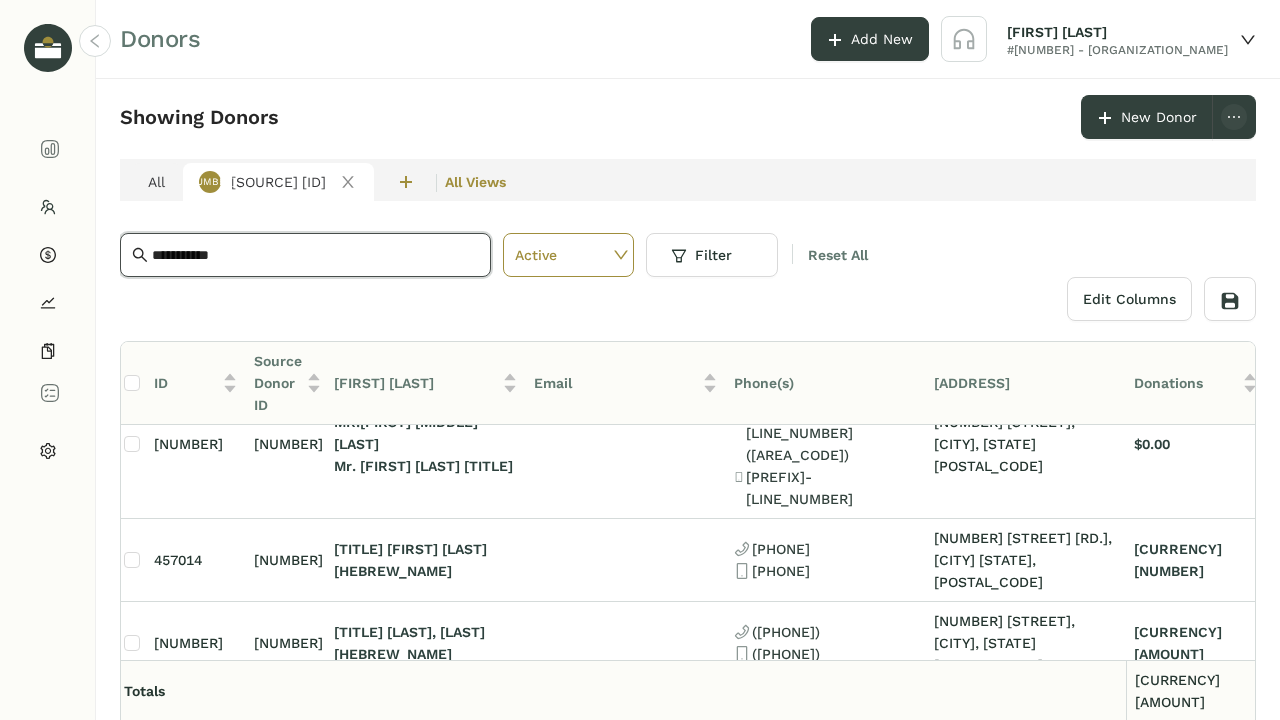 type on "**********" 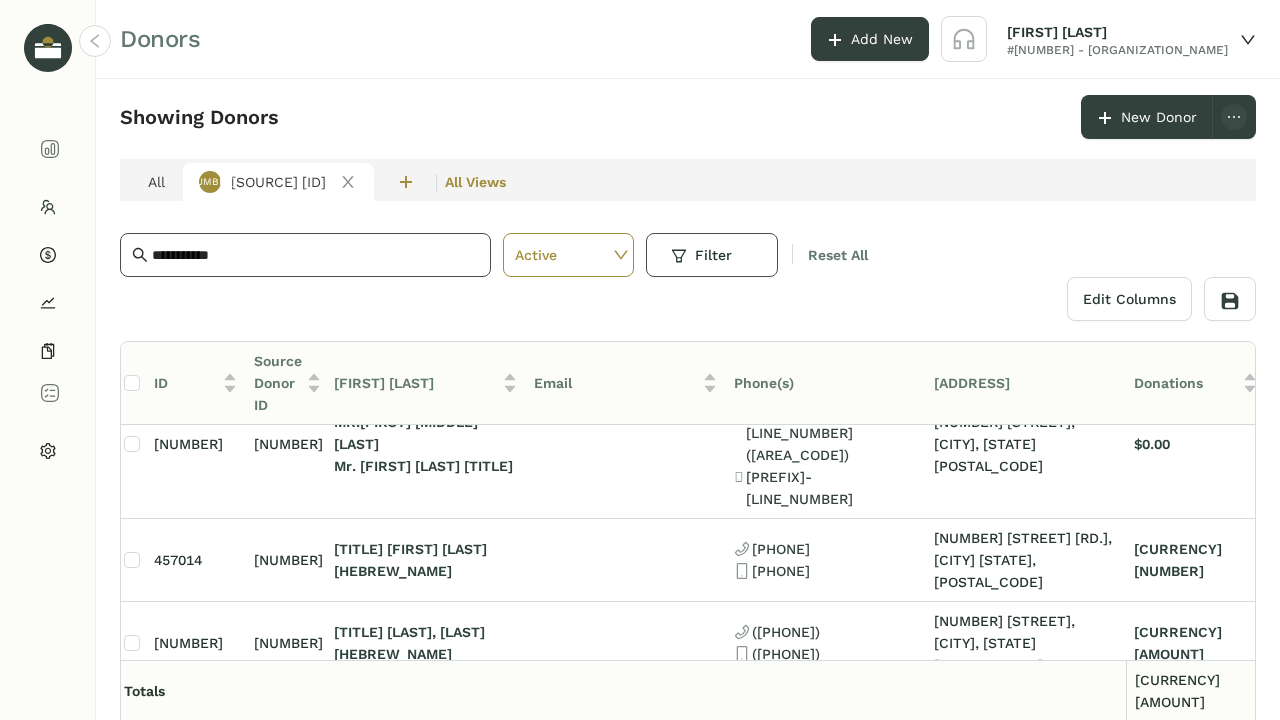 type 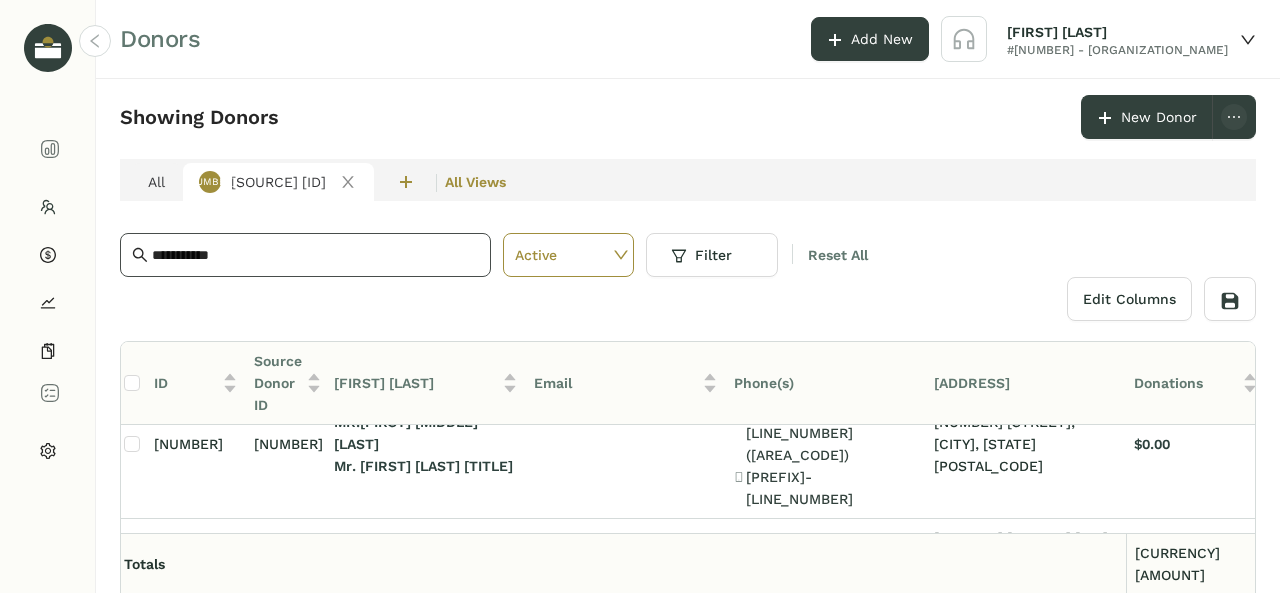 click on "**********" at bounding box center (305, 255) 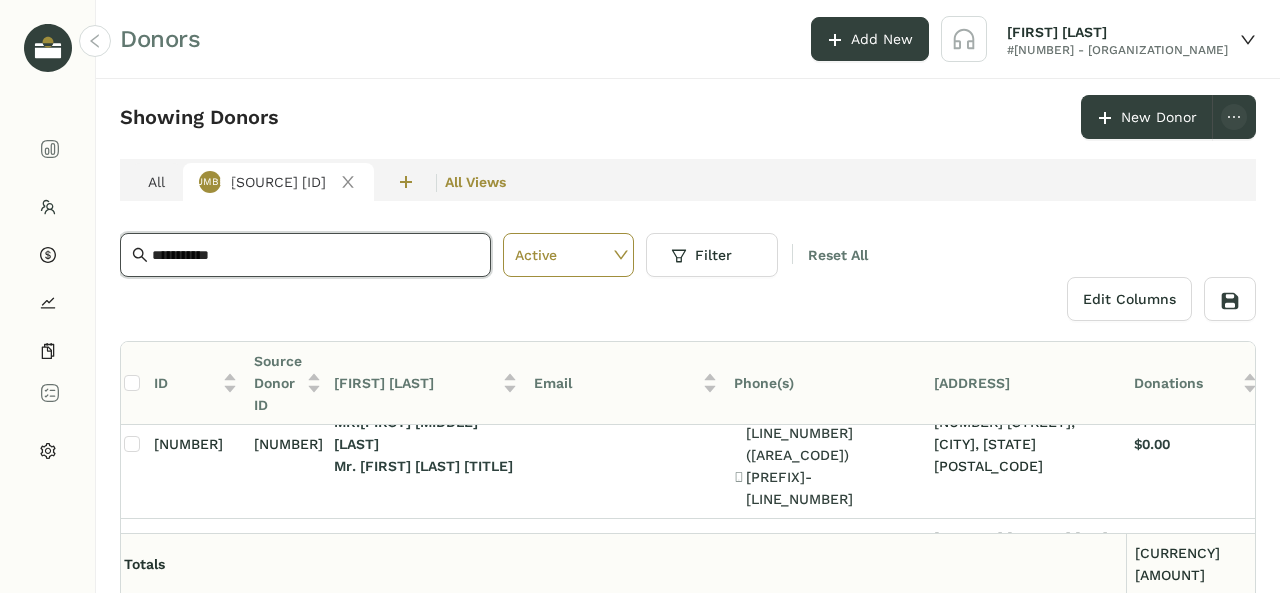 click on "**********" at bounding box center (315, 255) 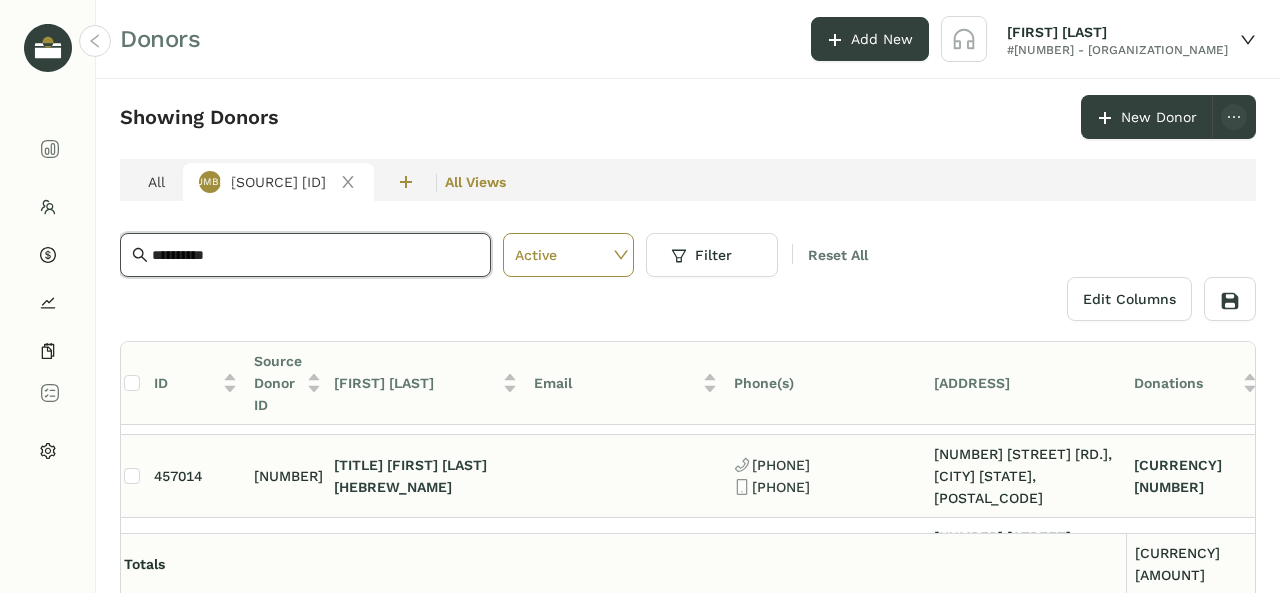 scroll, scrollTop: 0, scrollLeft: 5, axis: horizontal 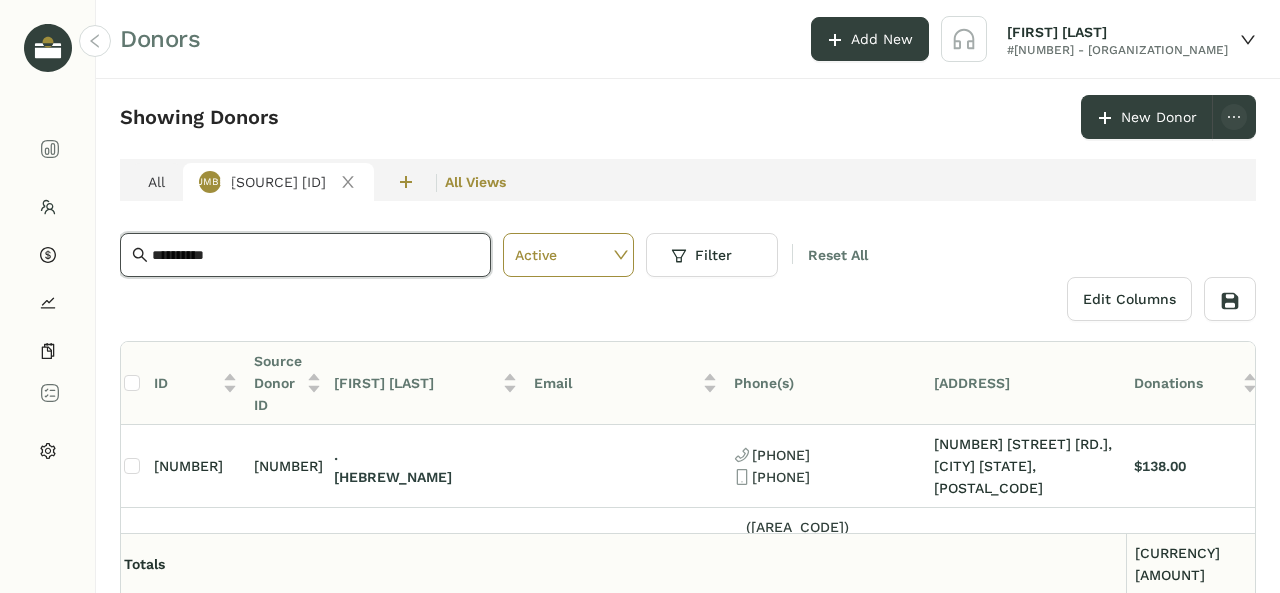 type on "**********" 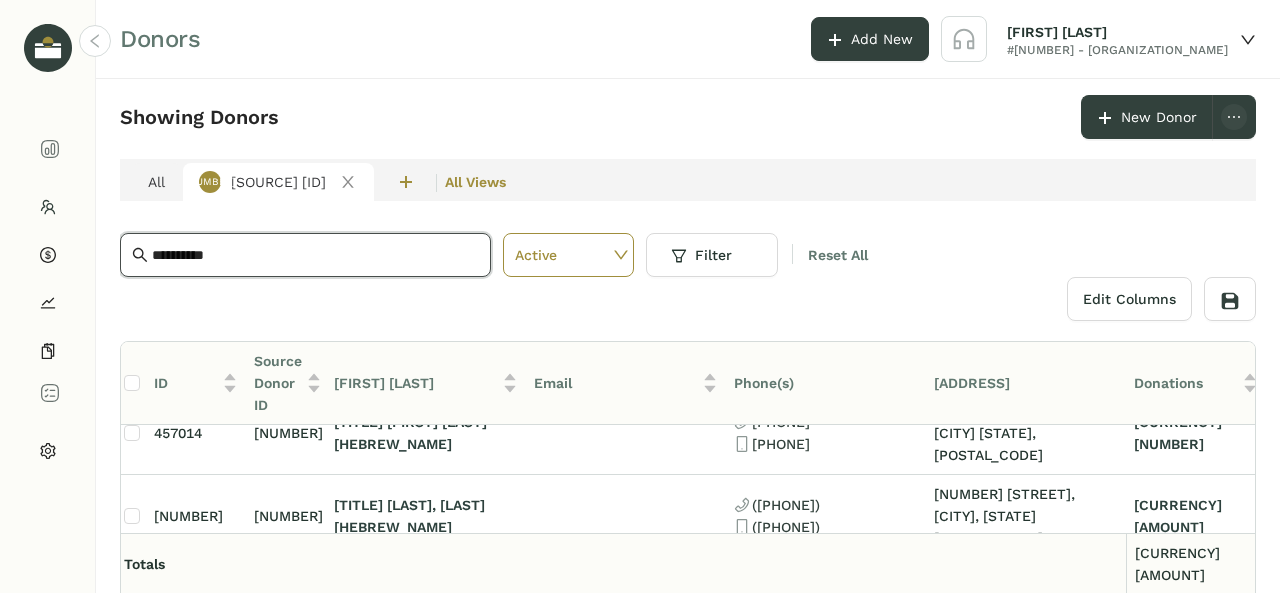 scroll, scrollTop: 265, scrollLeft: 5, axis: both 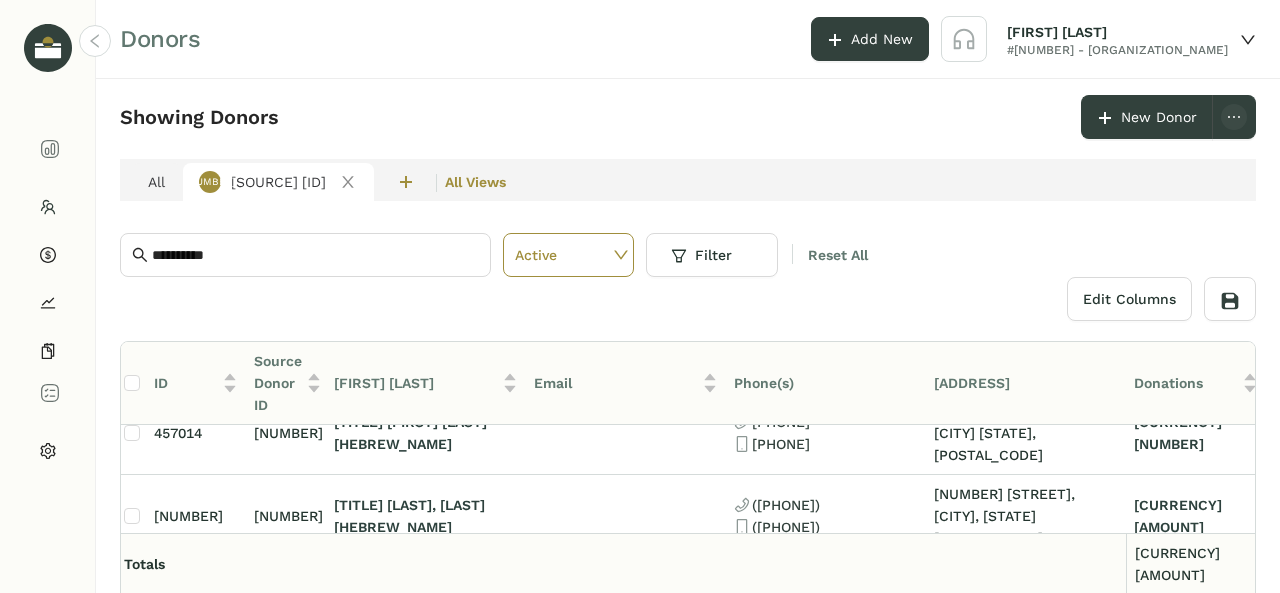 drag, startPoint x: 866, startPoint y: 497, endPoint x: 755, endPoint y: 485, distance: 111.64677 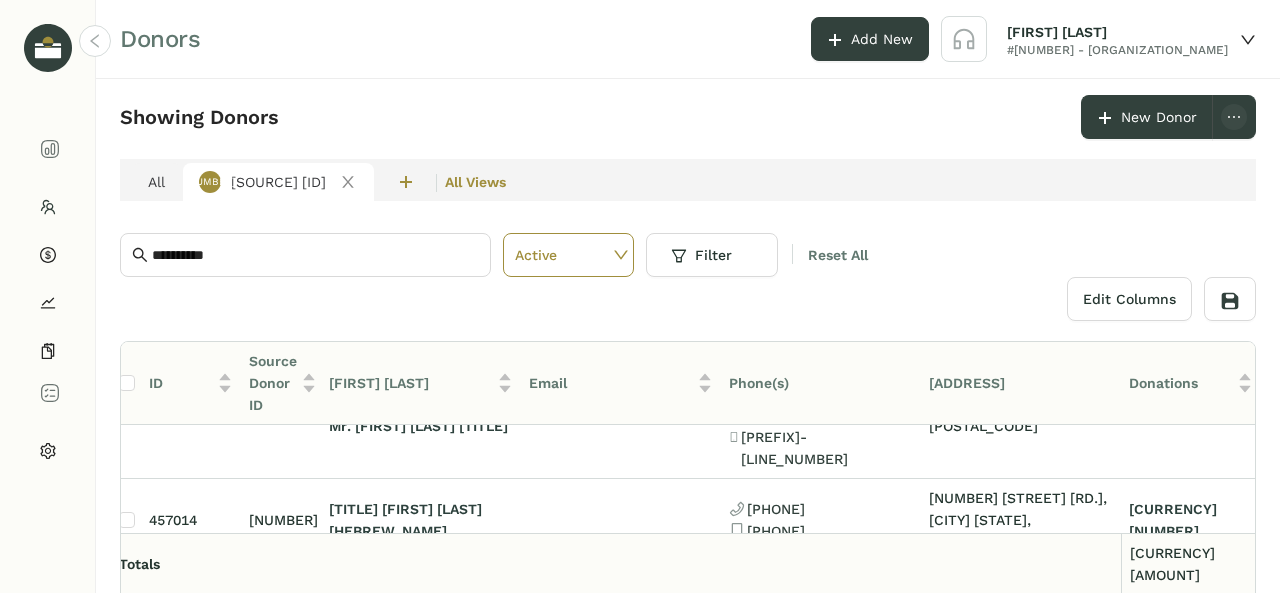 scroll, scrollTop: 172, scrollLeft: 12, axis: both 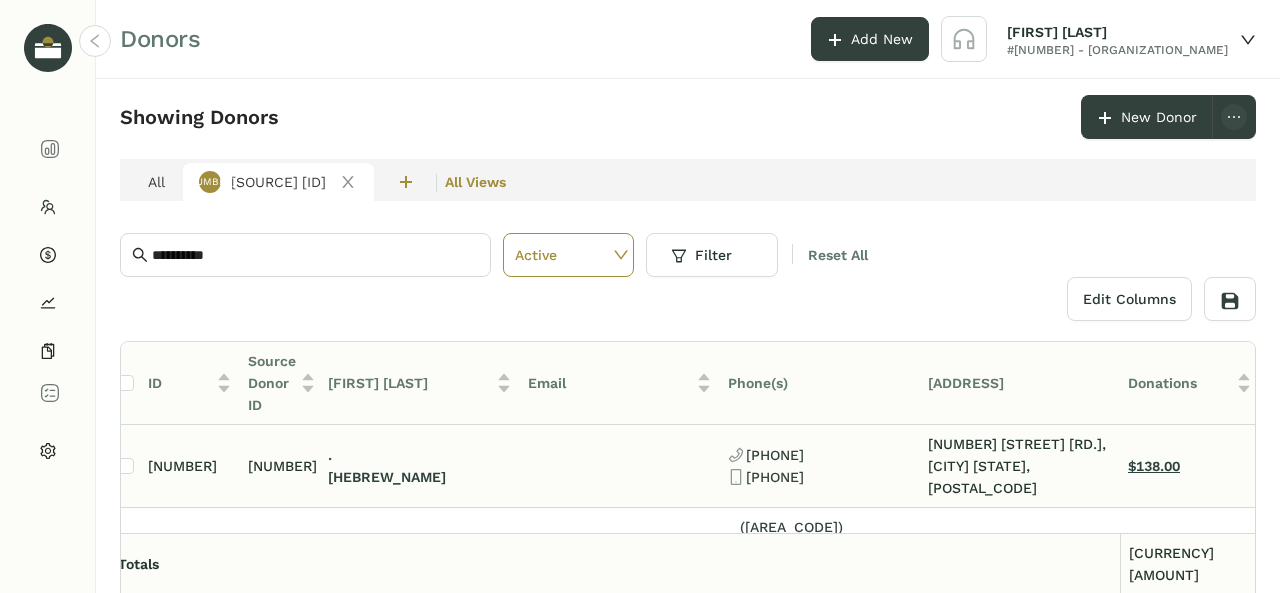 click on "$138.00" at bounding box center (1154, 466) 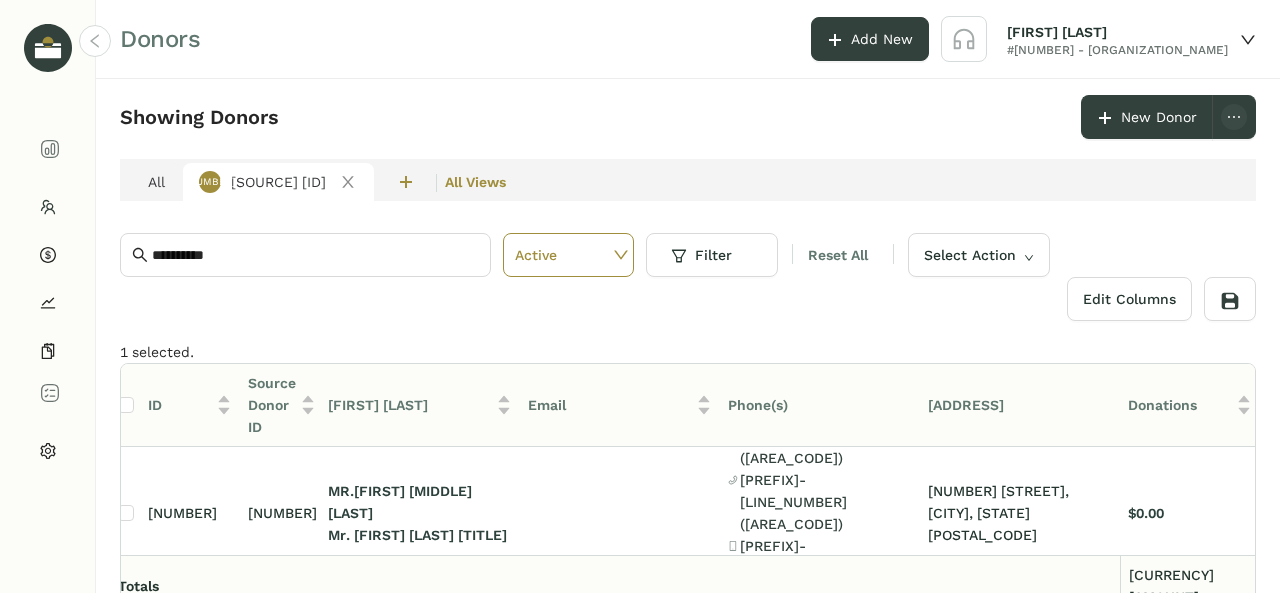 scroll, scrollTop: 92, scrollLeft: 11, axis: both 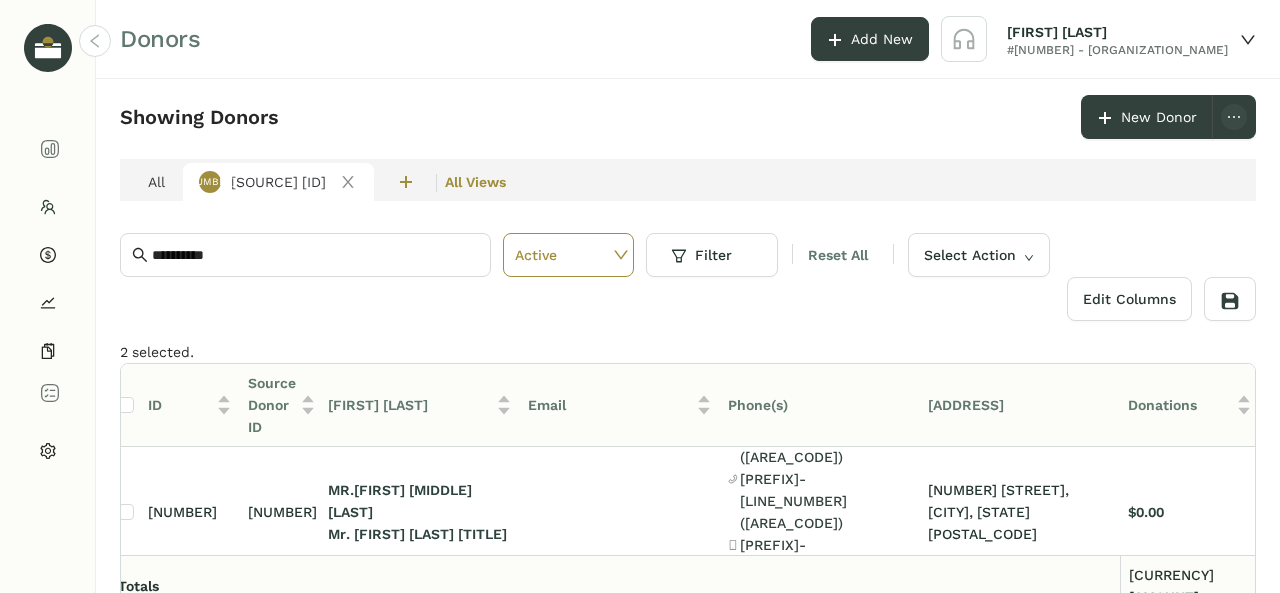 click on "Active" at bounding box center (569, 255) 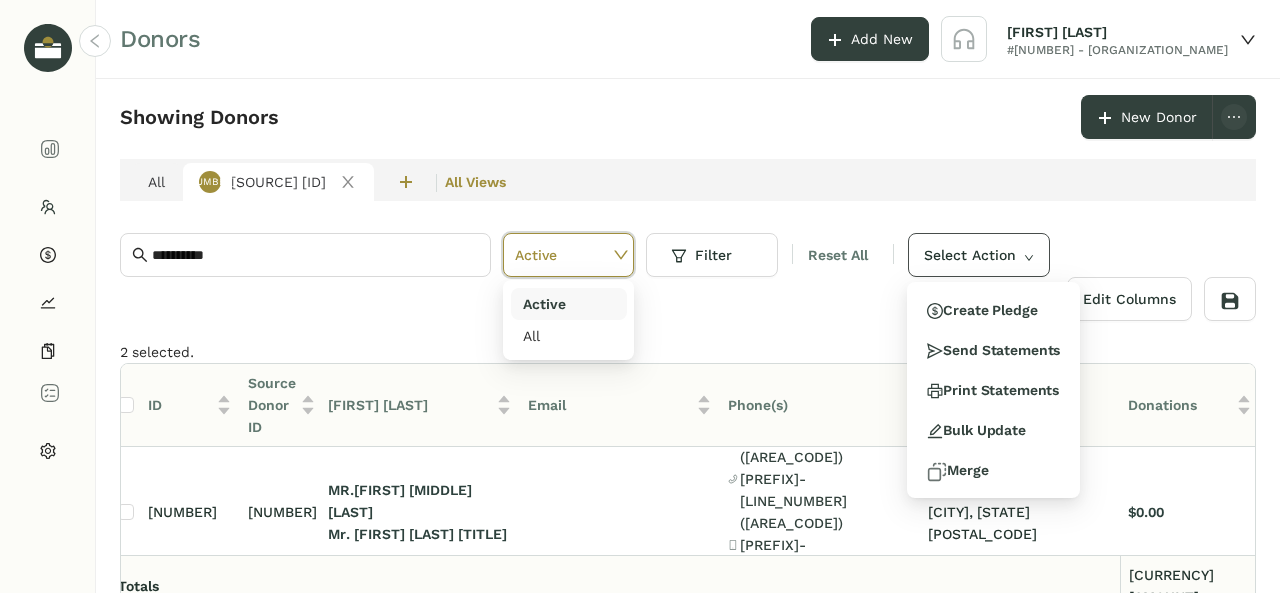 click on "Select Action" at bounding box center (970, 255) 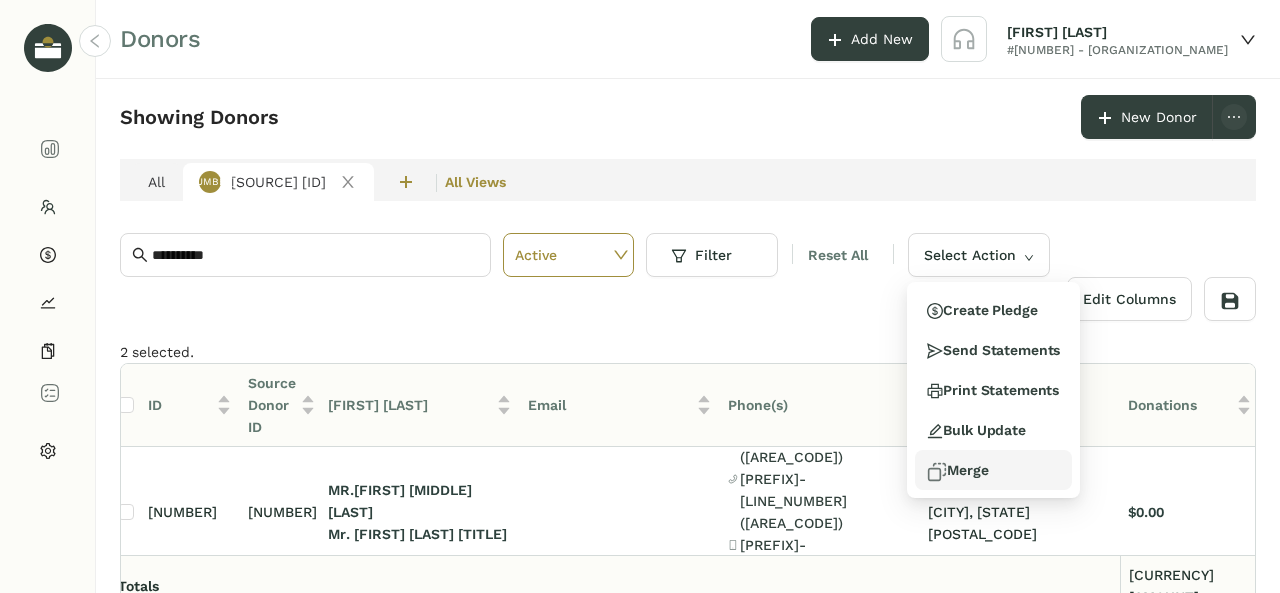 click at bounding box center [937, 472] 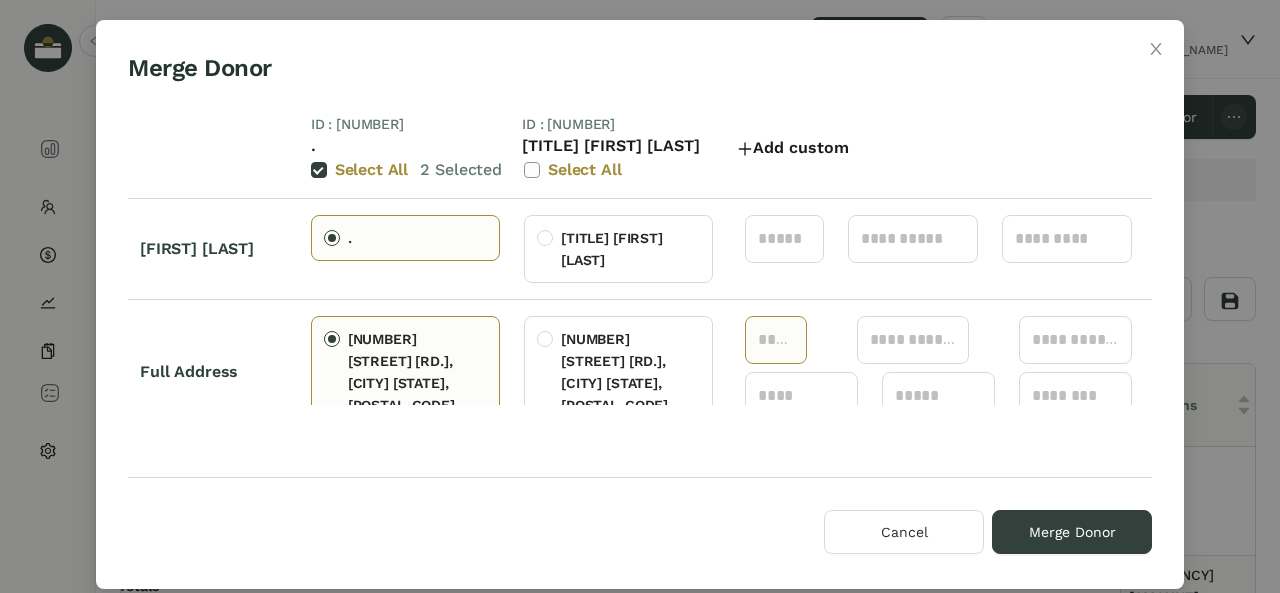 click at bounding box center [776, 340] 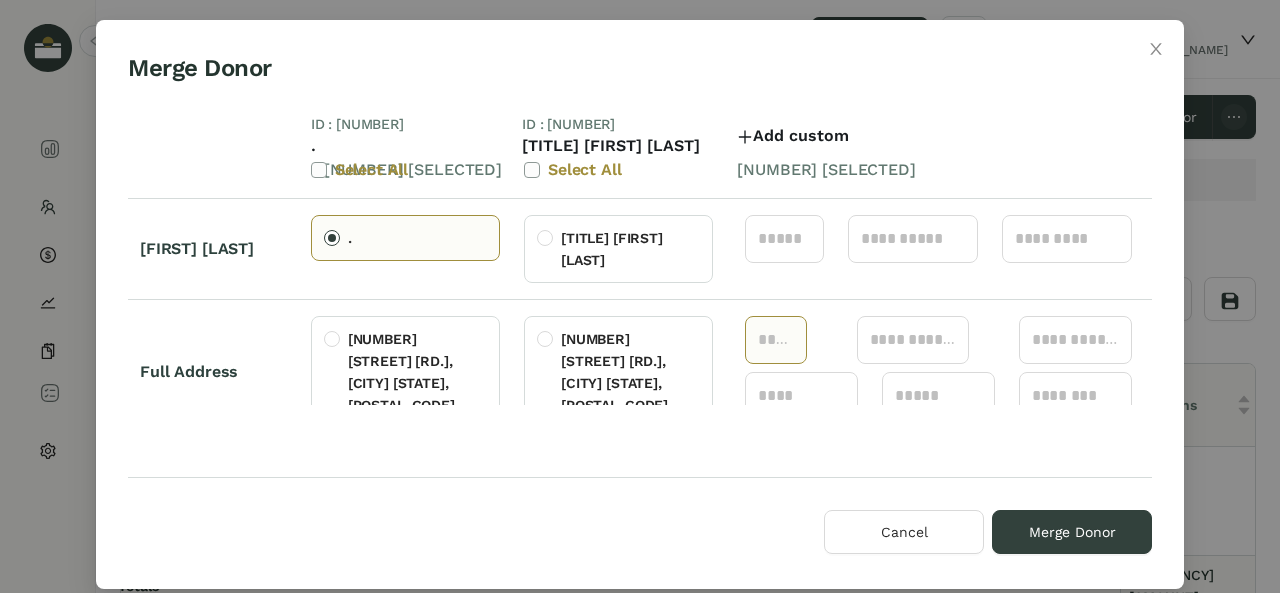 click at bounding box center (776, 340) 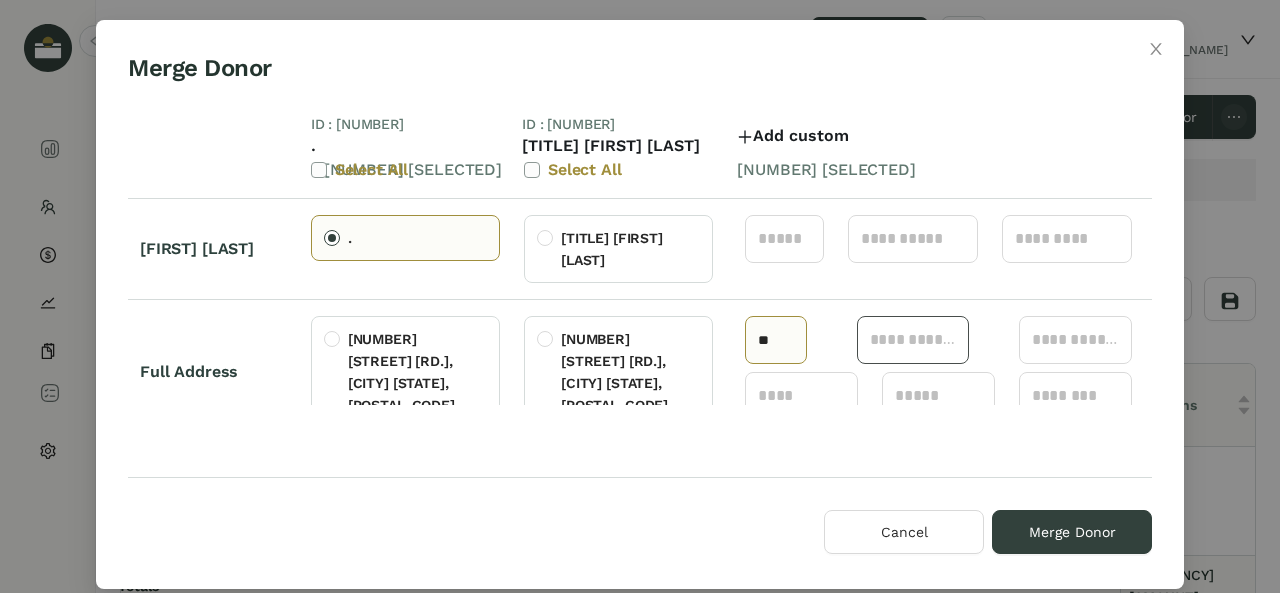type on "**" 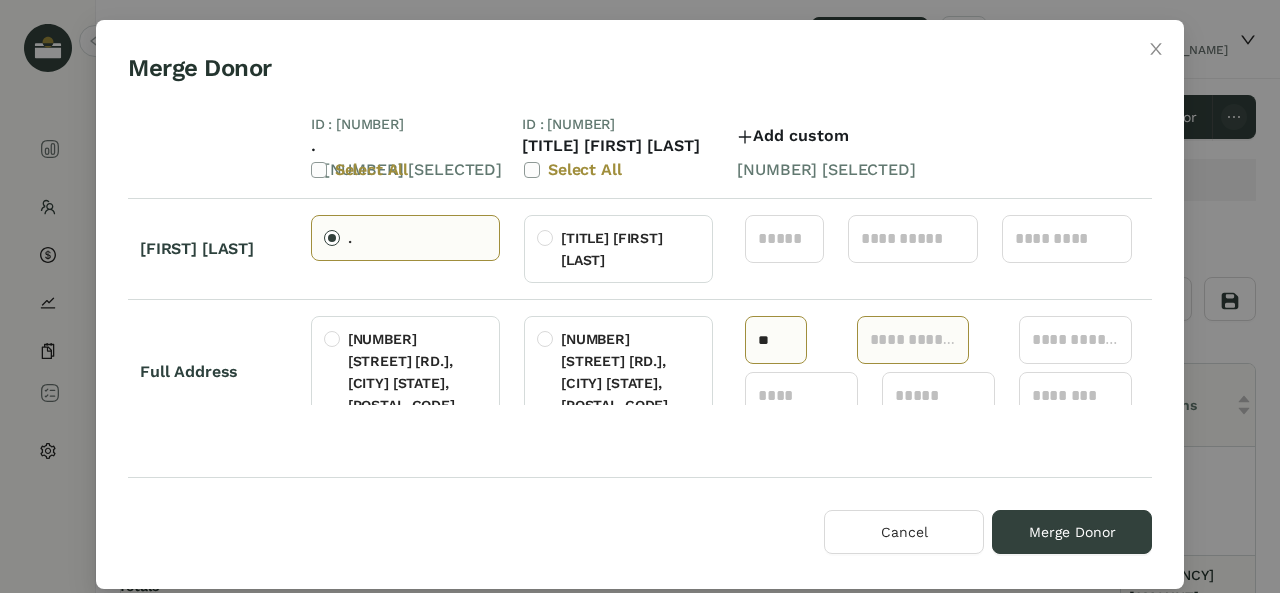 click on "**" at bounding box center [913, 340] 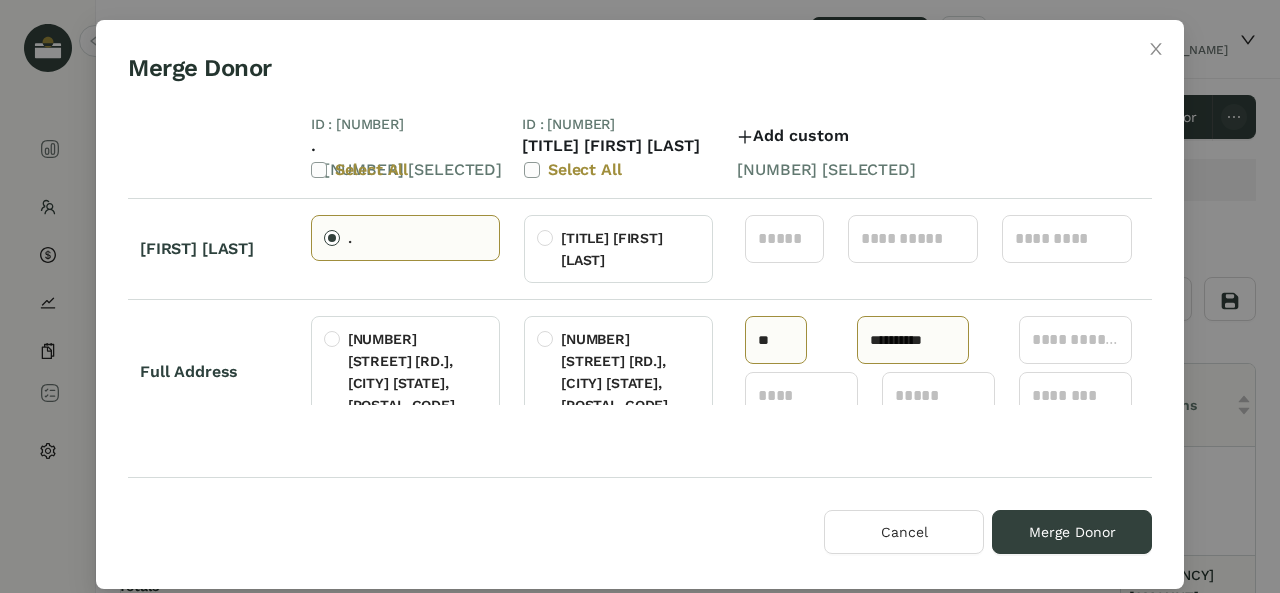 type on "**********" 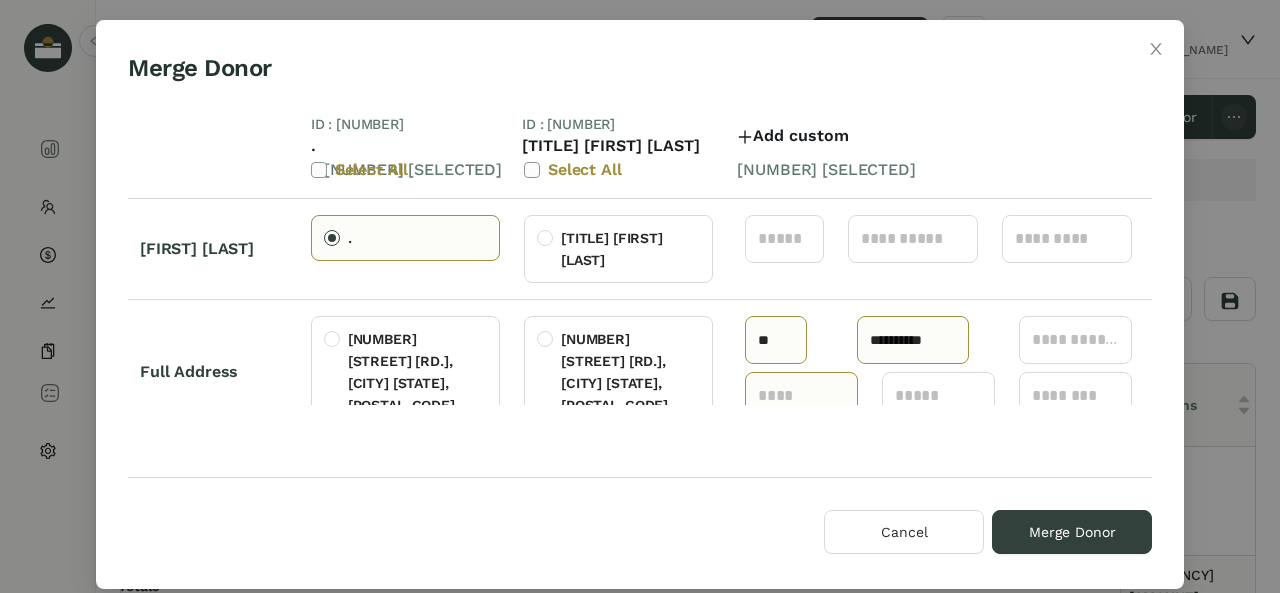 click on "**********" at bounding box center (1075, 340) 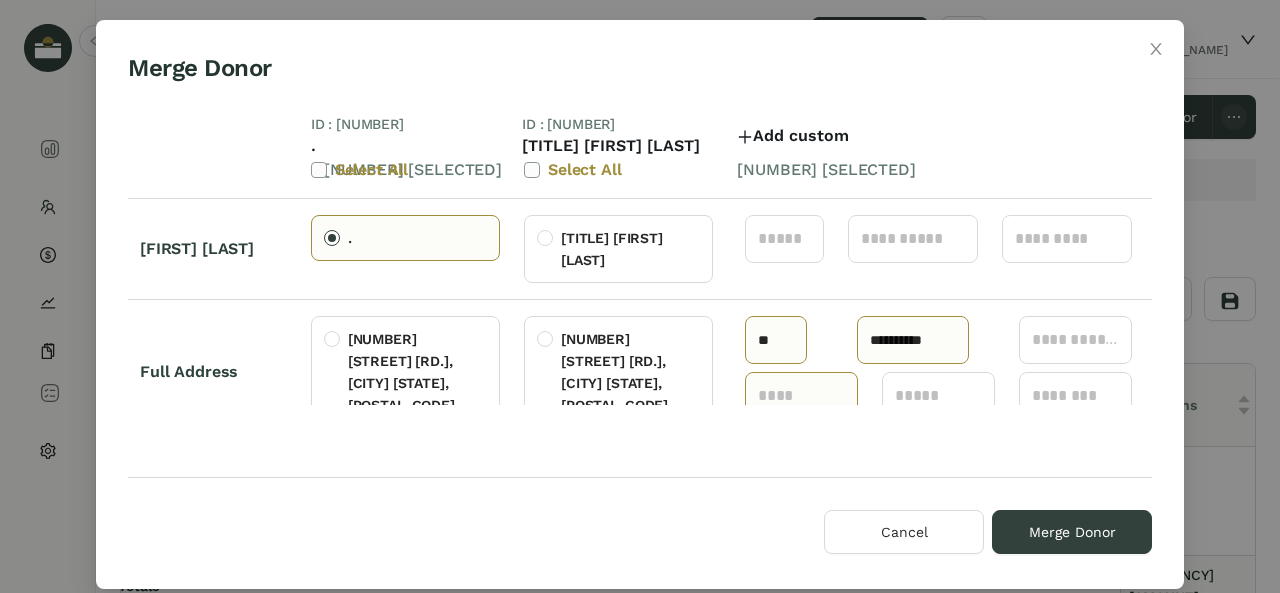 click on "**********" at bounding box center (801, 396) 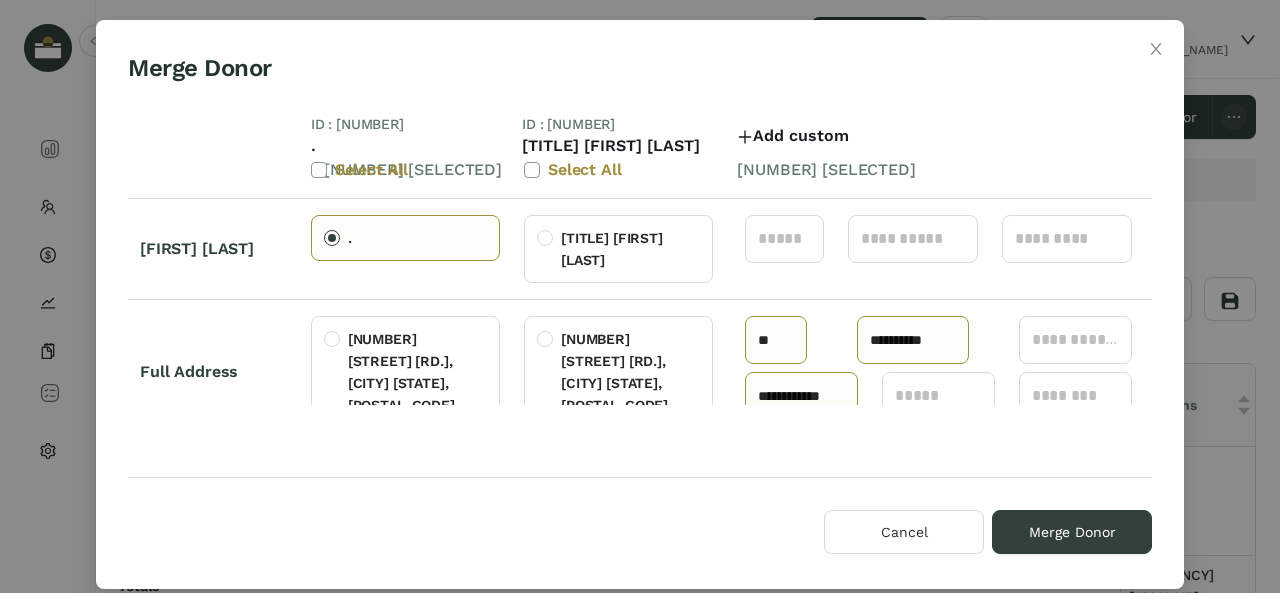 scroll, scrollTop: 0, scrollLeft: 6, axis: horizontal 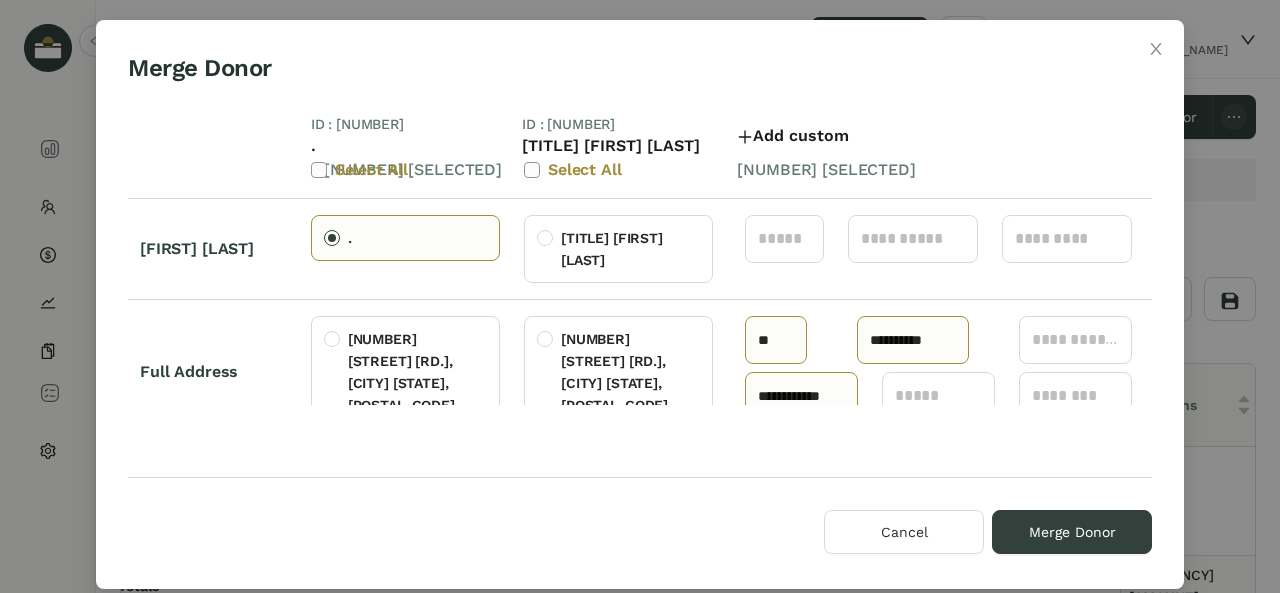 type on "**********" 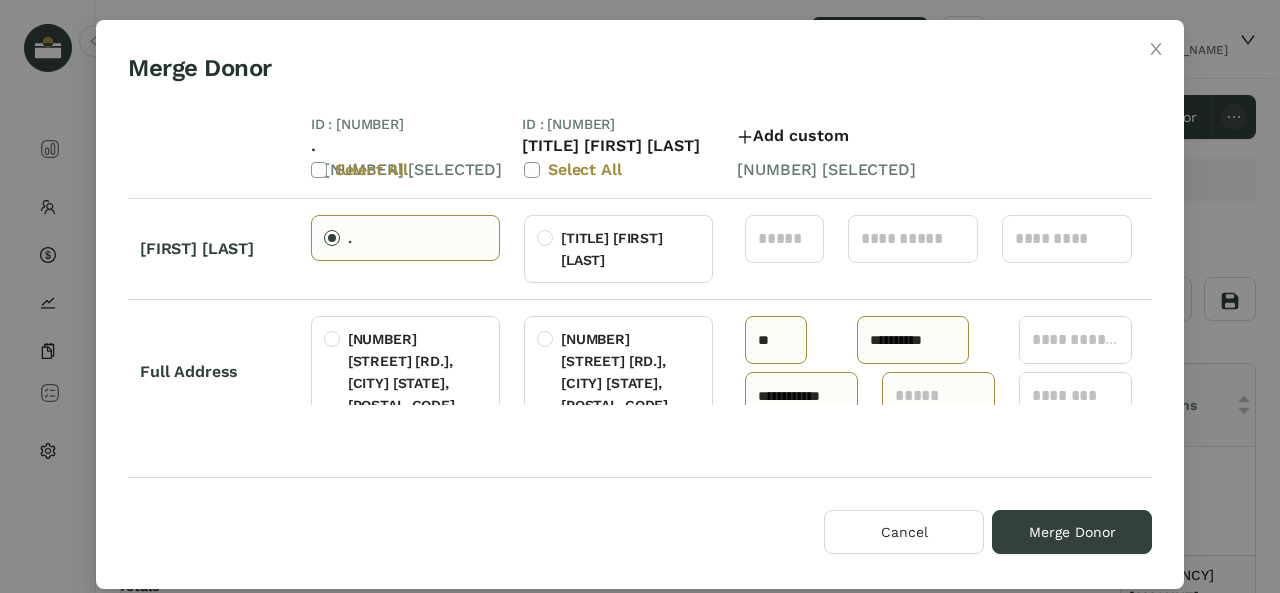 scroll, scrollTop: 0, scrollLeft: 0, axis: both 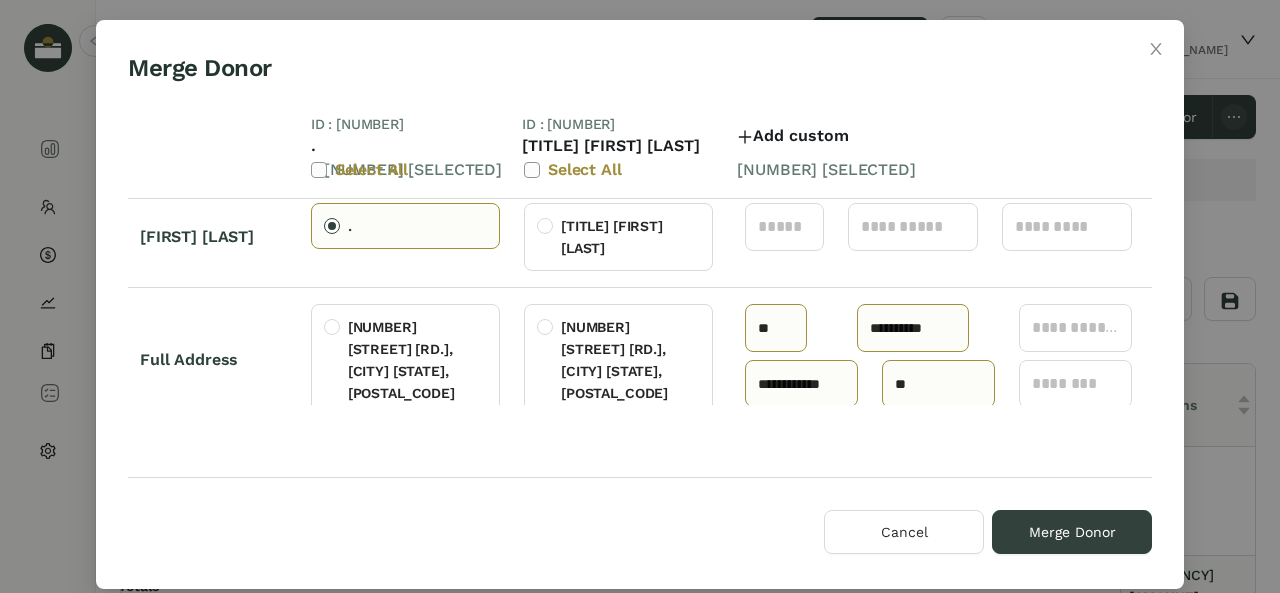 type on "**" 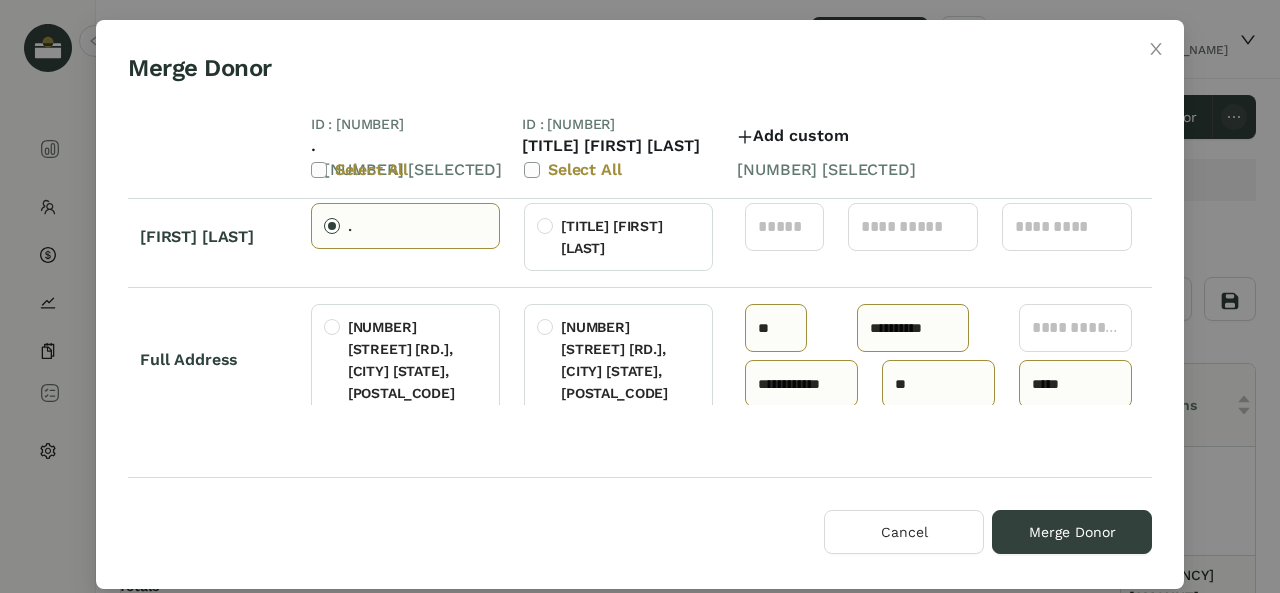 type on "*****" 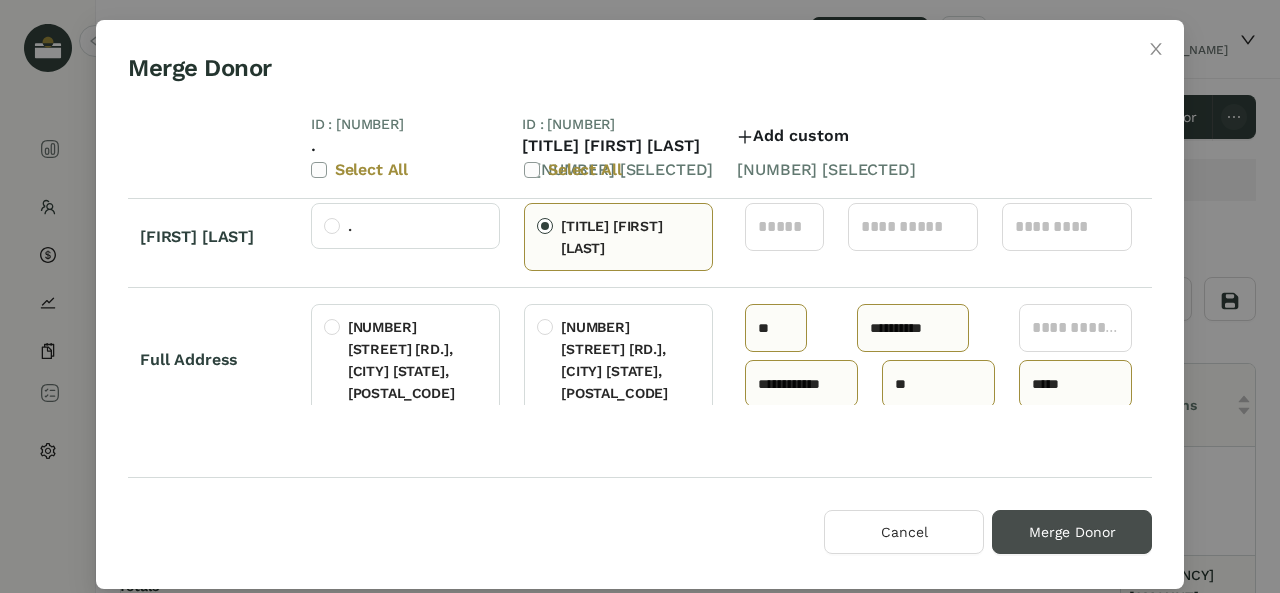 click on "Merge Donor" at bounding box center [1072, 532] 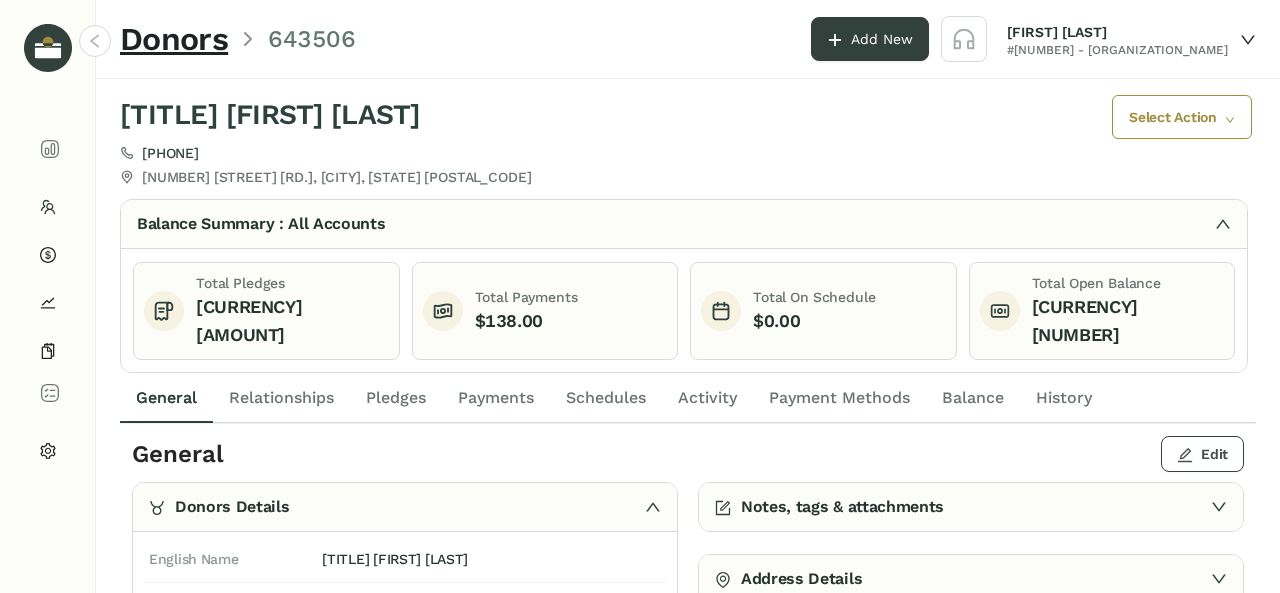 click on "Edit" at bounding box center [1202, 454] 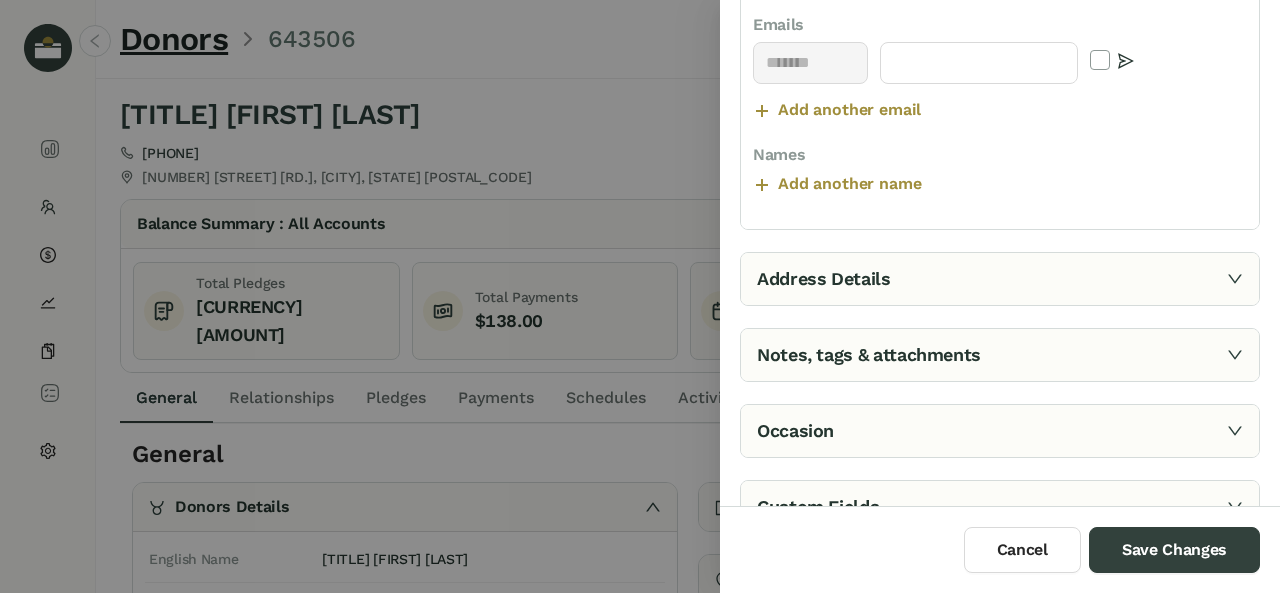 scroll, scrollTop: 618, scrollLeft: 0, axis: vertical 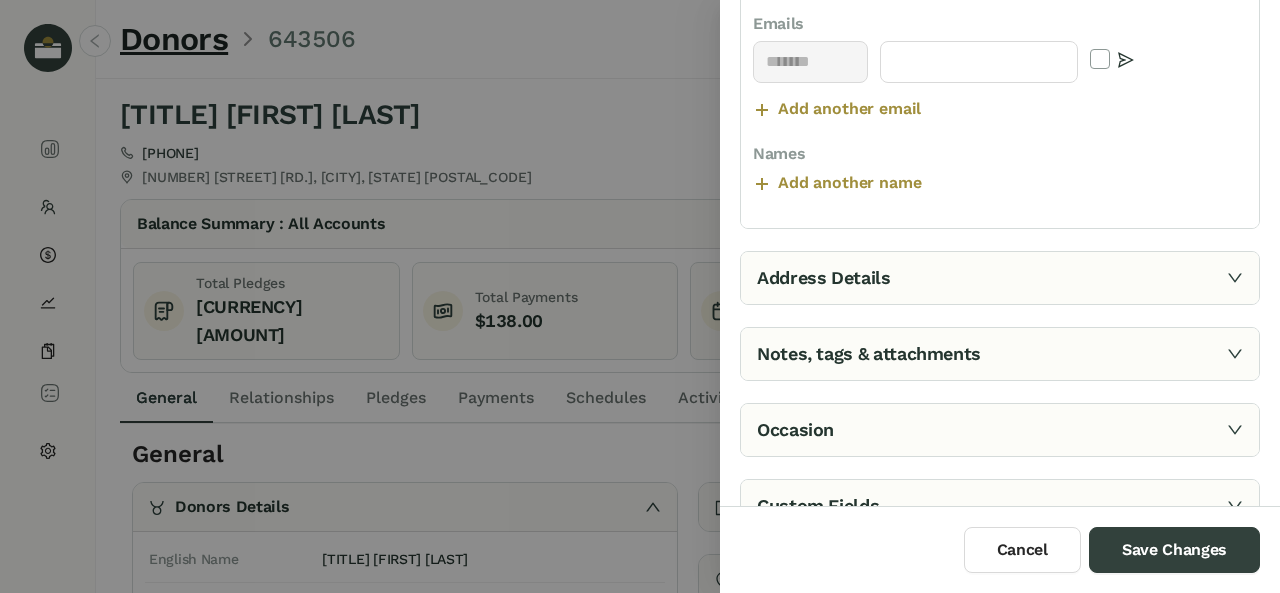 click on "Notes, tags & attachments" at bounding box center (1000, 354) 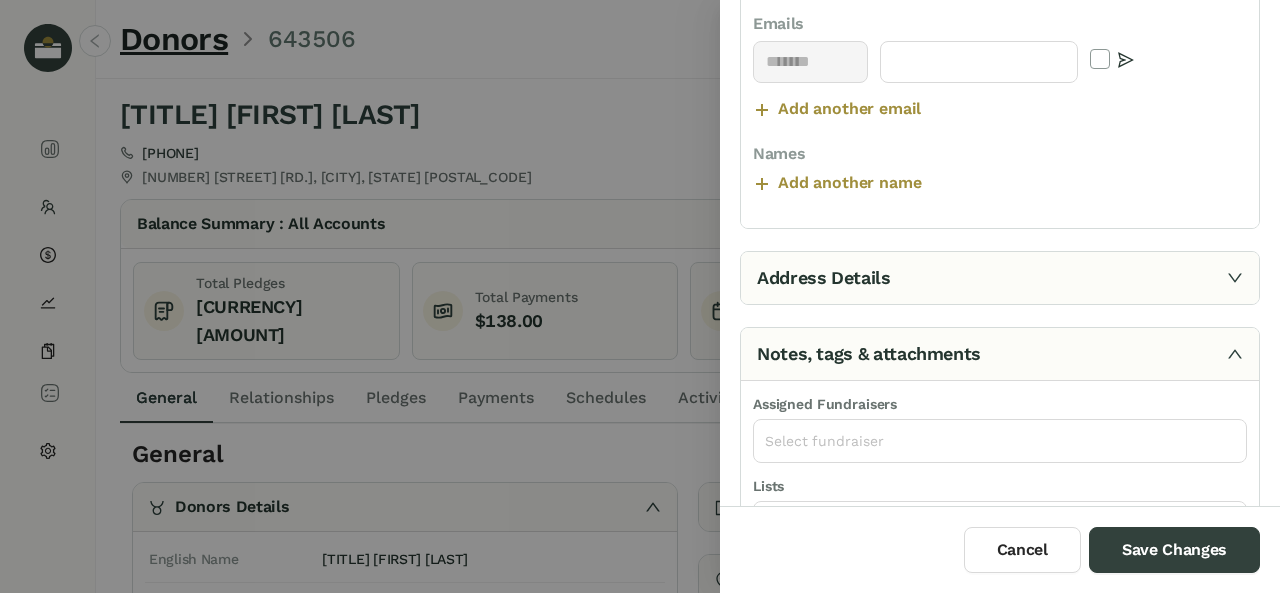 scroll, scrollTop: 586, scrollLeft: 0, axis: vertical 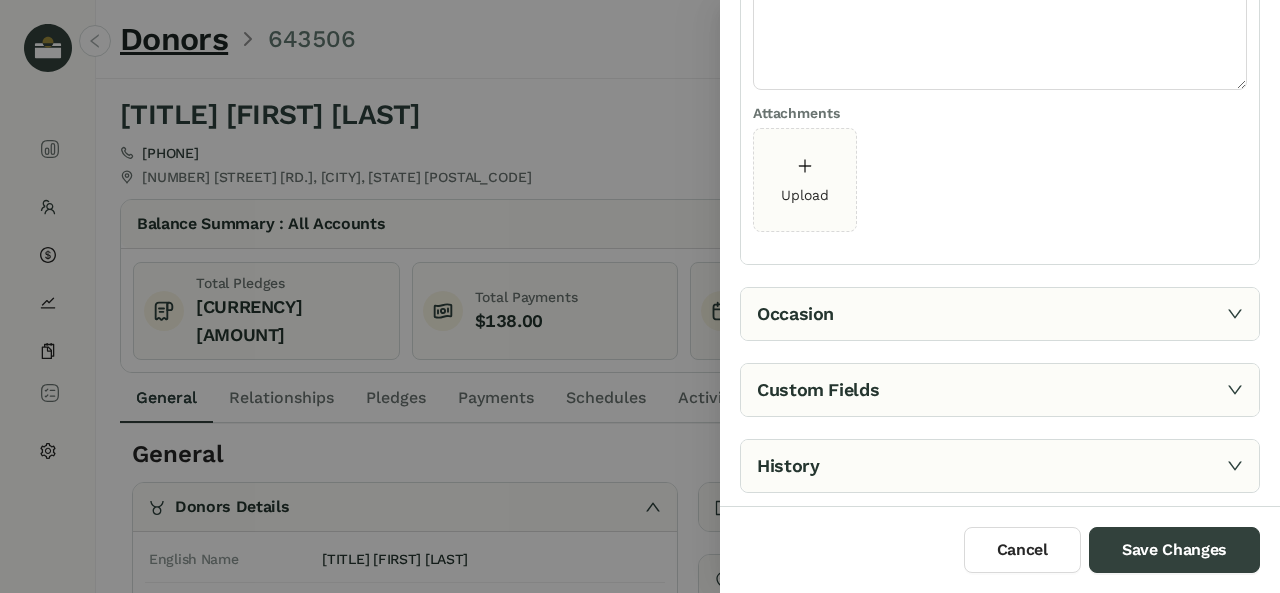 click on "Custom Fields" at bounding box center (1000, 390) 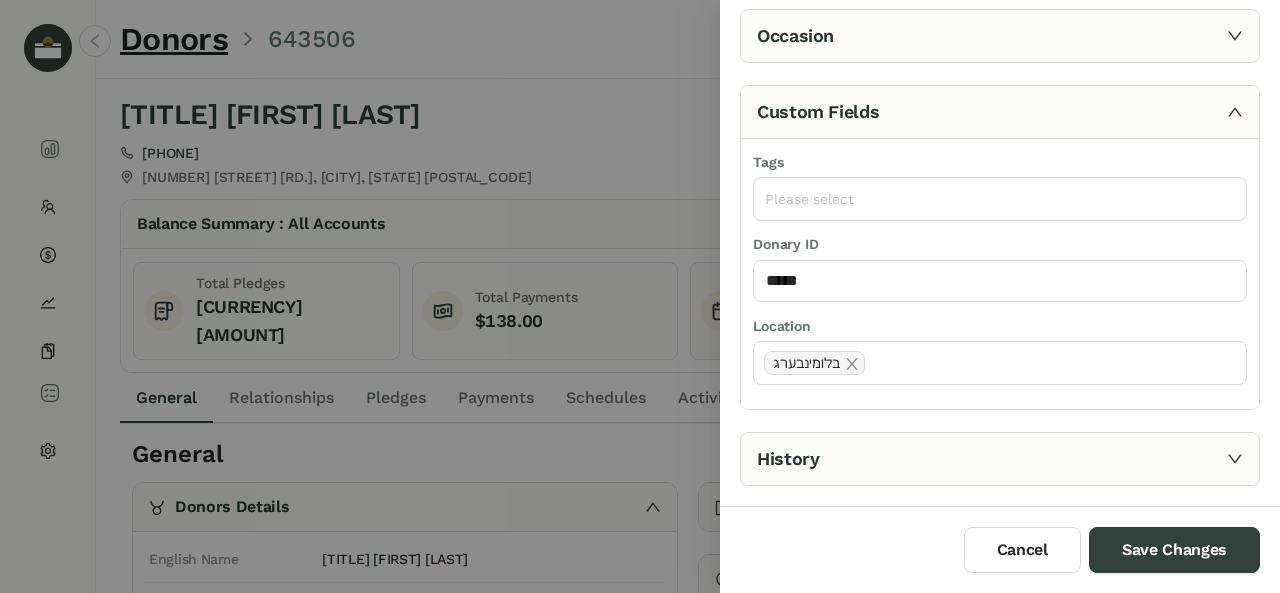 scroll, scrollTop: 285, scrollLeft: 0, axis: vertical 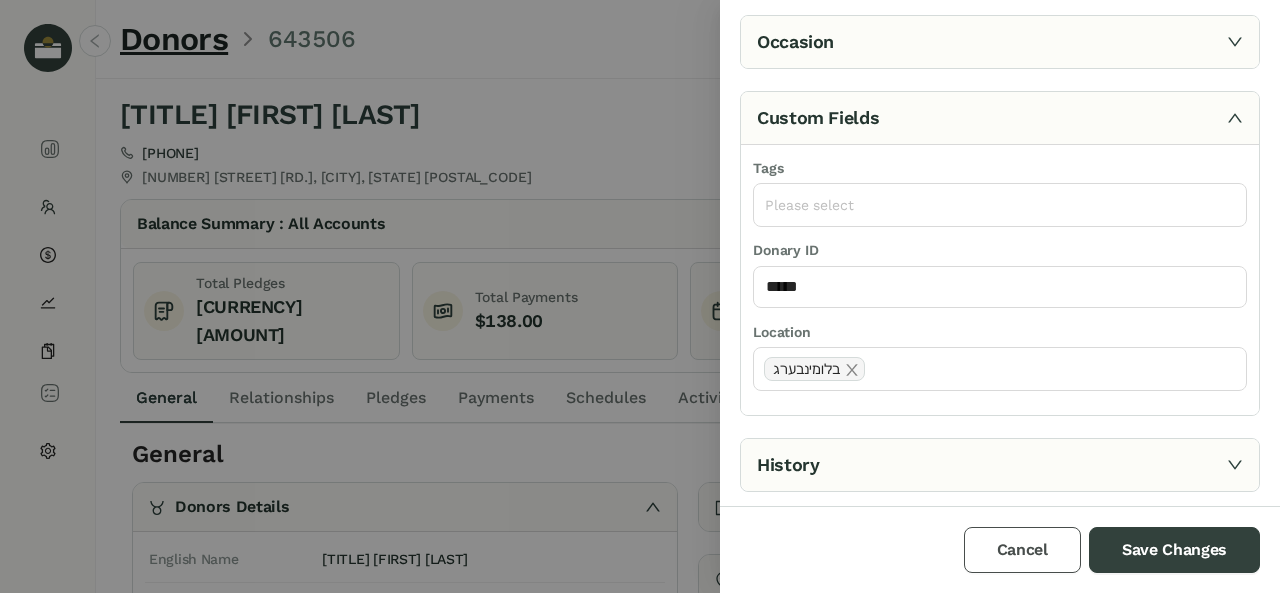 click on "Cancel" at bounding box center [1022, 550] 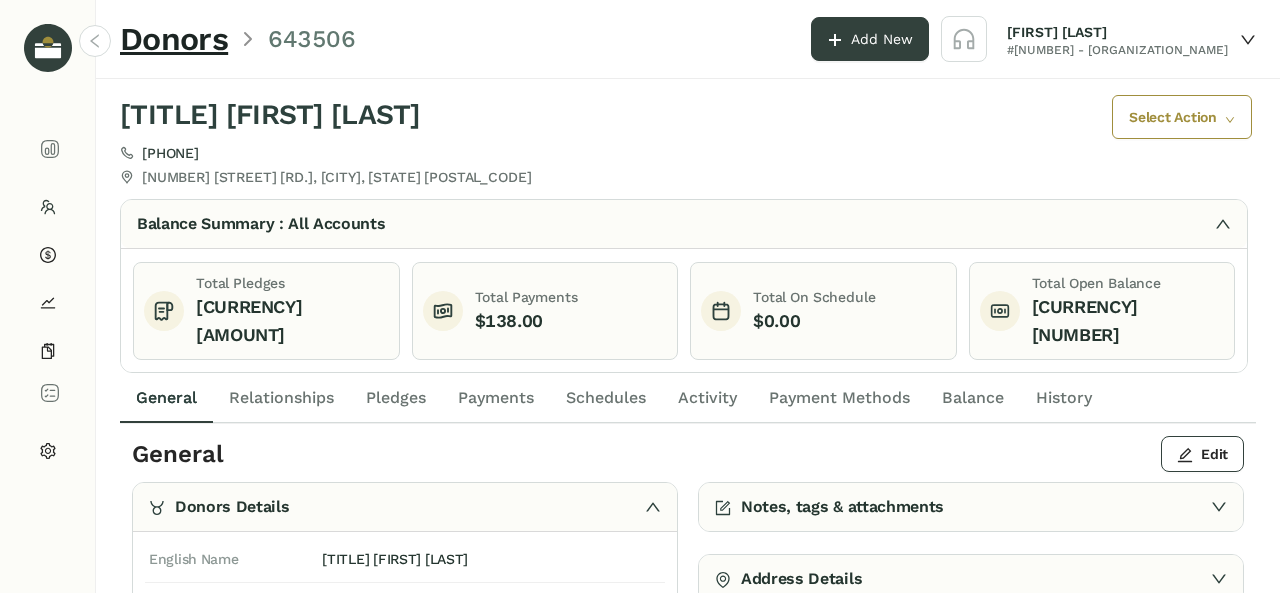 click on "Payments" at bounding box center (496, 398) 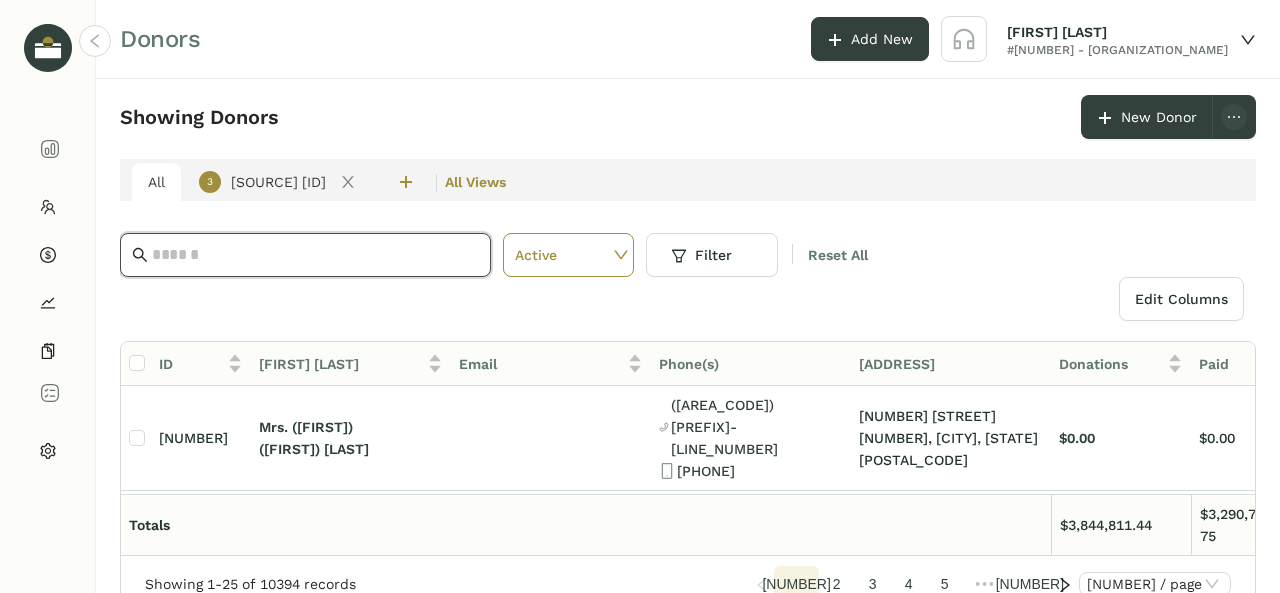 click at bounding box center (315, 255) 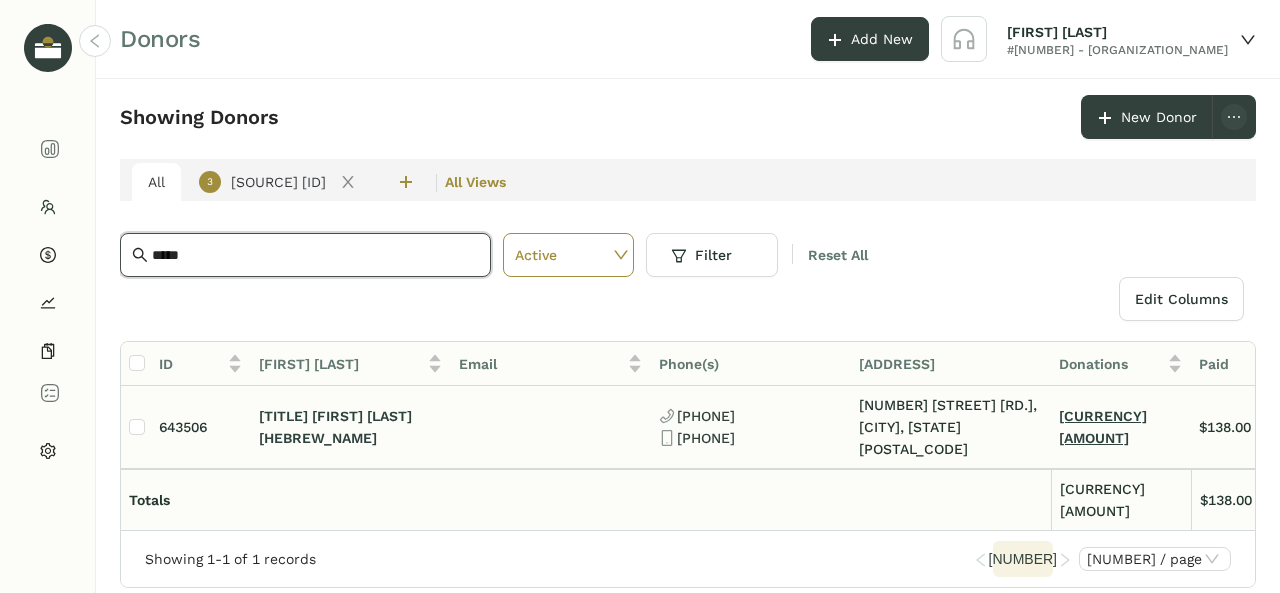 type on "*****" 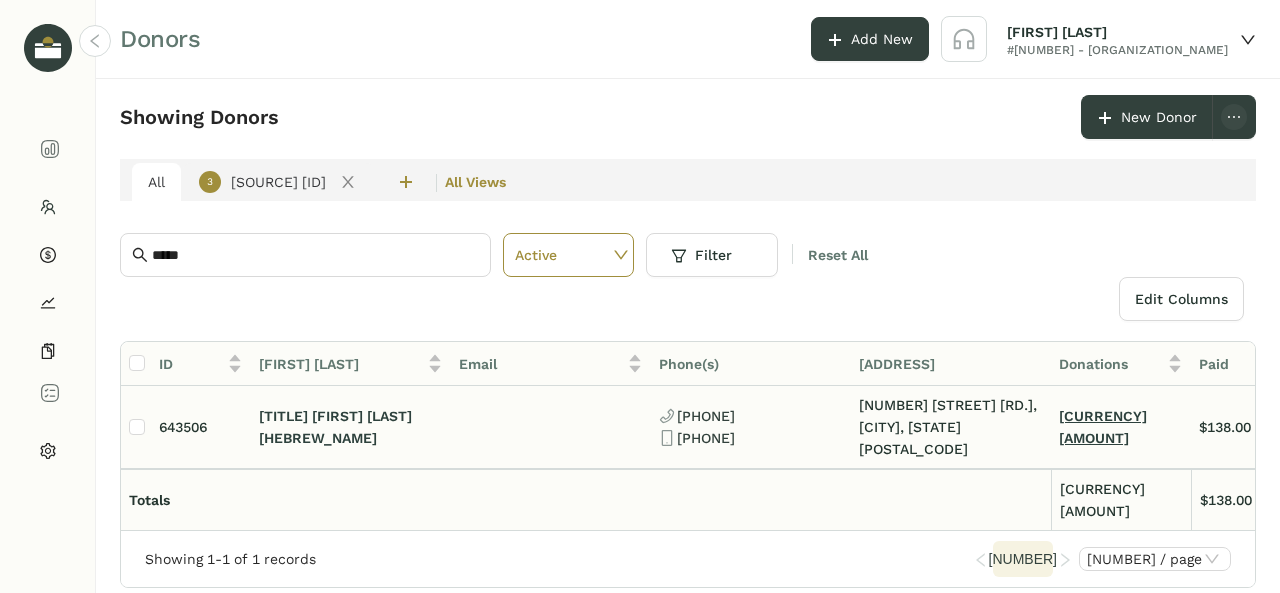 click on "$258.00" at bounding box center (1103, 427) 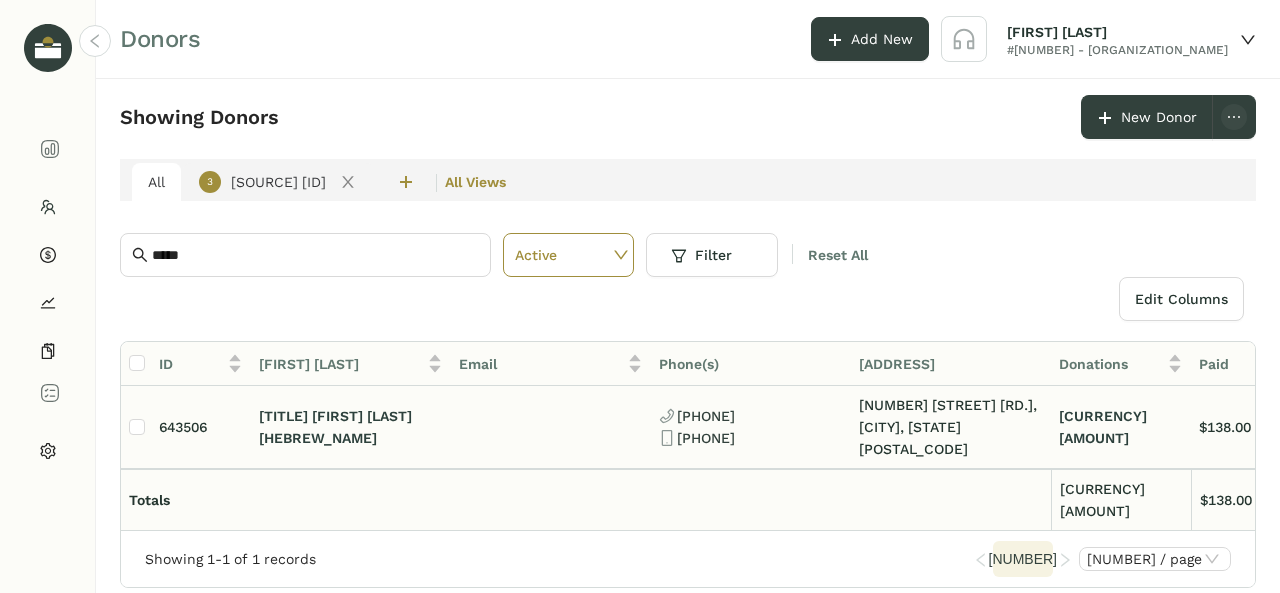 click on "$138.00" at bounding box center [351, 438] 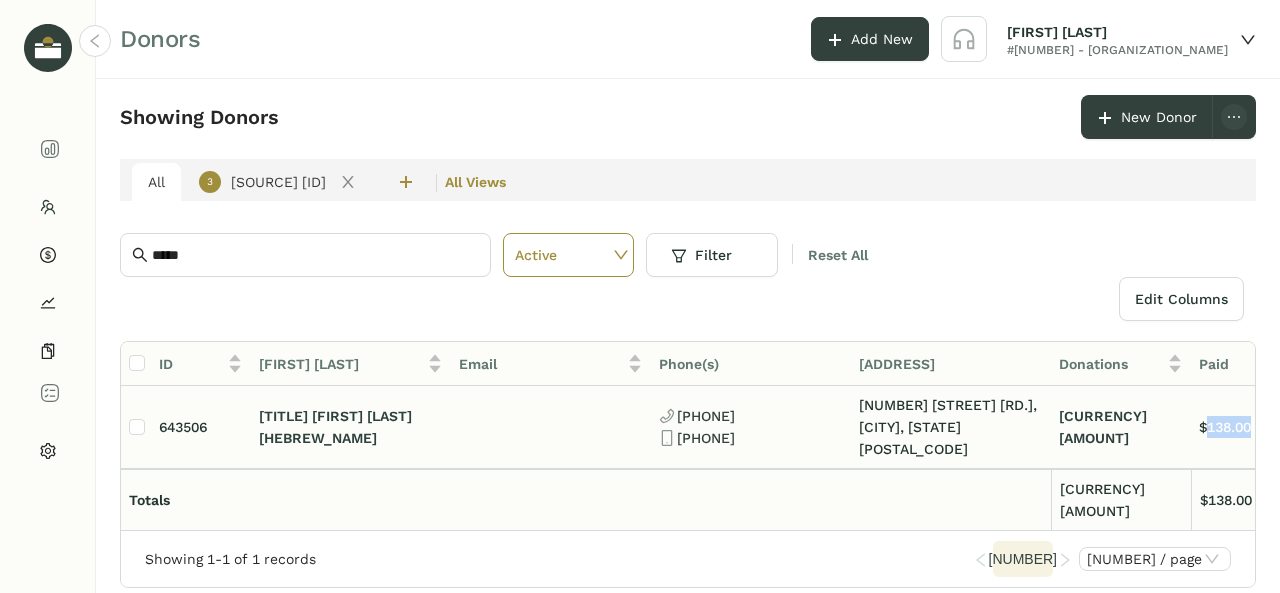 click on "$138.00" at bounding box center (351, 438) 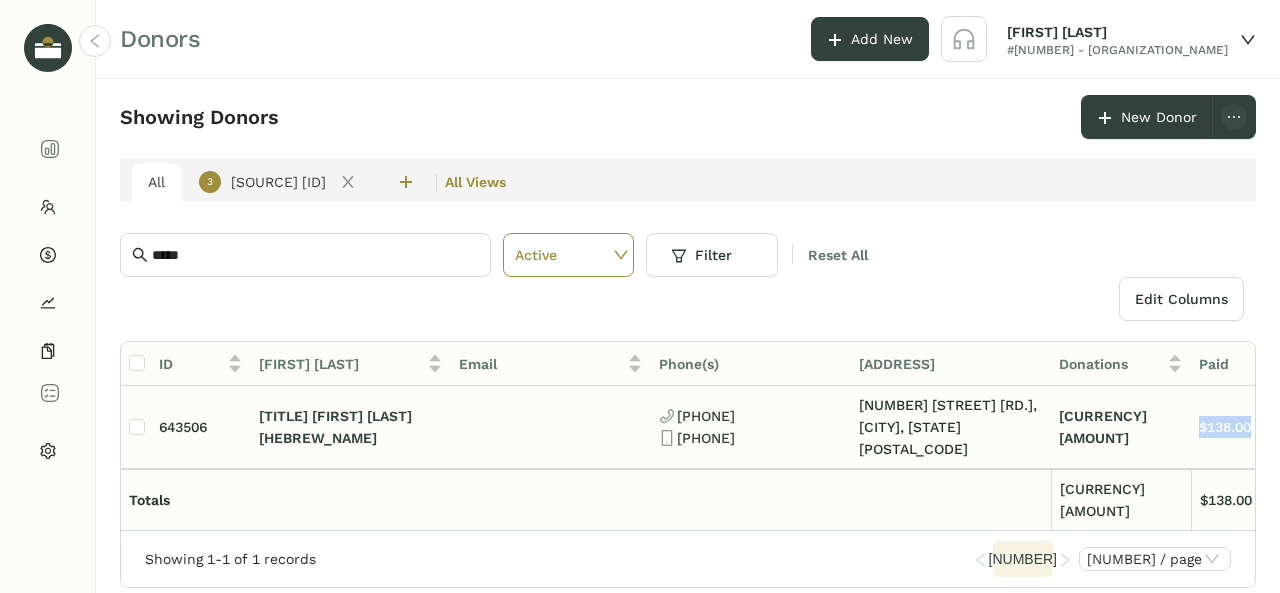 click on "$138.00" at bounding box center [351, 438] 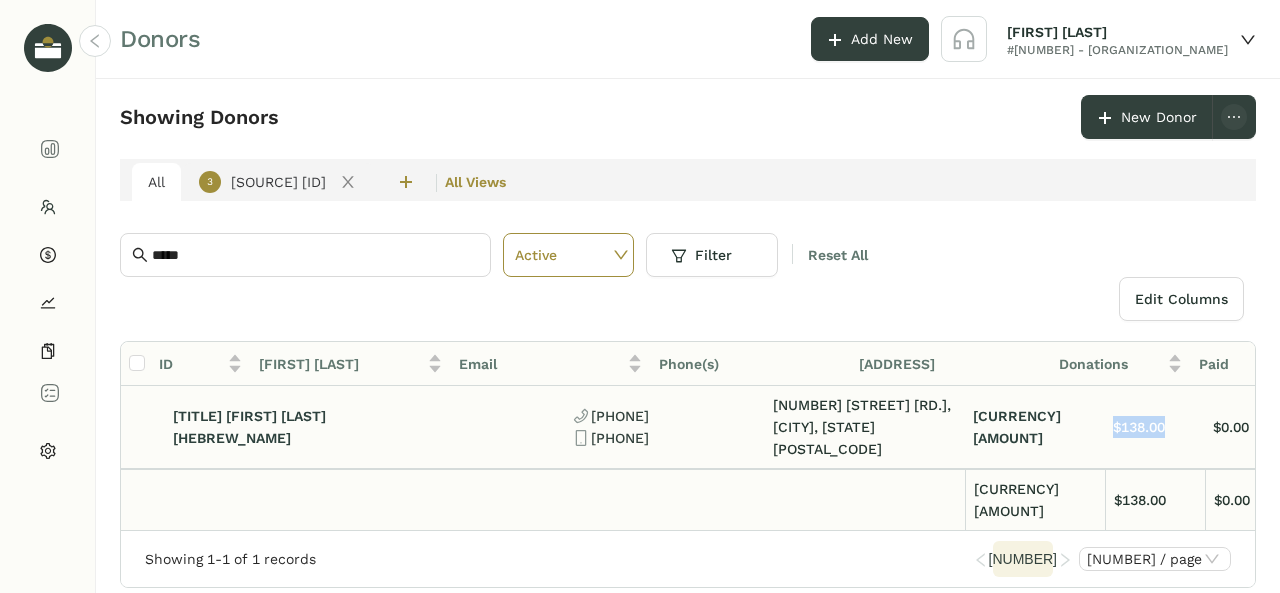 scroll, scrollTop: 0, scrollLeft: 154, axis: horizontal 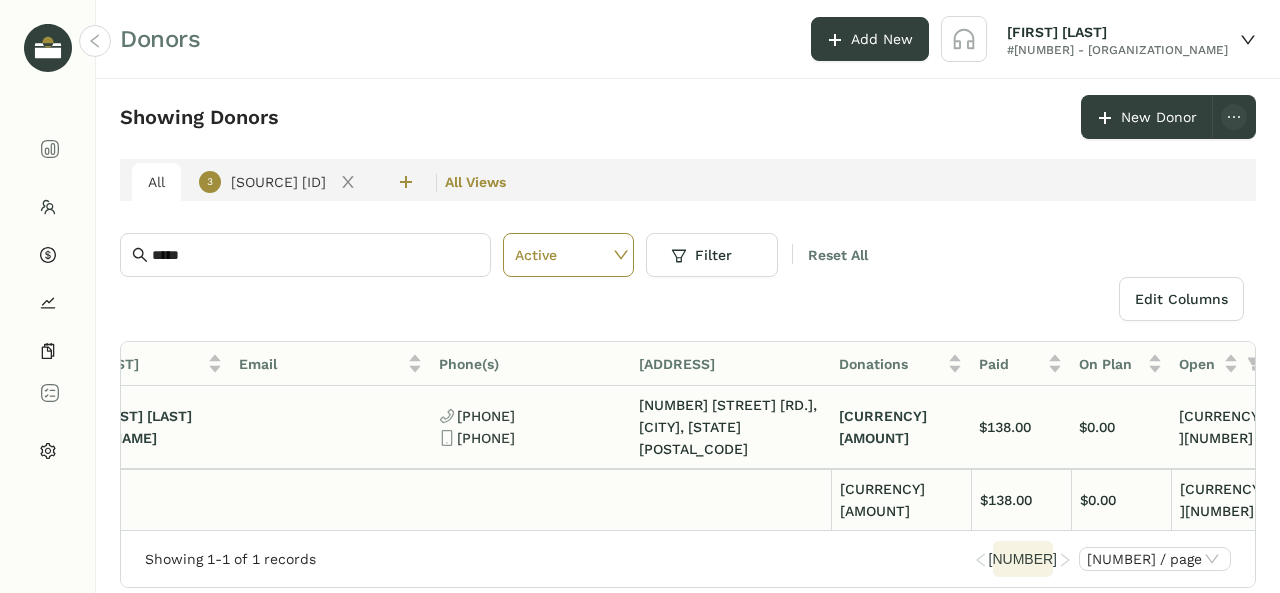 click on "$120.00" at bounding box center (1097, 427) 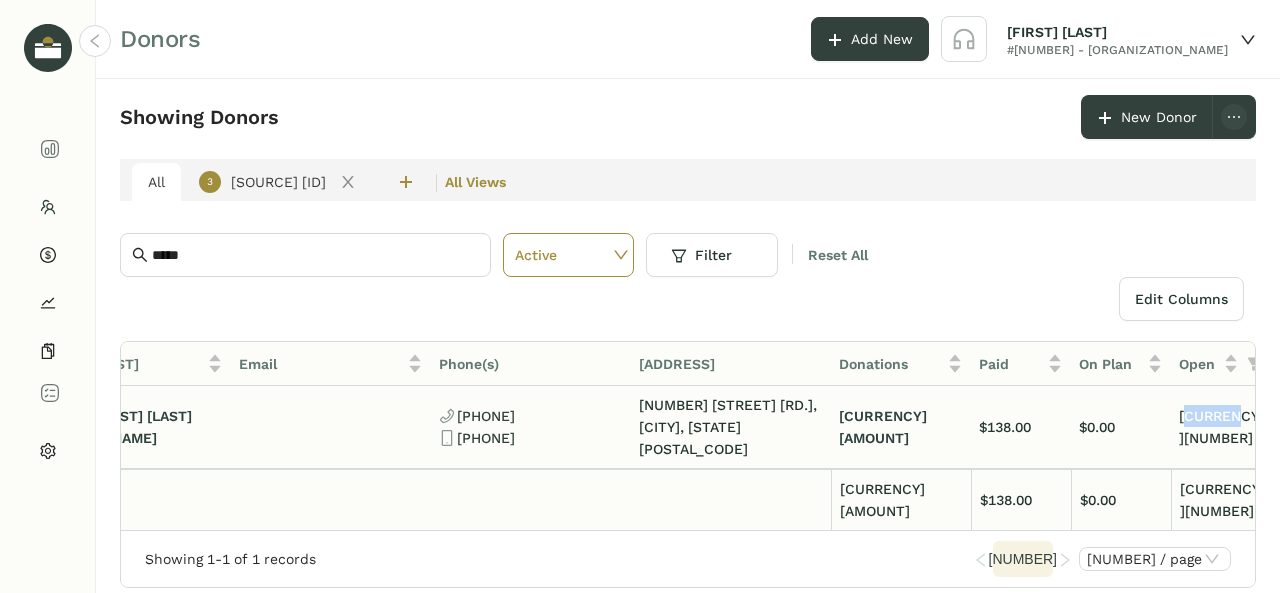 click on "$120.00" at bounding box center [1097, 427] 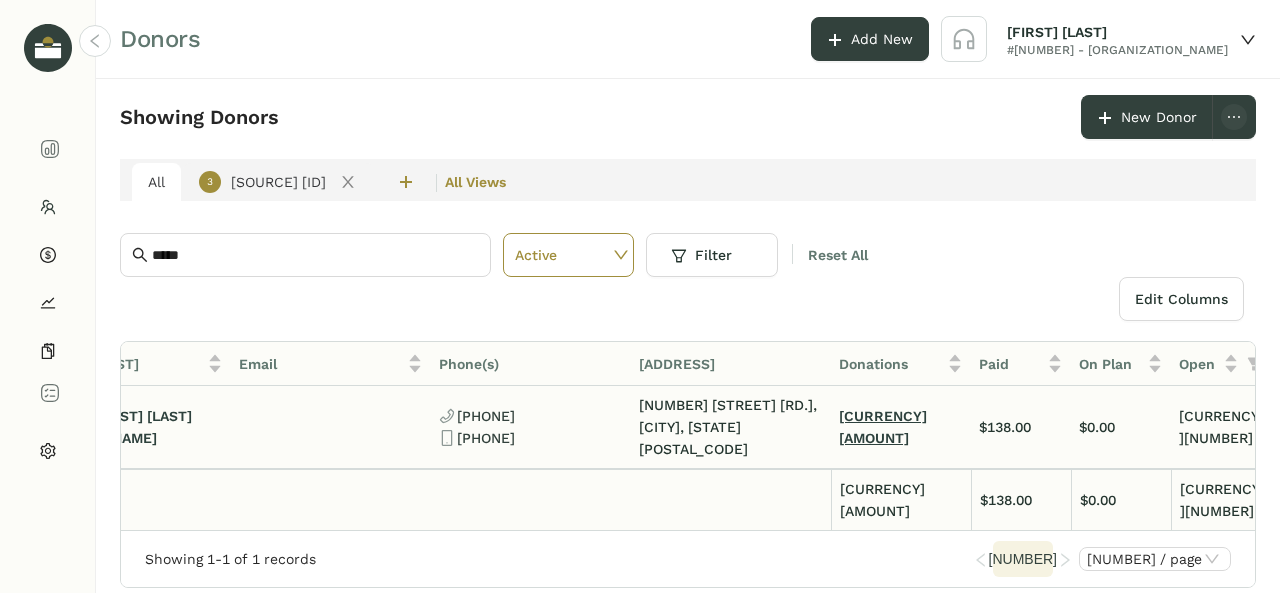 click on "$258.00" at bounding box center [883, 427] 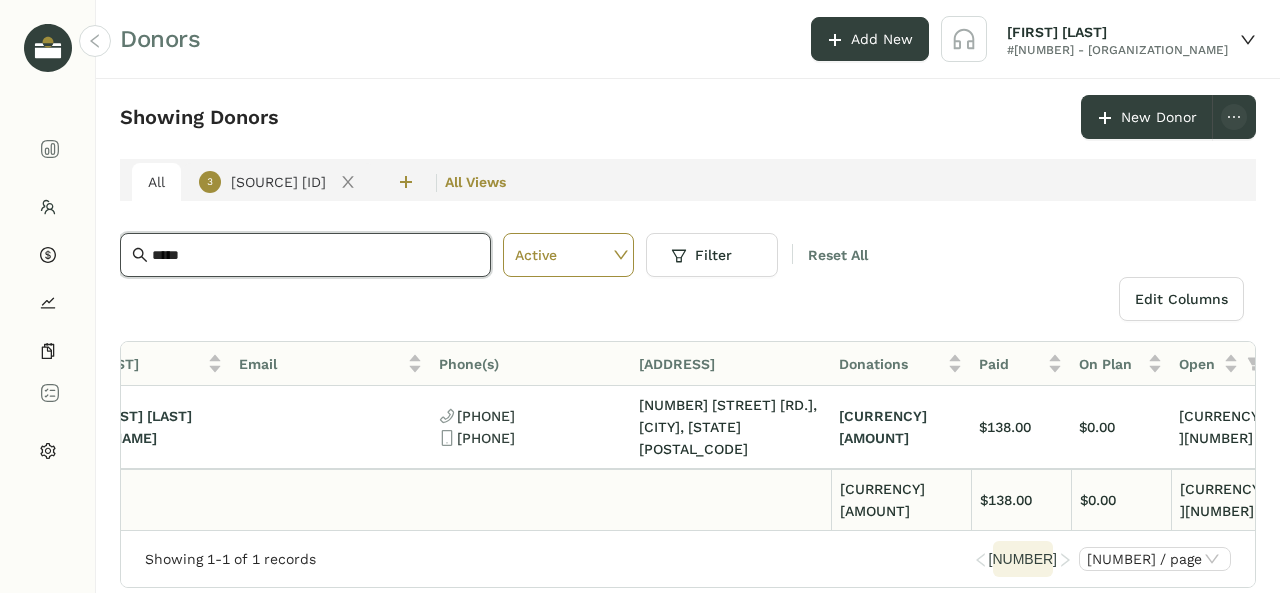 click on "*****" at bounding box center [315, 255] 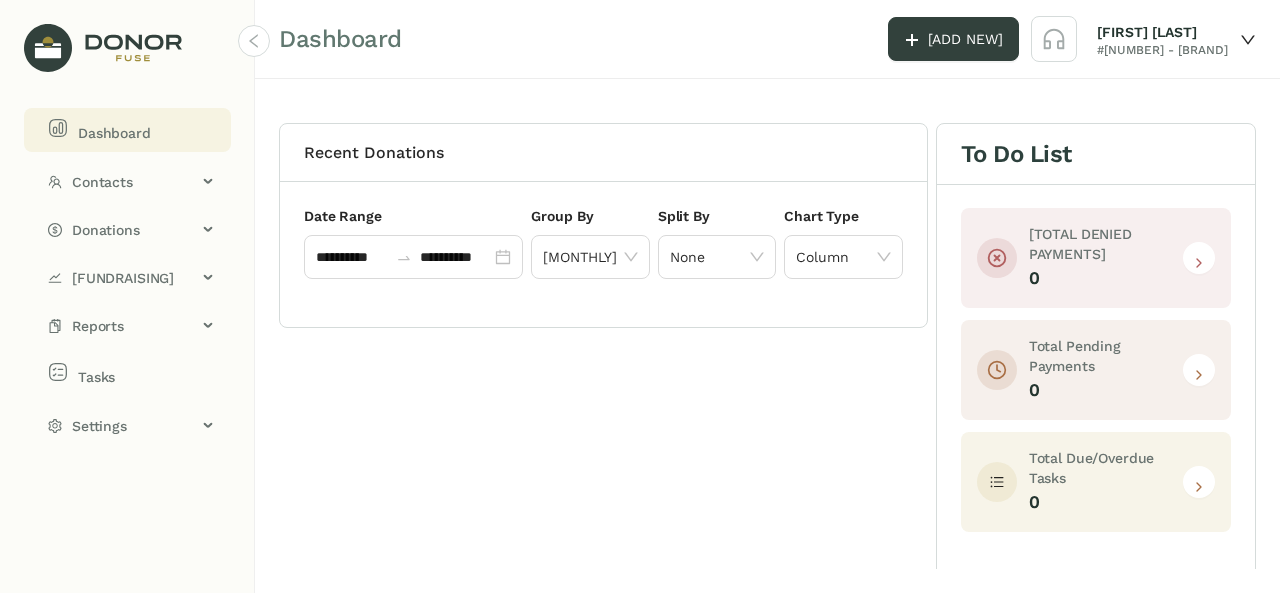 scroll, scrollTop: 0, scrollLeft: 0, axis: both 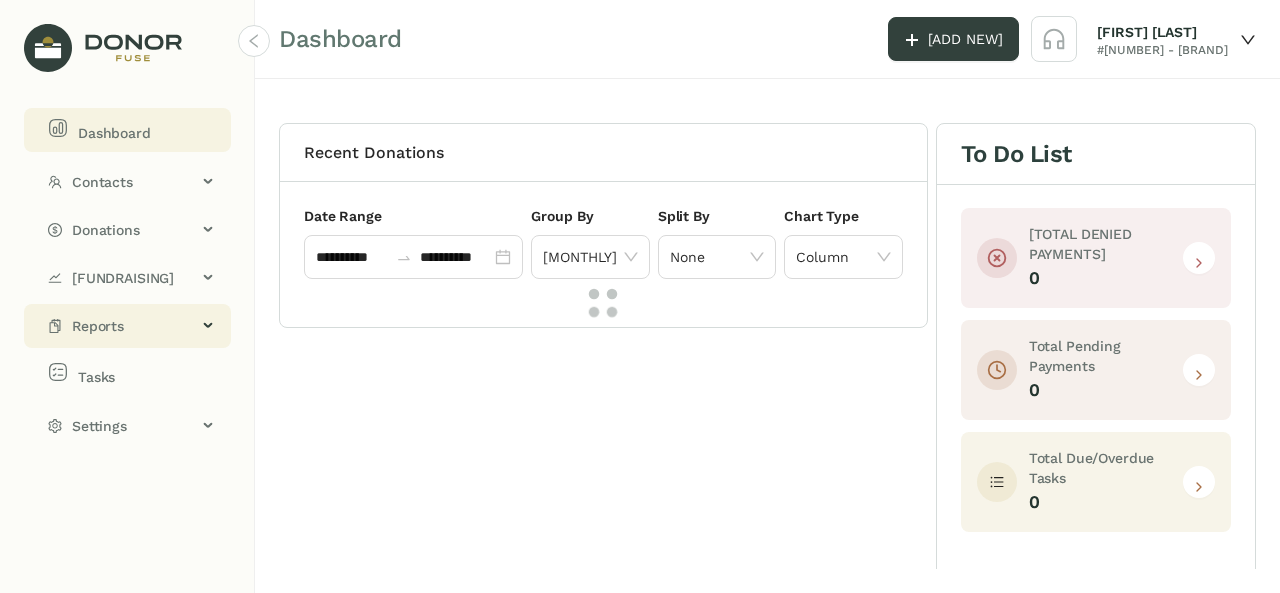 click on "Reports" at bounding box center [134, 326] 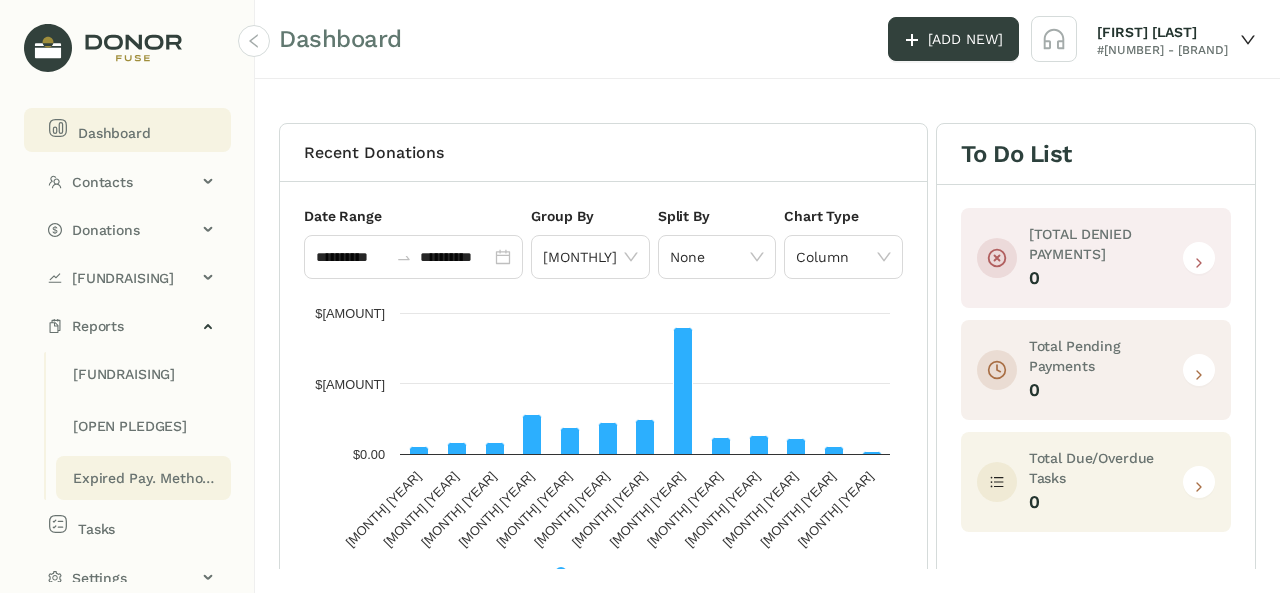 click on "Expired Pay. Methods" at bounding box center (113, 374) 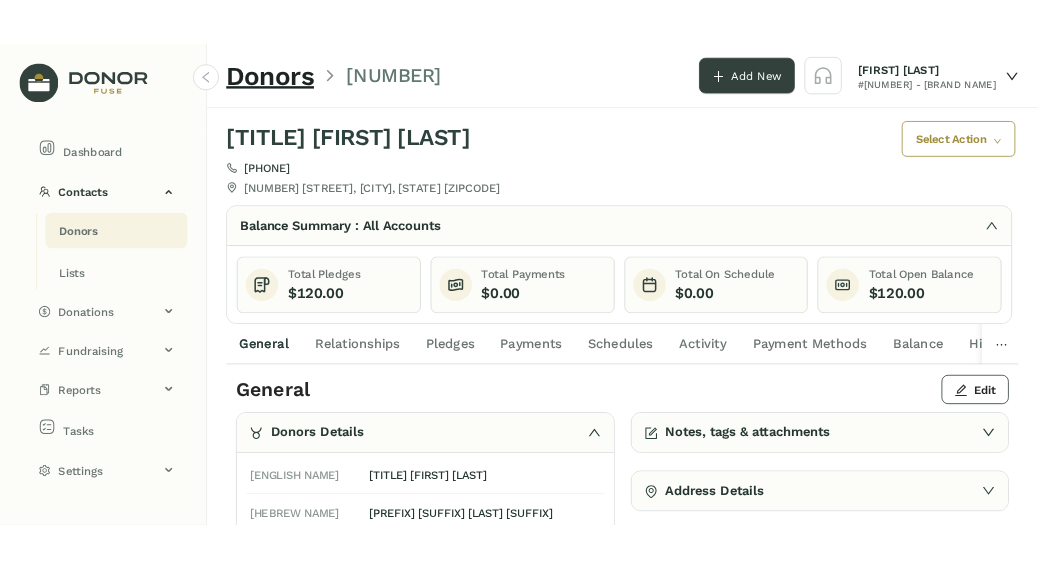 scroll, scrollTop: 0, scrollLeft: 0, axis: both 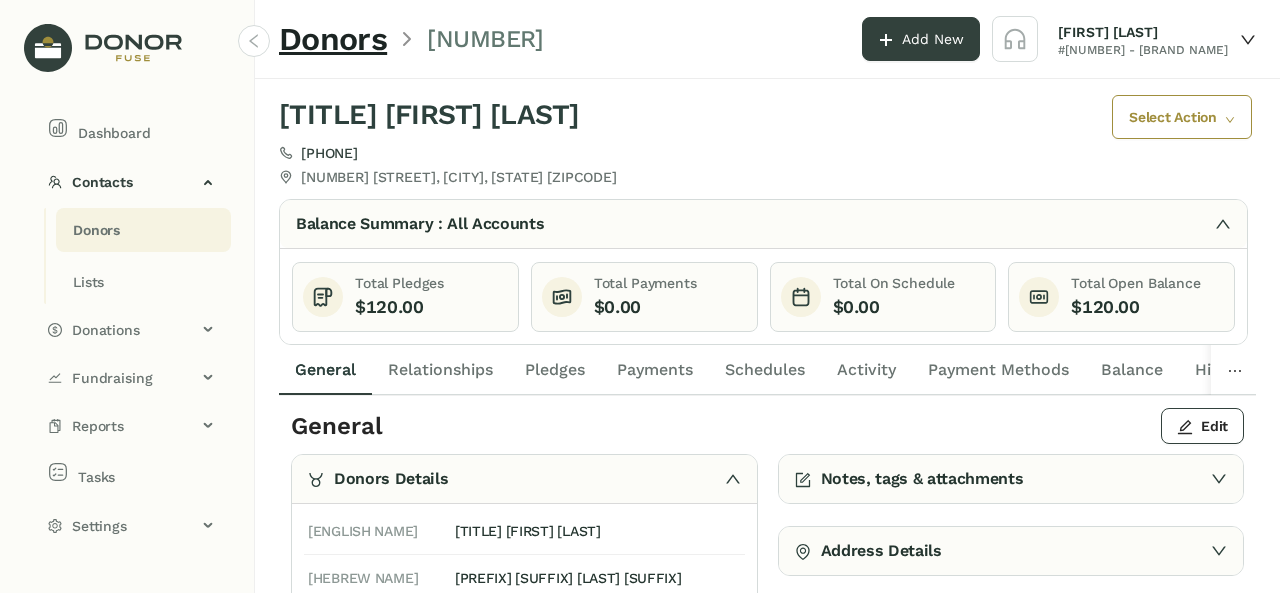 click on "Pledges" at bounding box center (555, 370) 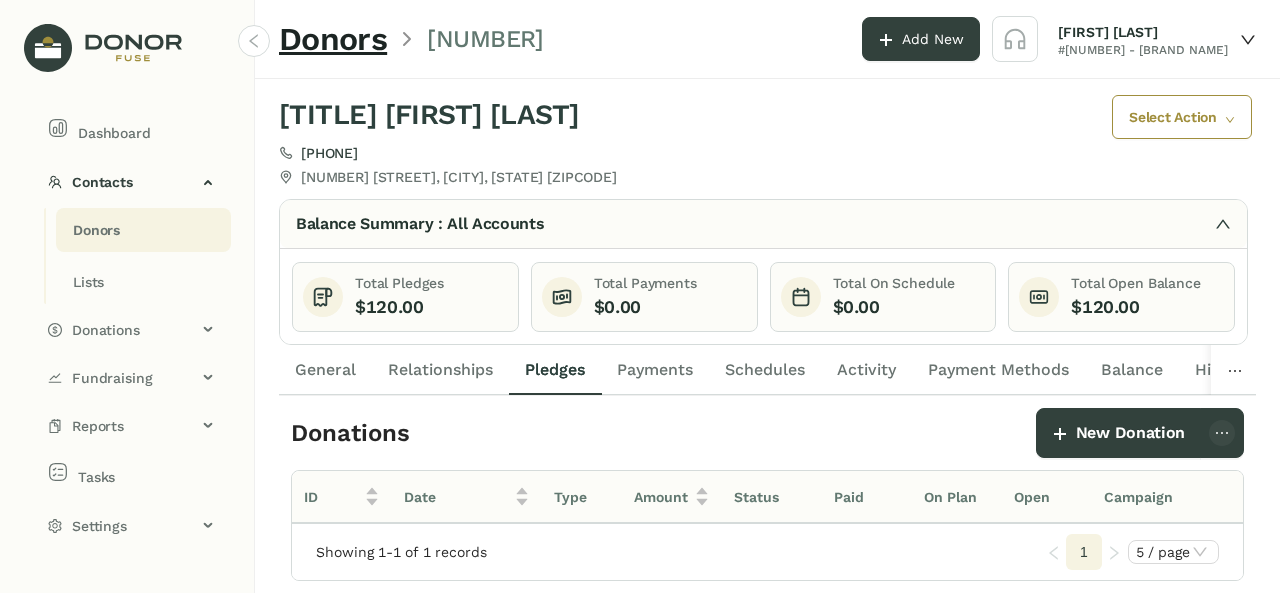 click on "Payments" at bounding box center (655, 370) 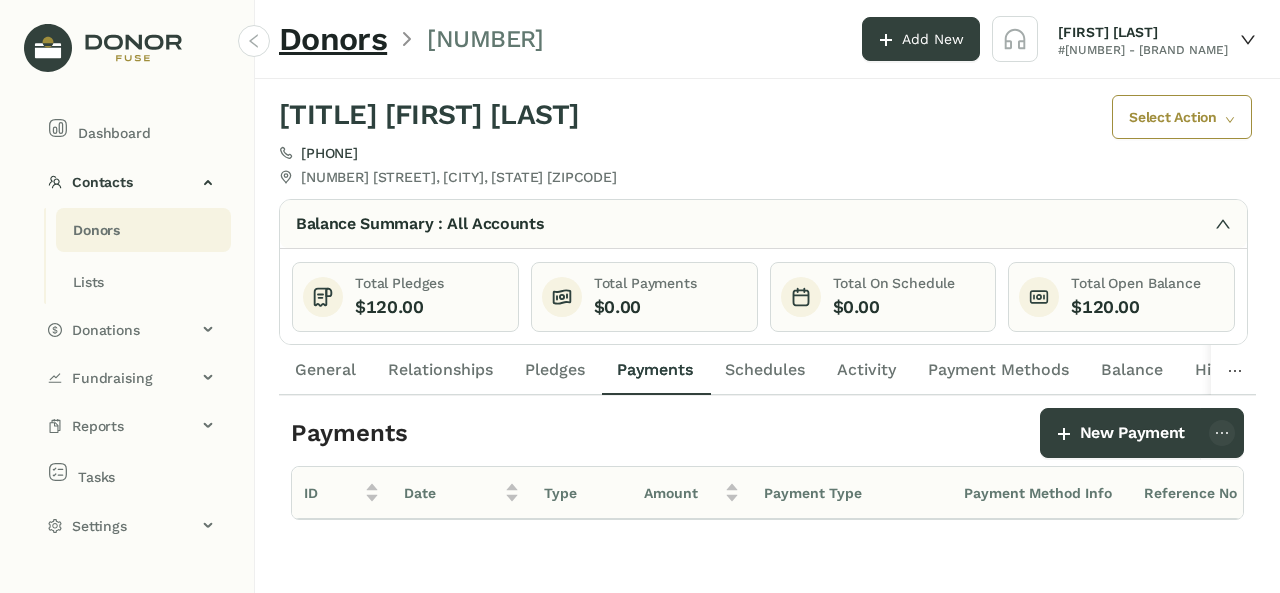 click on "General" at bounding box center [325, 370] 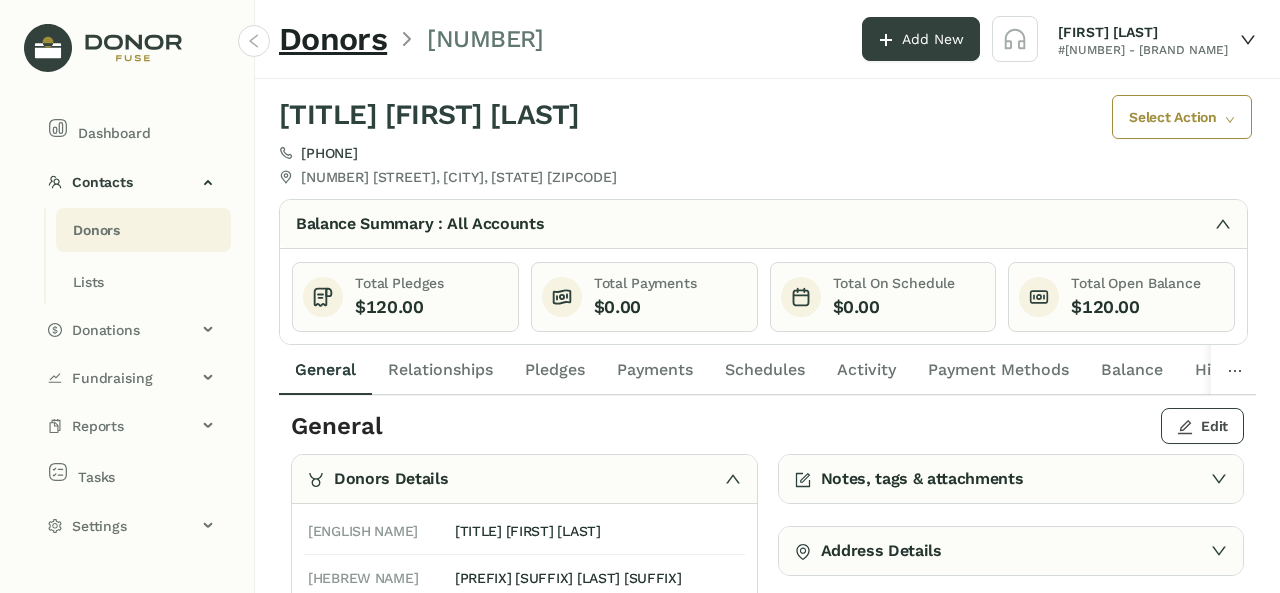 click on "Edit" at bounding box center (1202, 426) 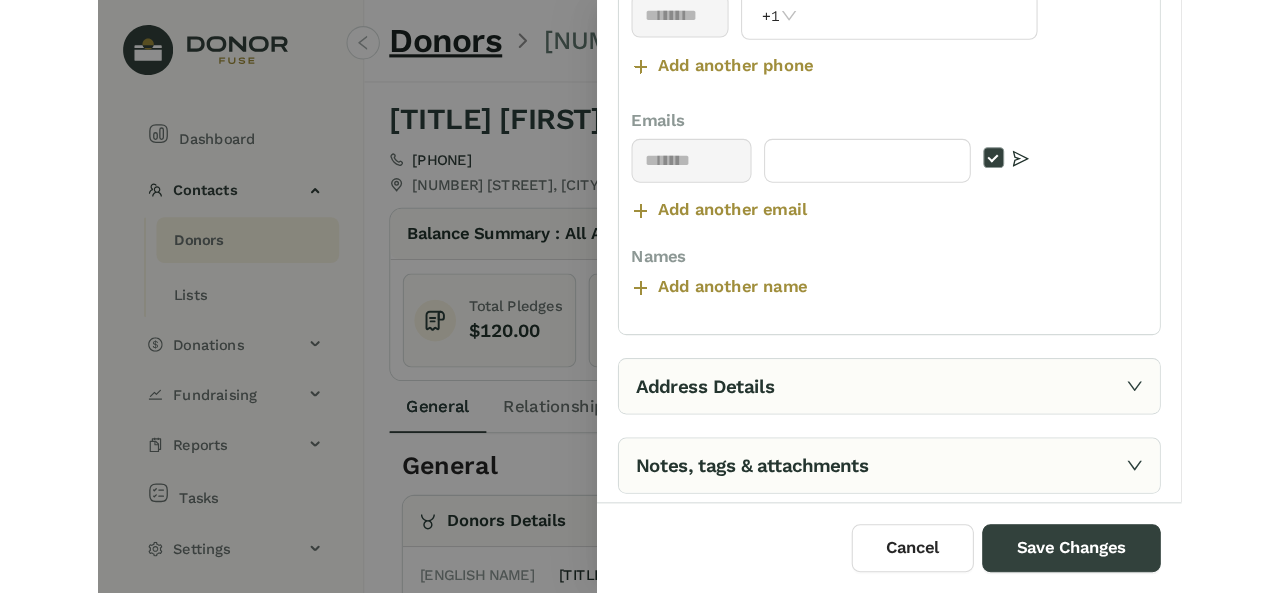scroll, scrollTop: 756, scrollLeft: 0, axis: vertical 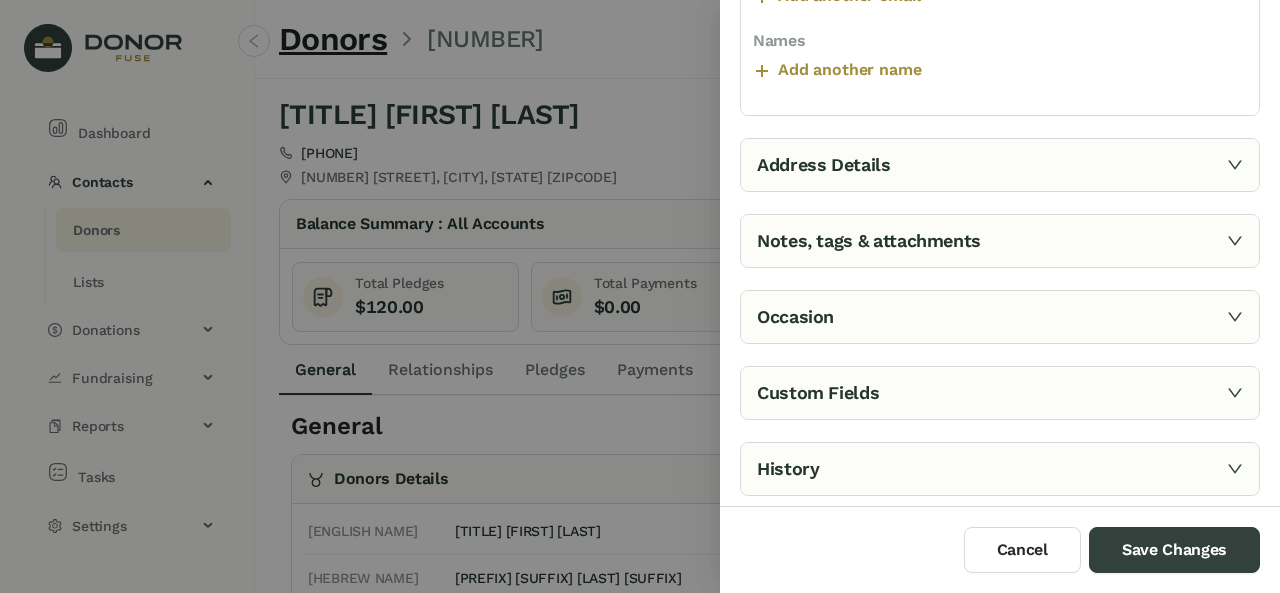 click on "Custom Fields" at bounding box center [1000, 393] 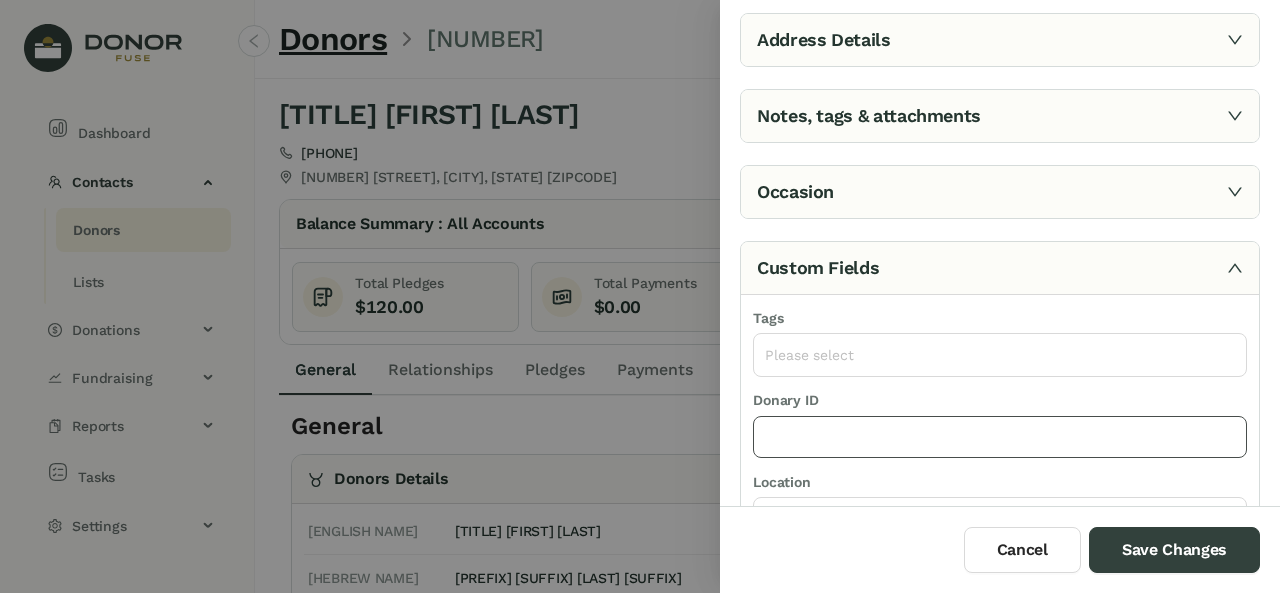 scroll, scrollTop: 133, scrollLeft: 0, axis: vertical 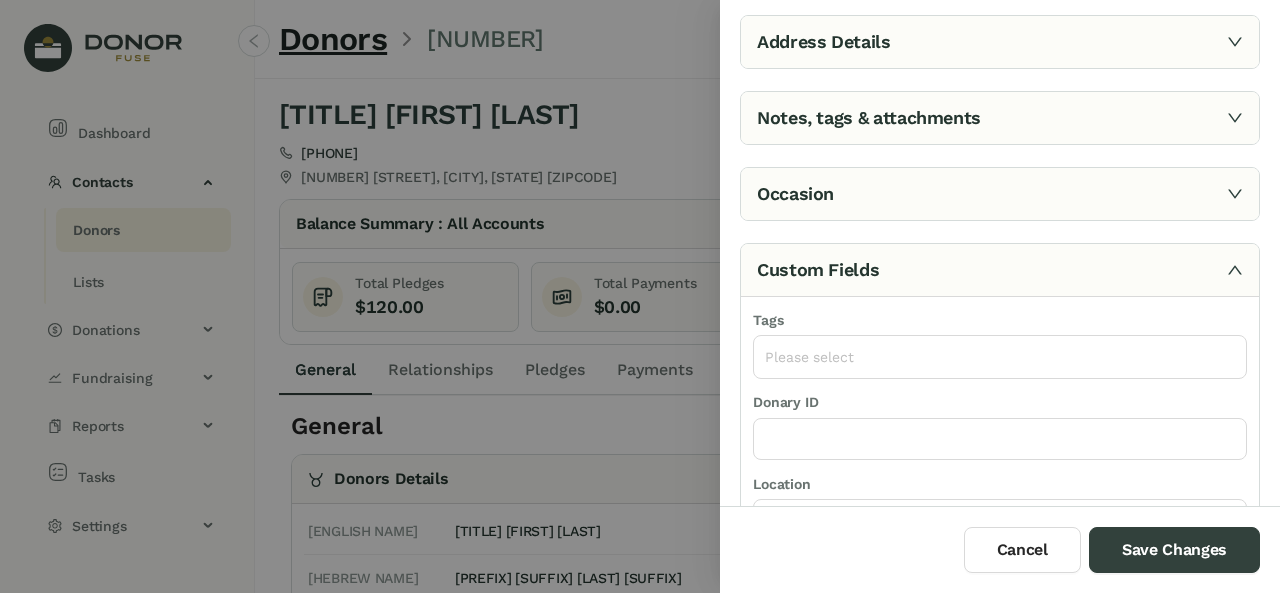 click on "Notes, tags & attachments" at bounding box center (1000, 118) 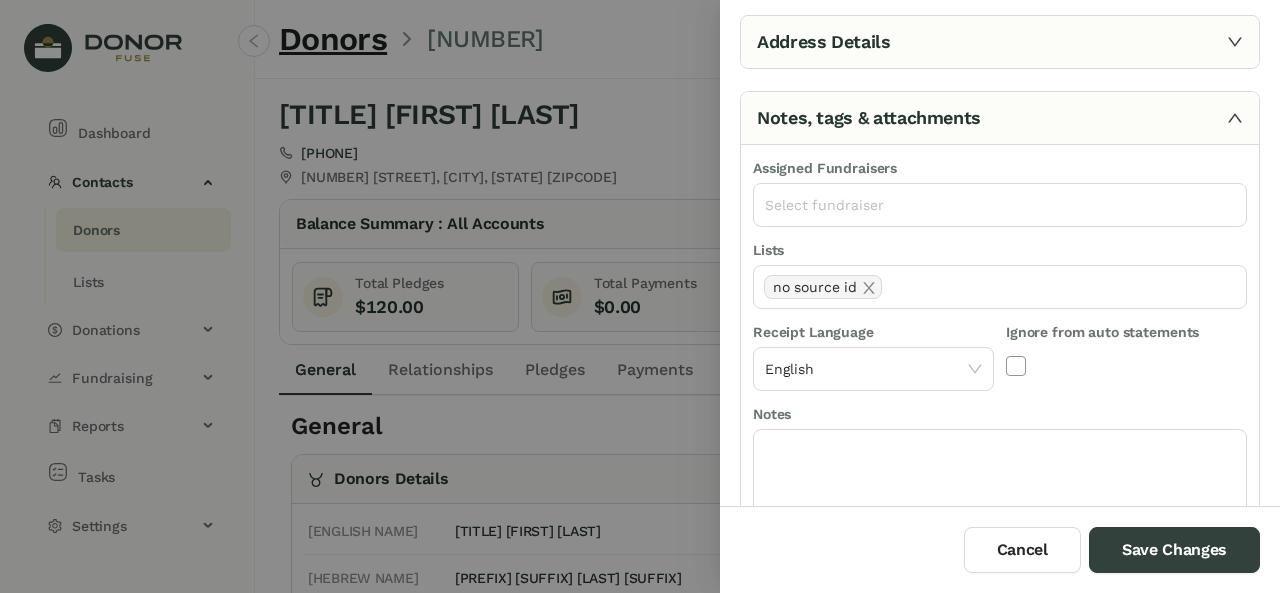 click on "[ADDRESS_DETAILS]" at bounding box center (1000, 42) 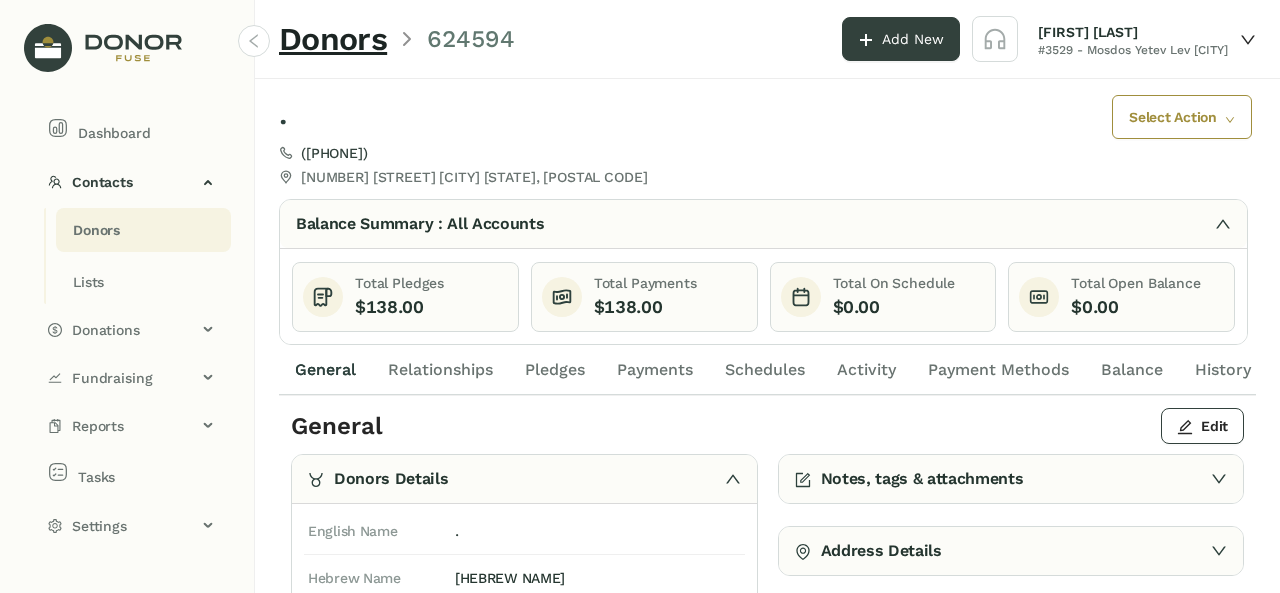 scroll, scrollTop: 0, scrollLeft: 0, axis: both 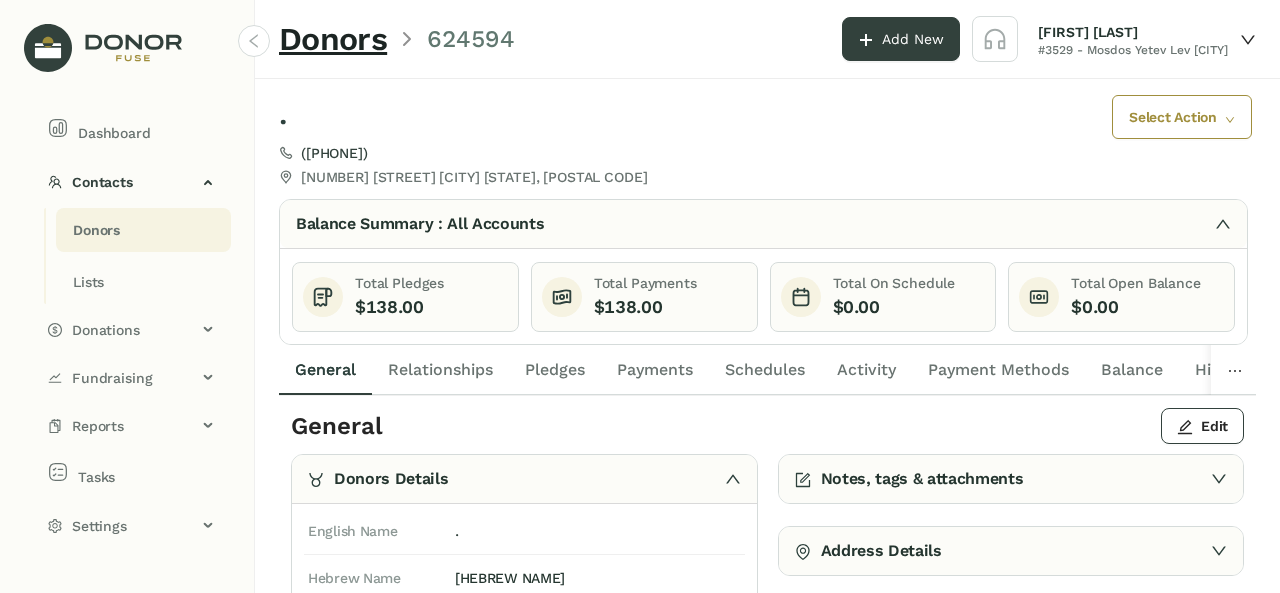 click on "Payments" at bounding box center (655, 370) 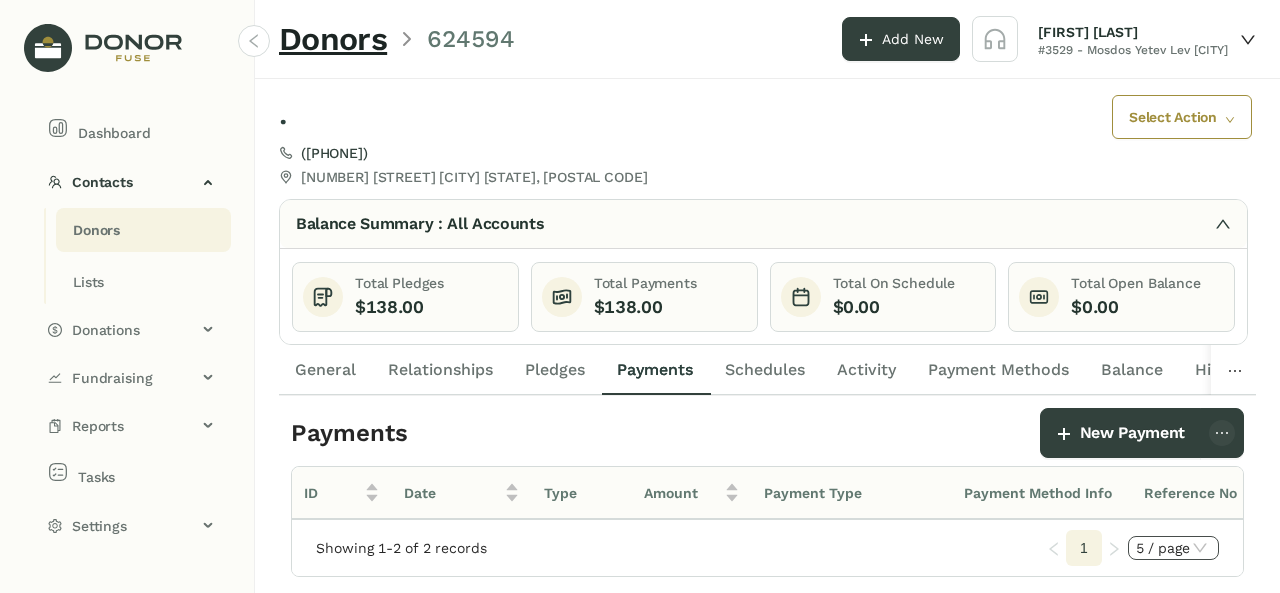 click on "5 / page" at bounding box center [1173, 548] 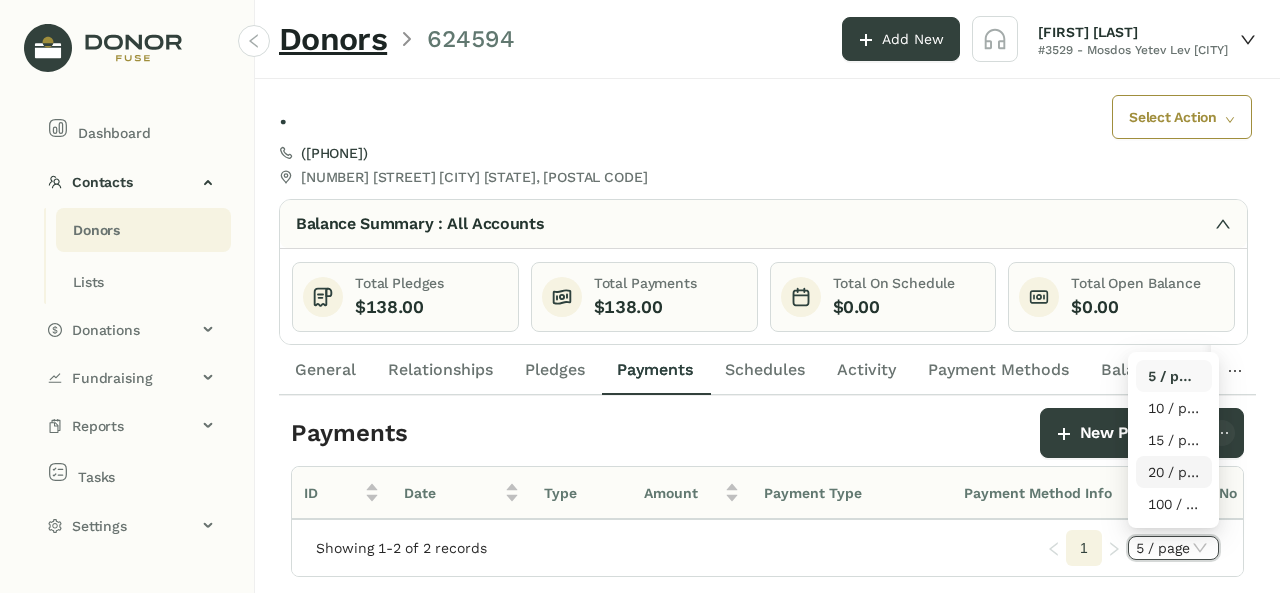 click on "20 / page" at bounding box center (1174, 472) 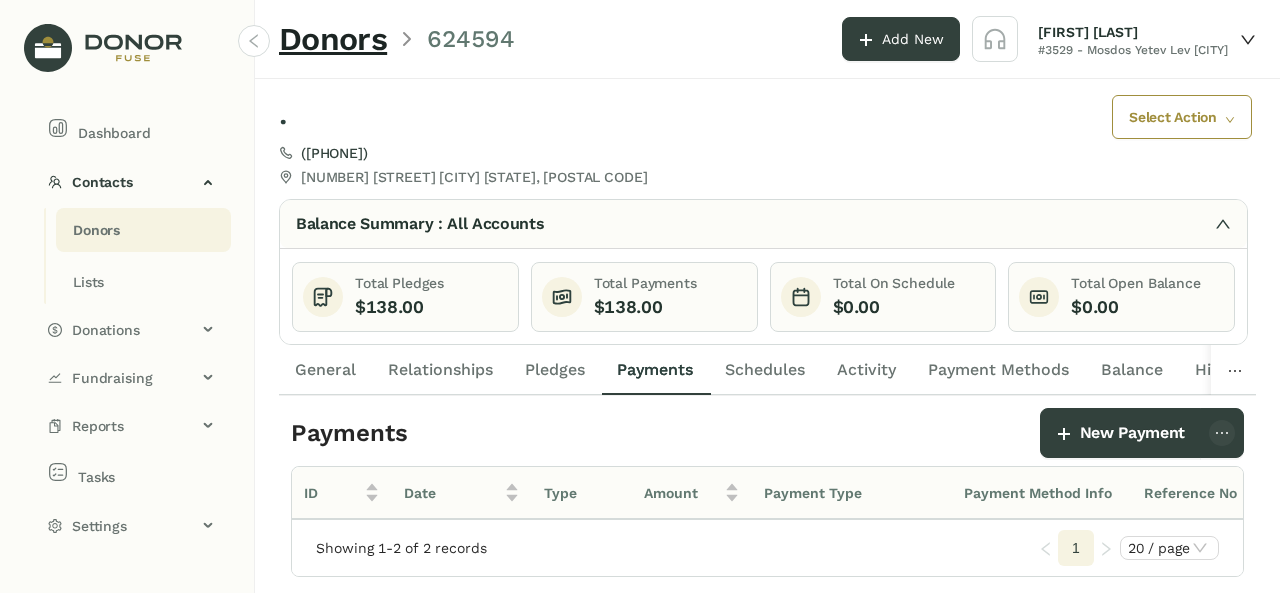 click at bounding box center [254, 41] 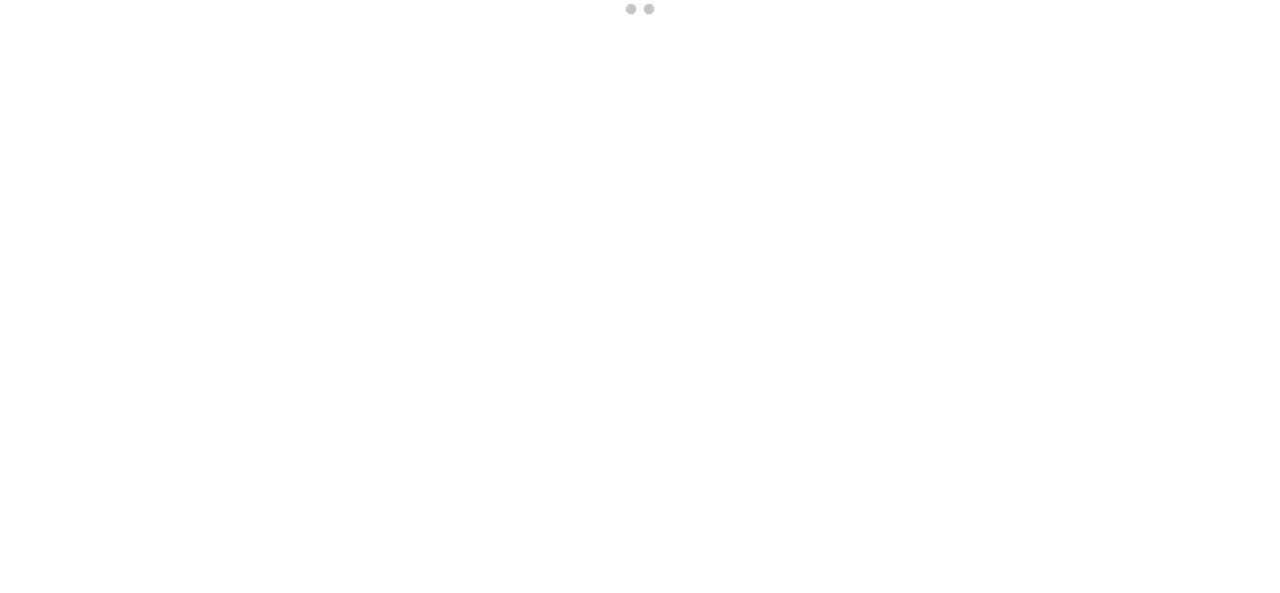 scroll, scrollTop: 0, scrollLeft: 0, axis: both 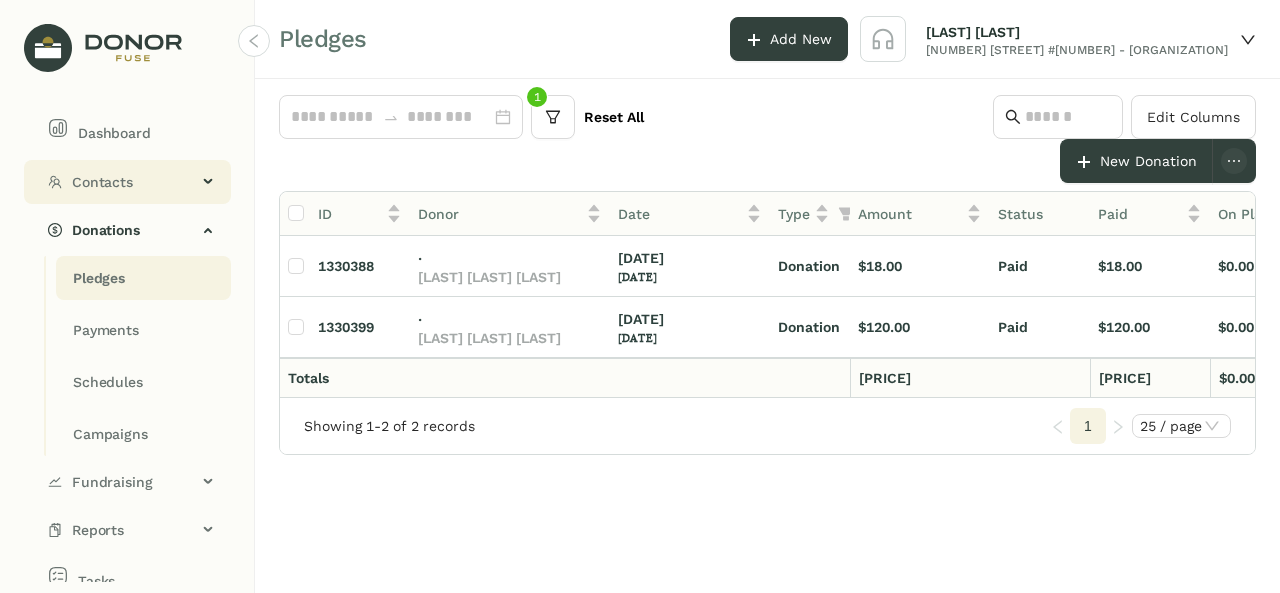 click on "Contacts" at bounding box center (127, 182) 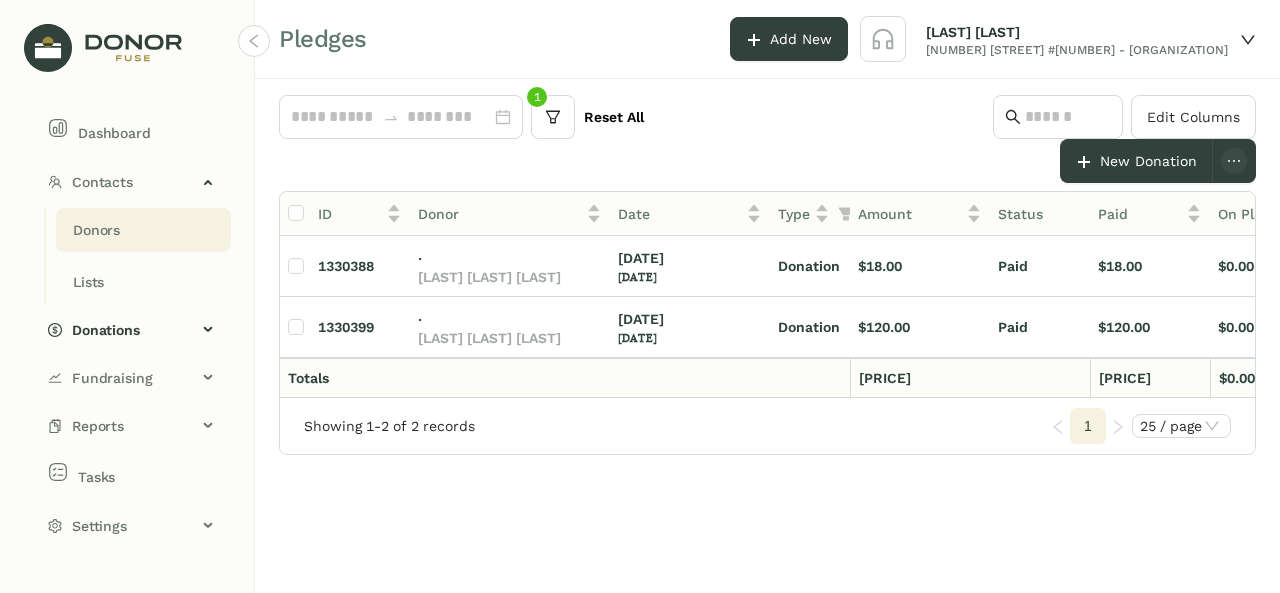 click on "Donors" at bounding box center (96, 230) 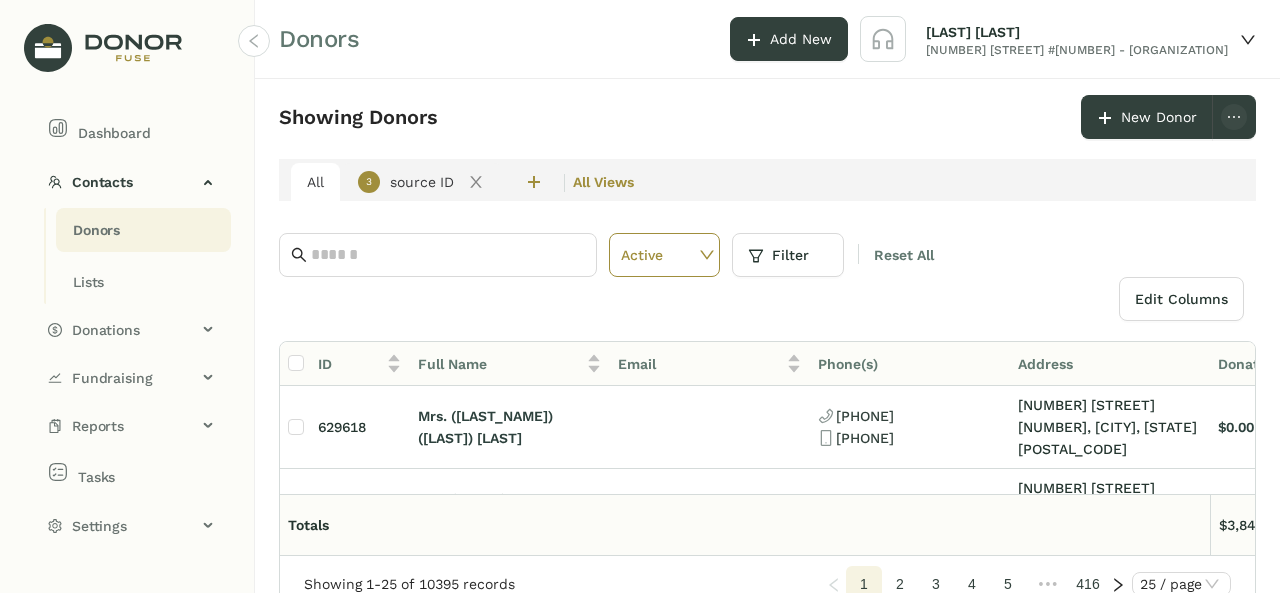 click on "3" at bounding box center [369, 182] 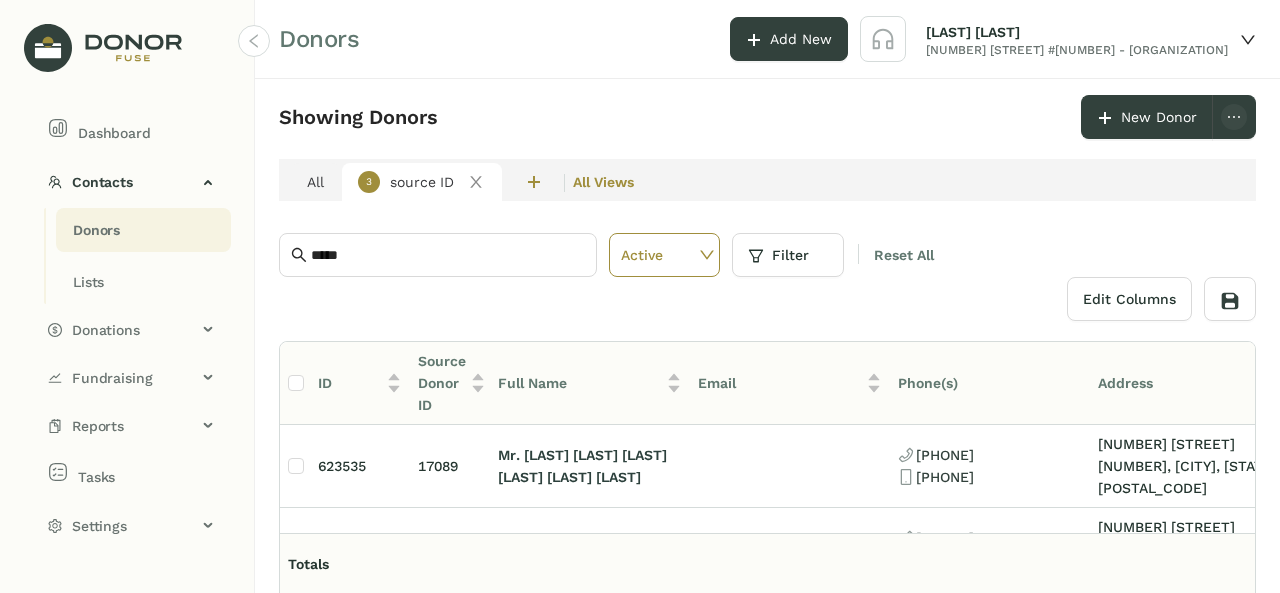 click on "3" at bounding box center (369, 182) 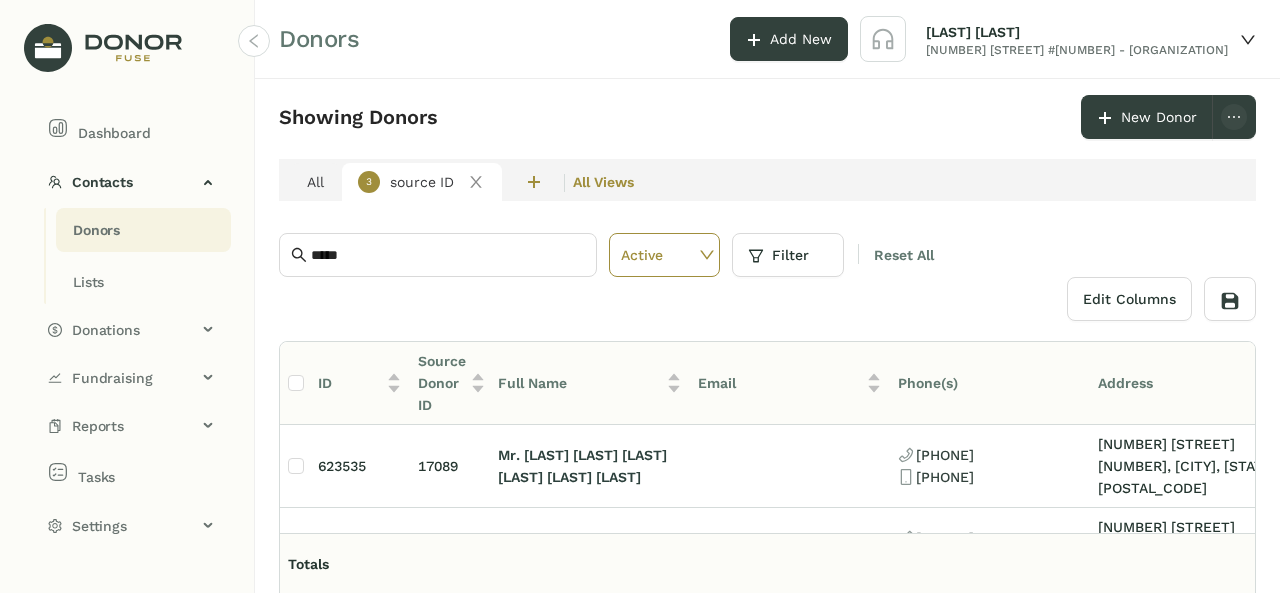 click on "Edit Columns" at bounding box center [767, 299] 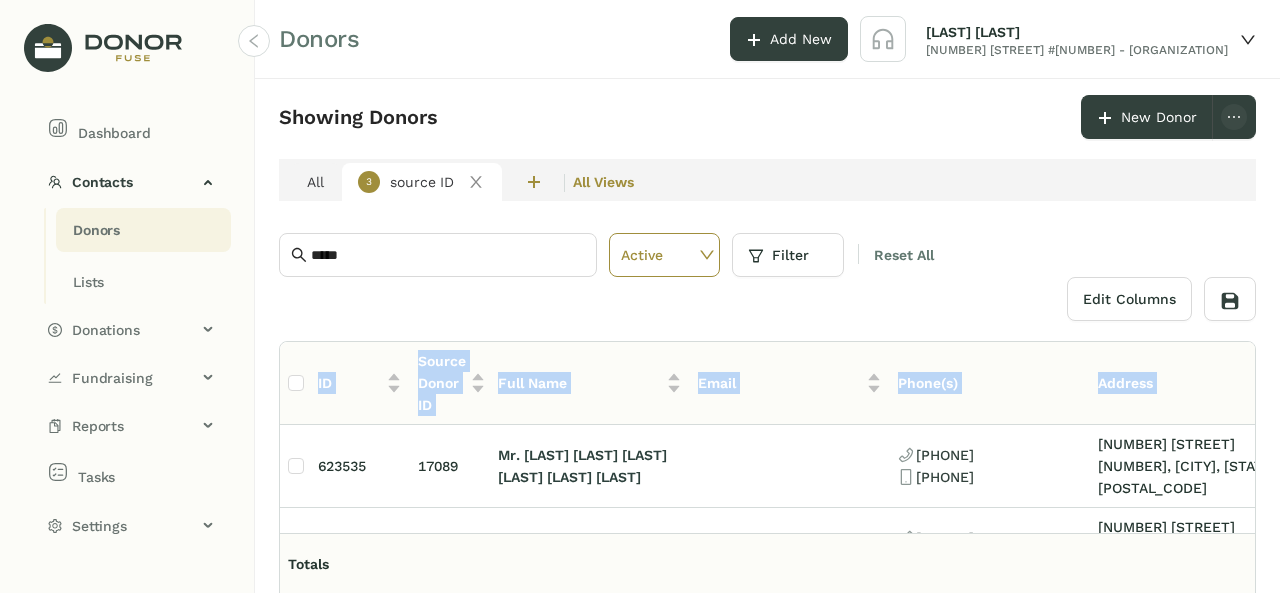 click on "Edit Columns" at bounding box center (767, 299) 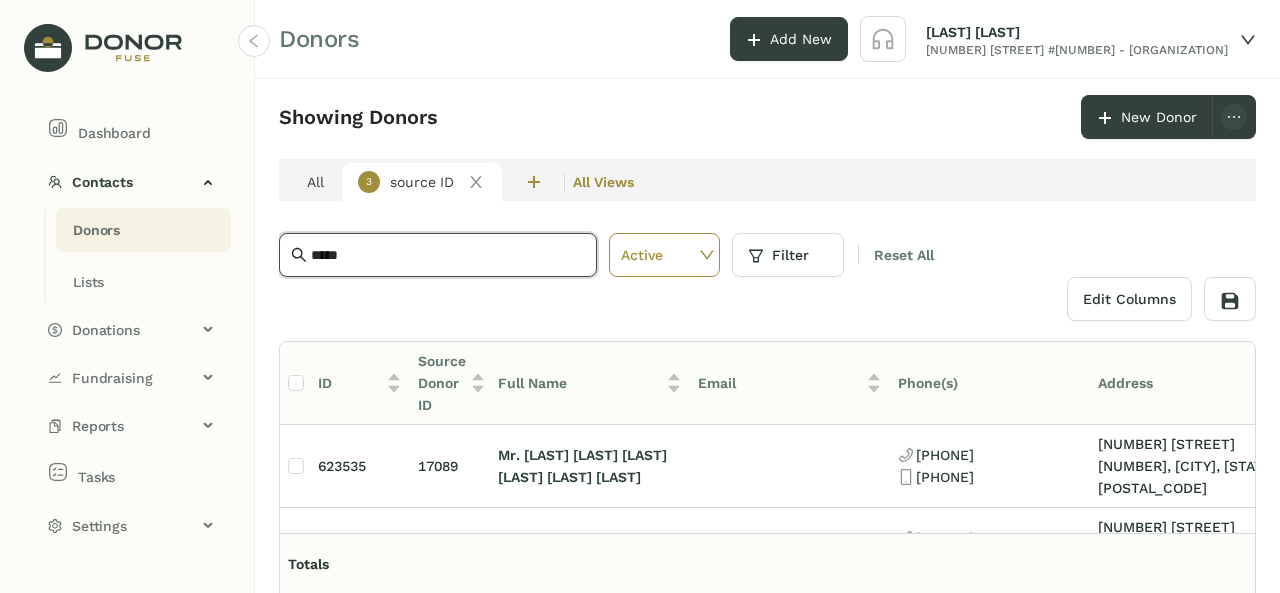 click on "**********" at bounding box center [448, 255] 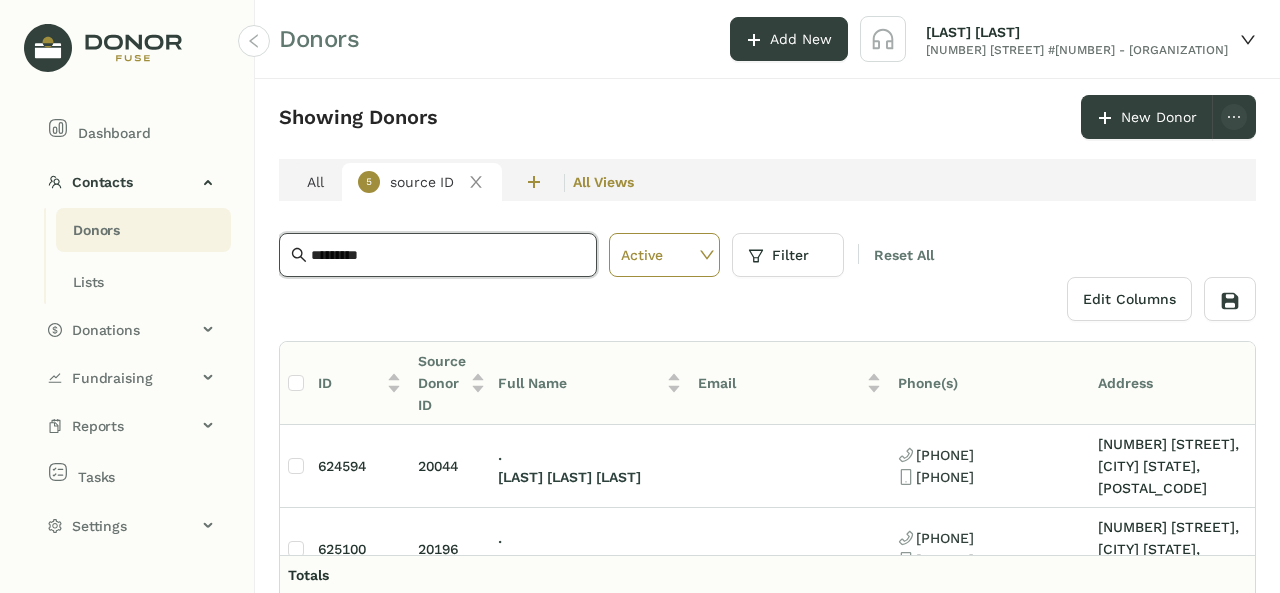 type on "*********" 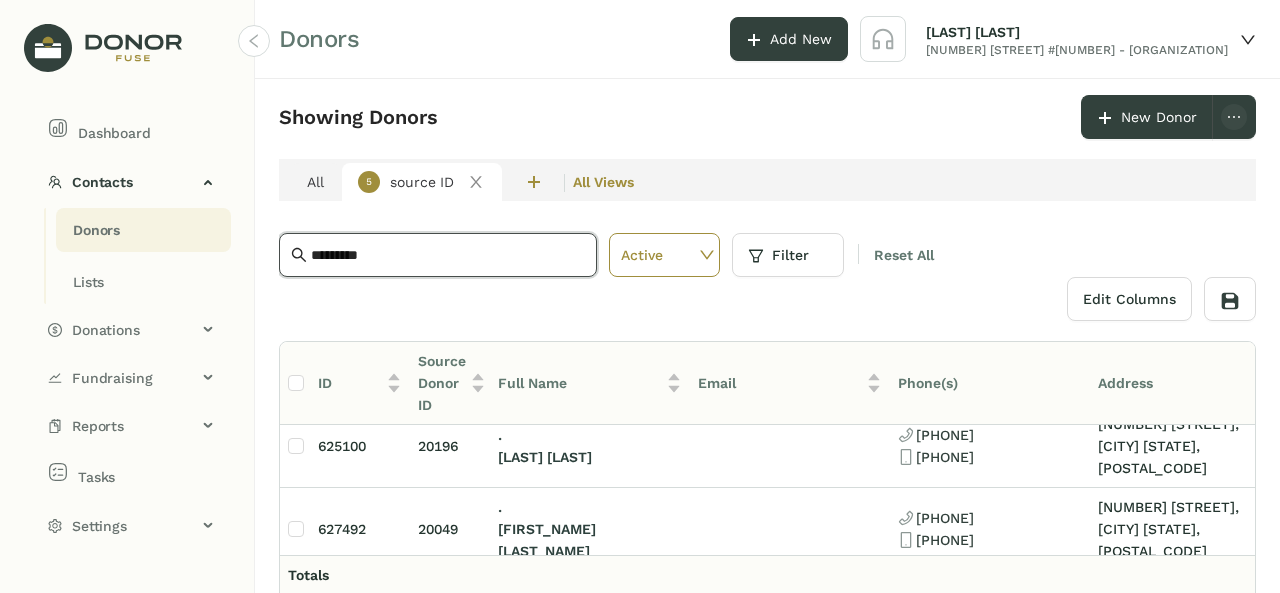 scroll, scrollTop: 122, scrollLeft: 0, axis: vertical 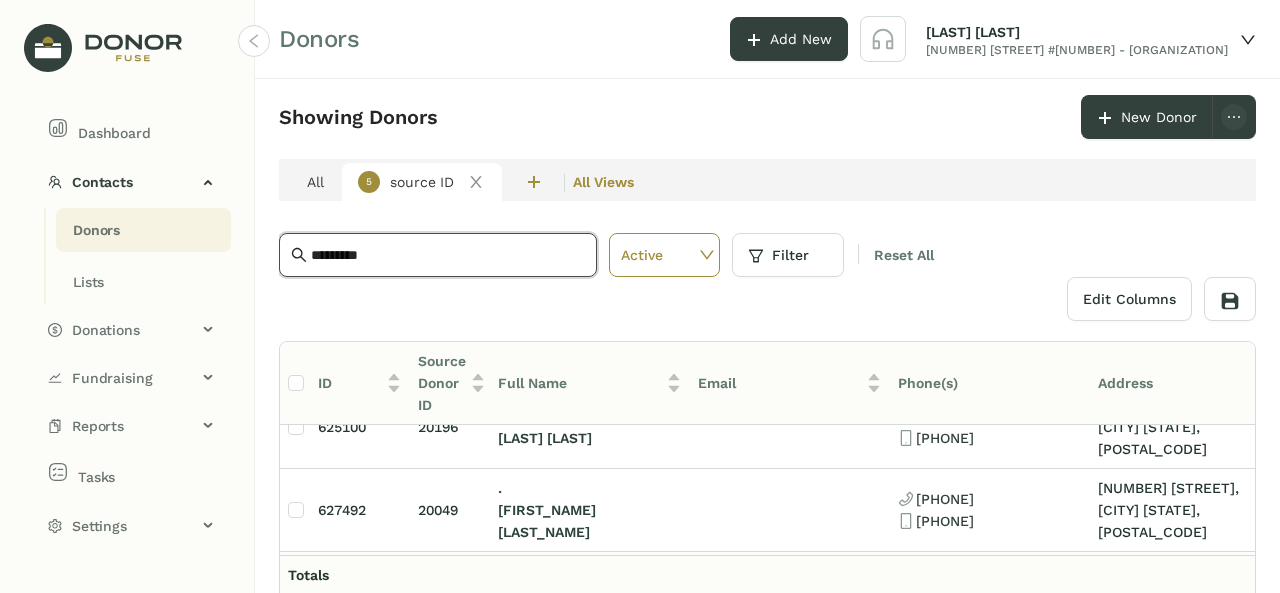 click on "23547" at bounding box center (438, 344) 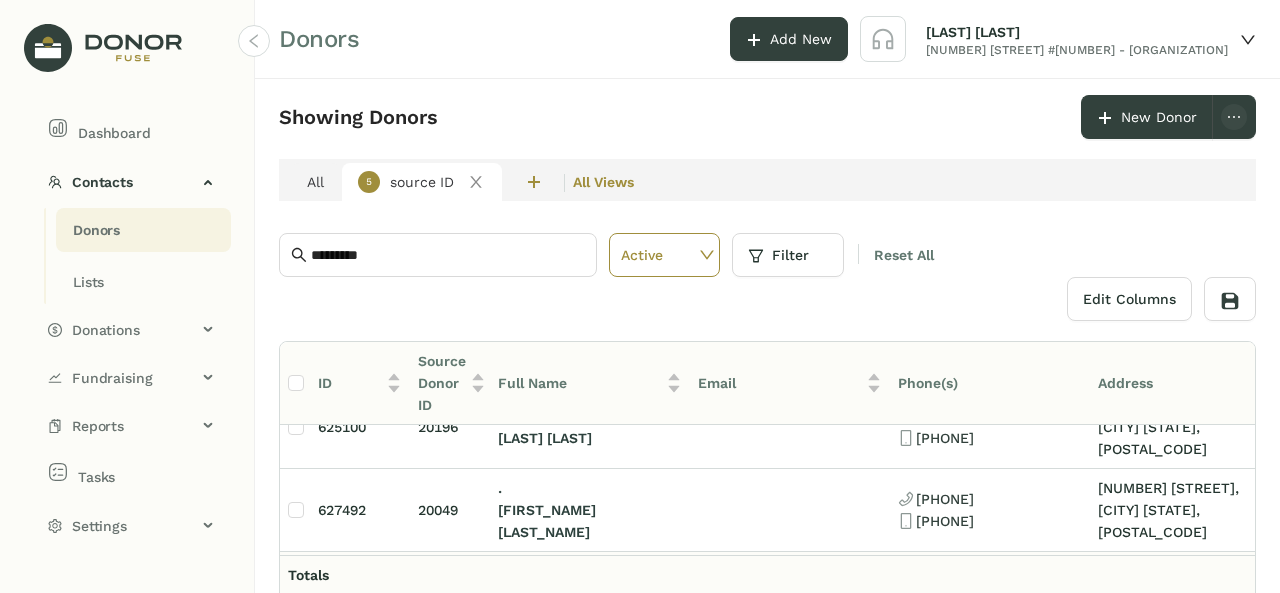click on "23547" at bounding box center [438, 344] 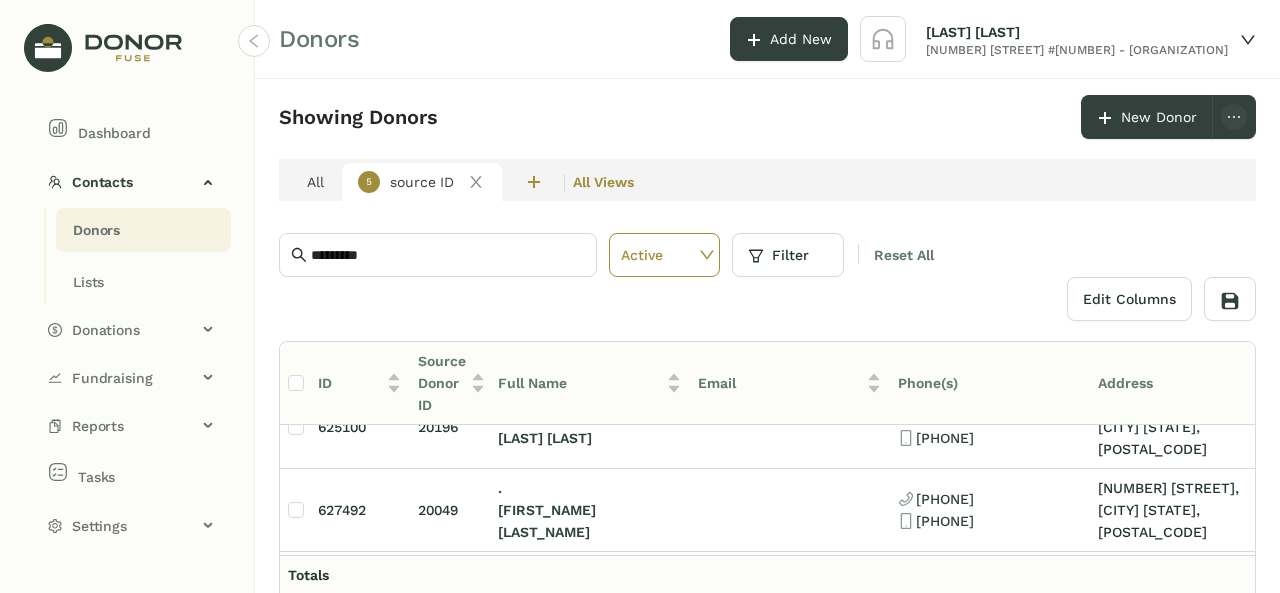 copy on "23547" 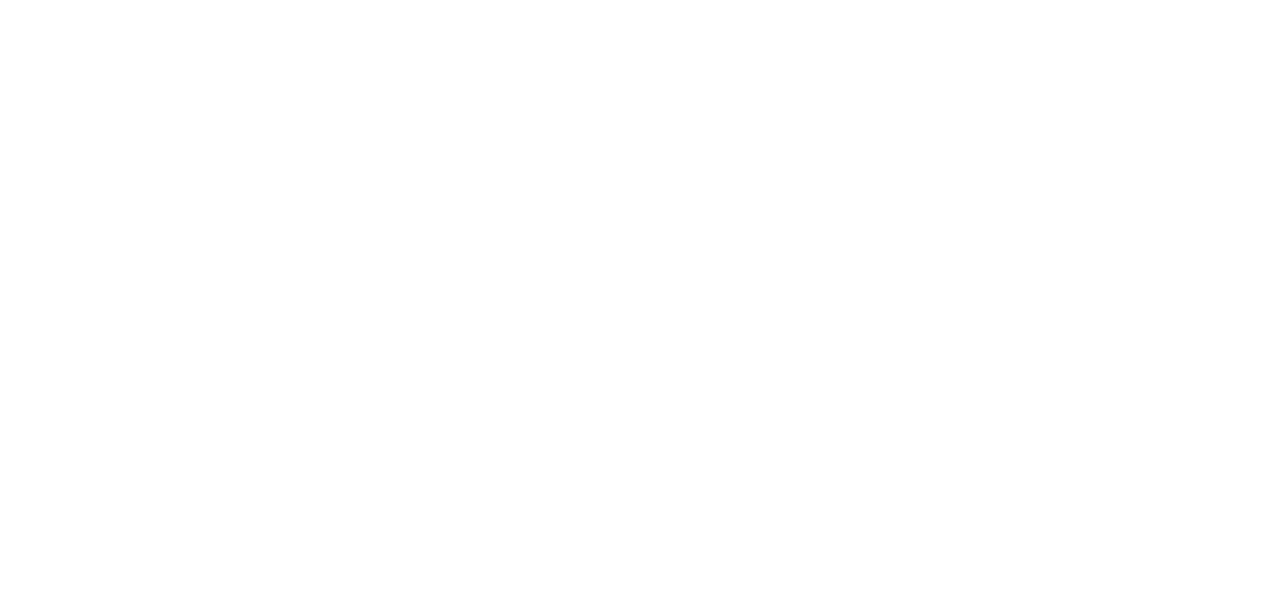 scroll, scrollTop: 0, scrollLeft: 0, axis: both 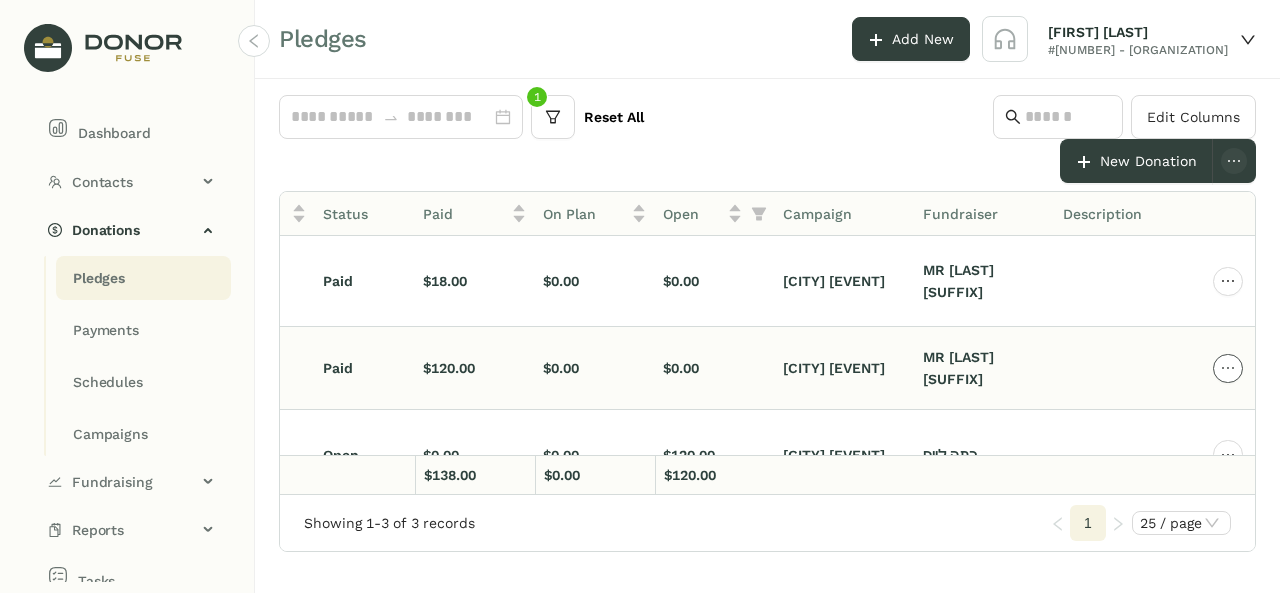 click at bounding box center [1228, 266] 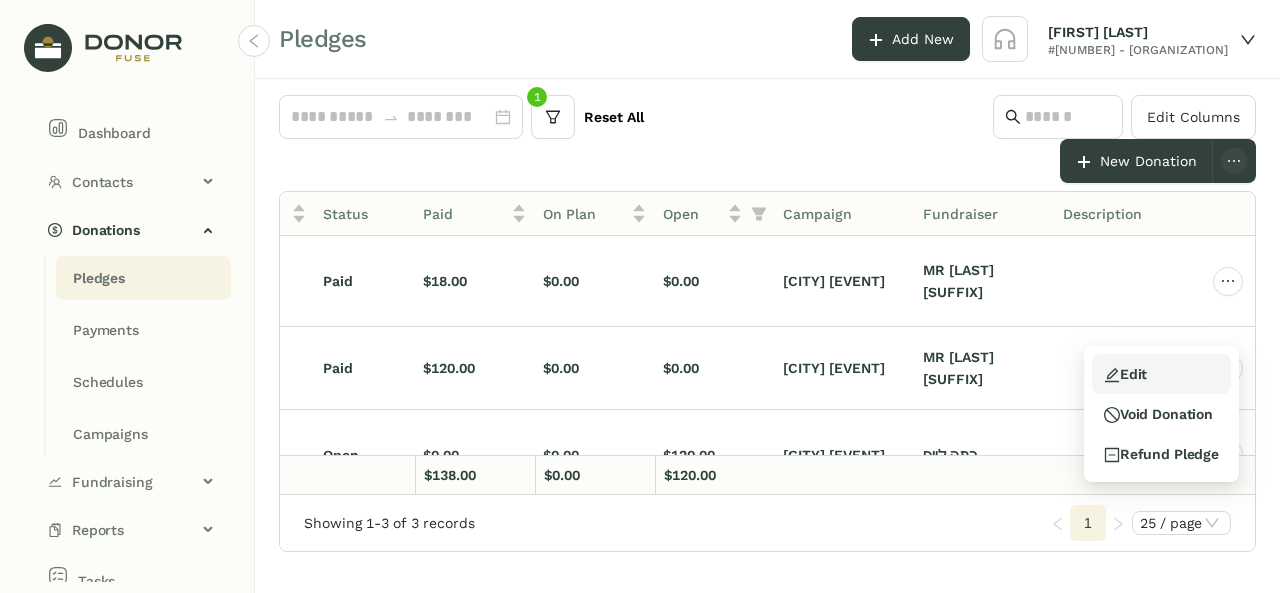 click on "Edit" at bounding box center (1161, 374) 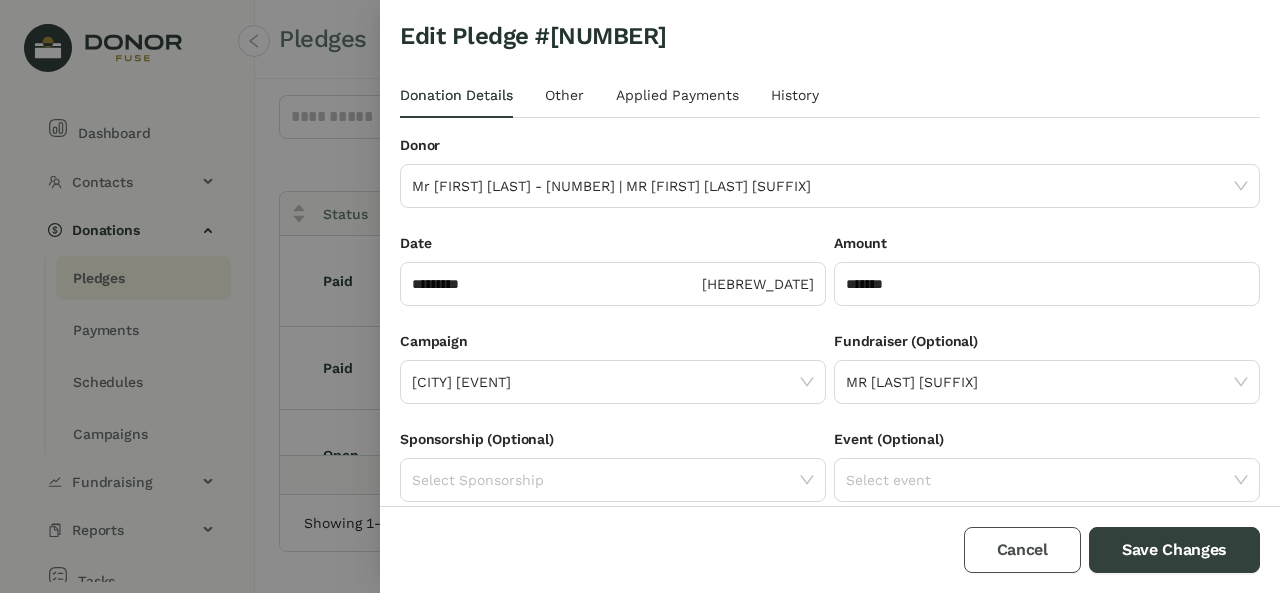 click on "Cancel" at bounding box center (1022, 550) 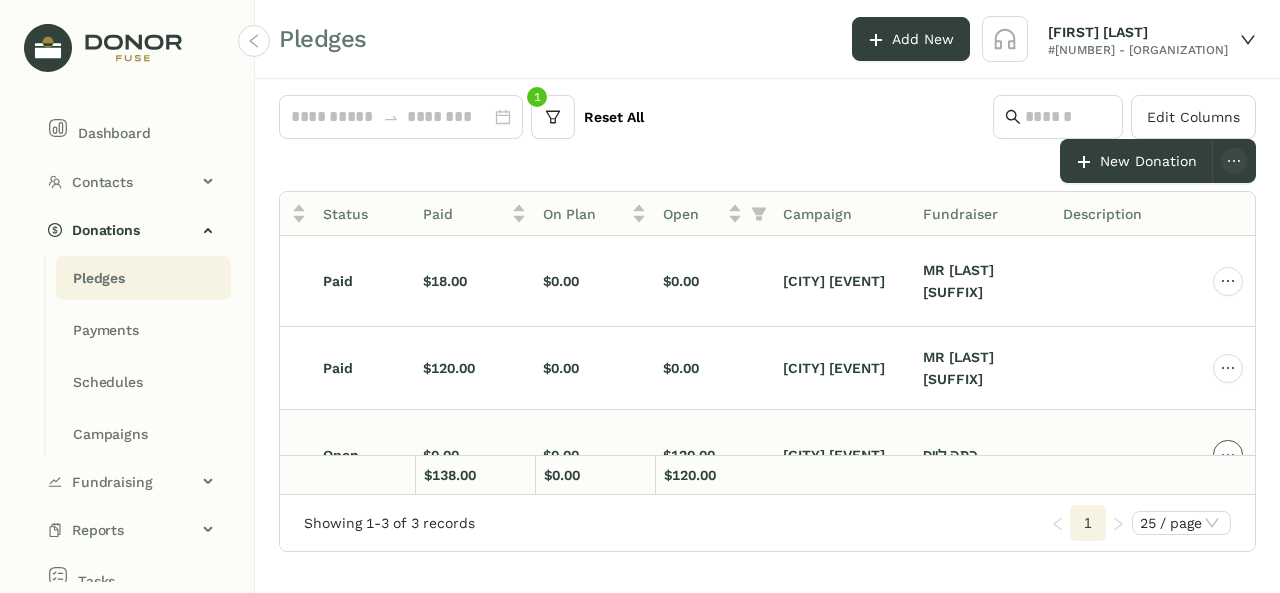 click at bounding box center [1228, 266] 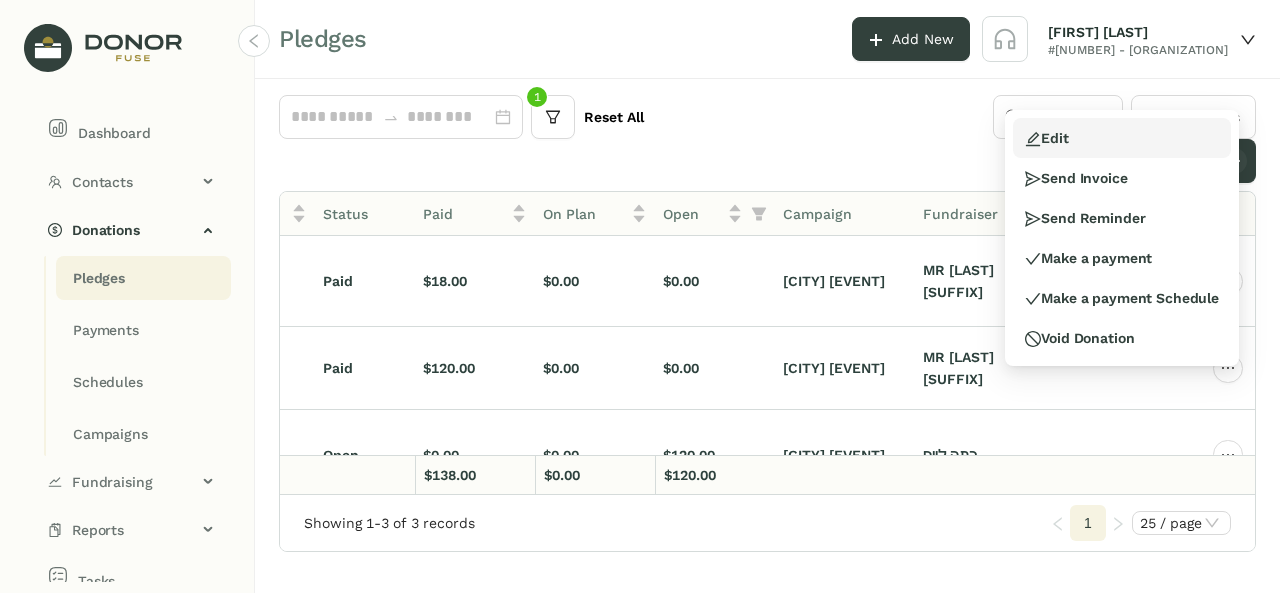 click on "Edit" at bounding box center (1122, 138) 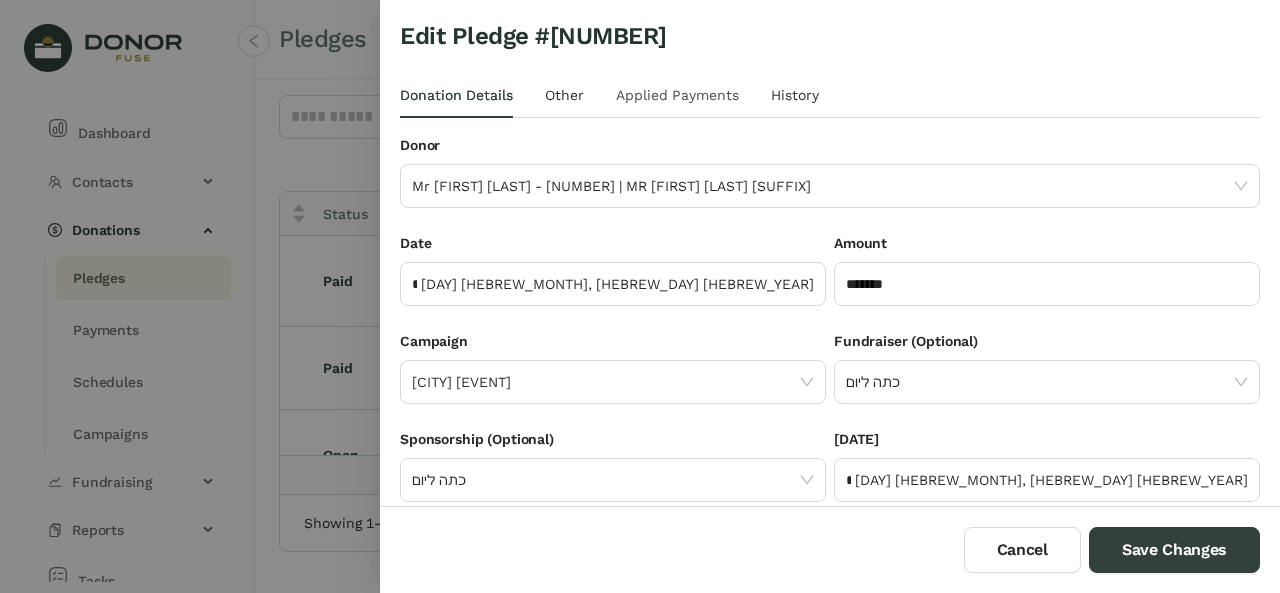 click on "Applied Payments" at bounding box center [677, 95] 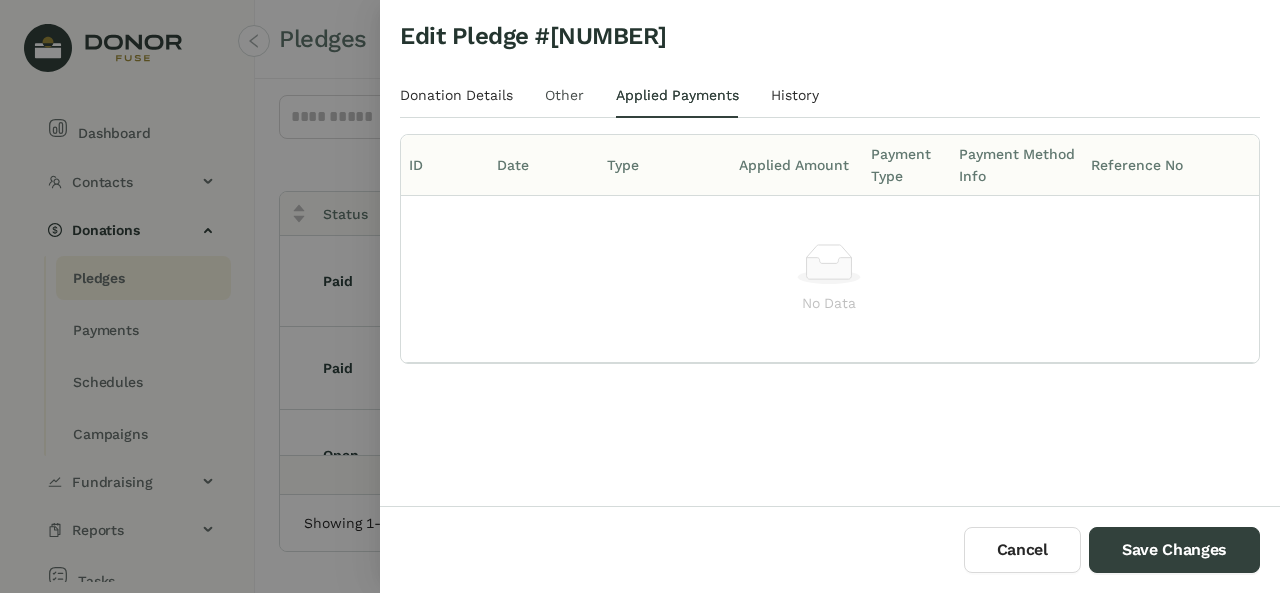 click on "Other" at bounding box center (564, 95) 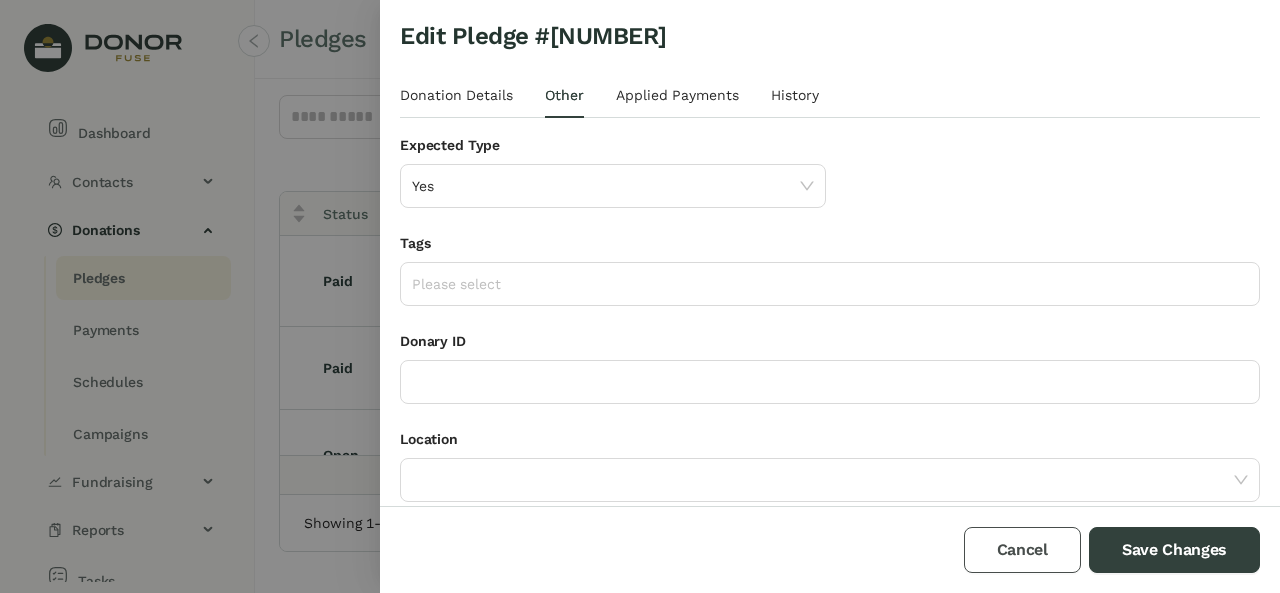 click on "Cancel" at bounding box center (1022, 550) 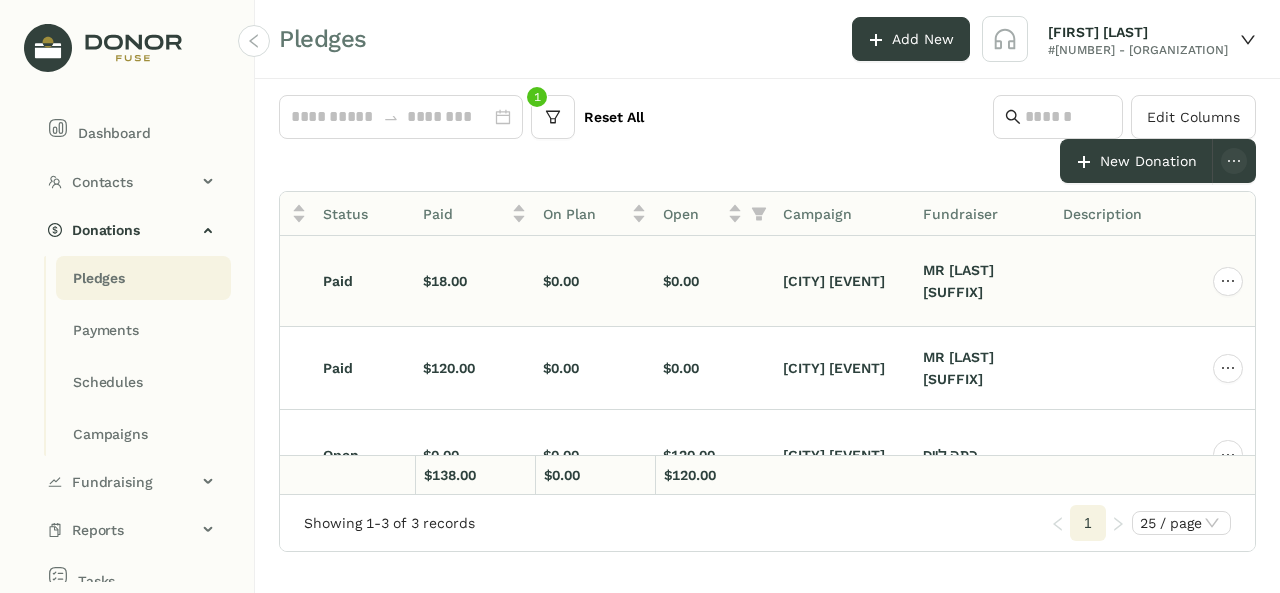 scroll, scrollTop: 0, scrollLeft: 515, axis: horizontal 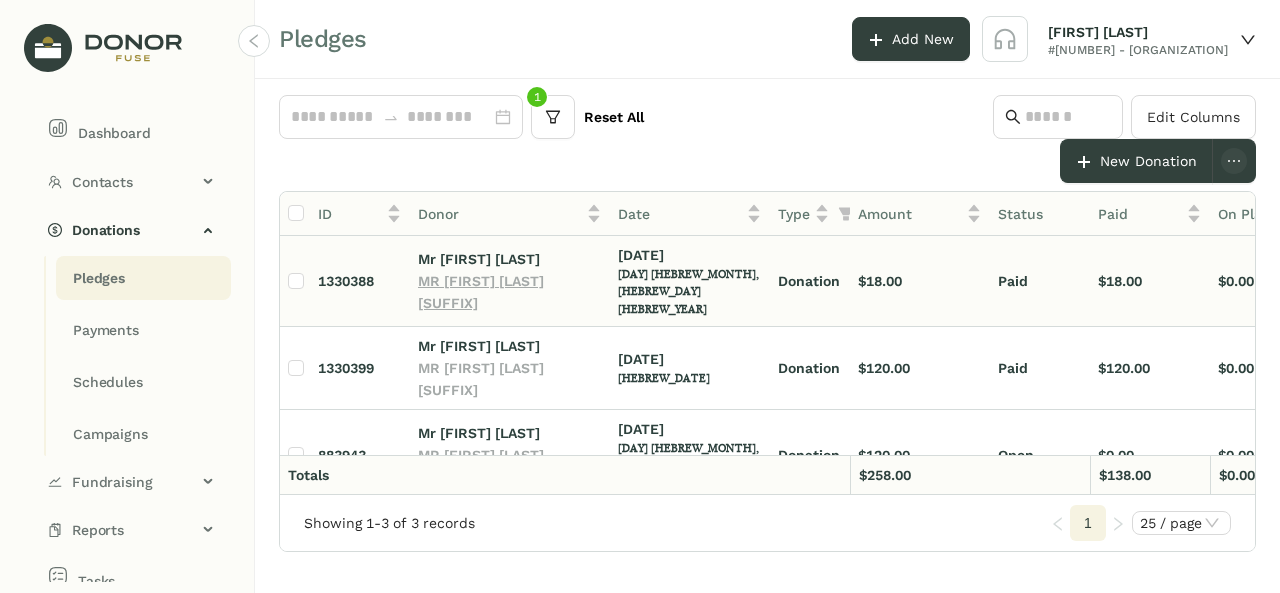 click on "מו"ה טובי' גרינפעלד הי"ו" at bounding box center (496, 277) 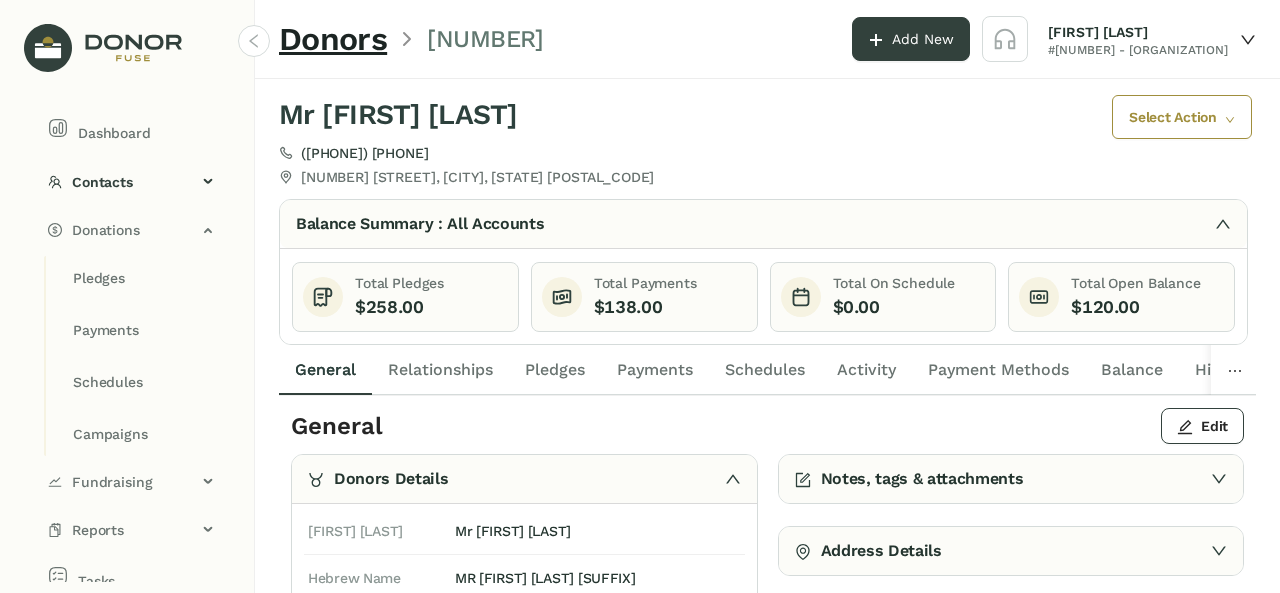 click on "Payments" at bounding box center [655, 398] 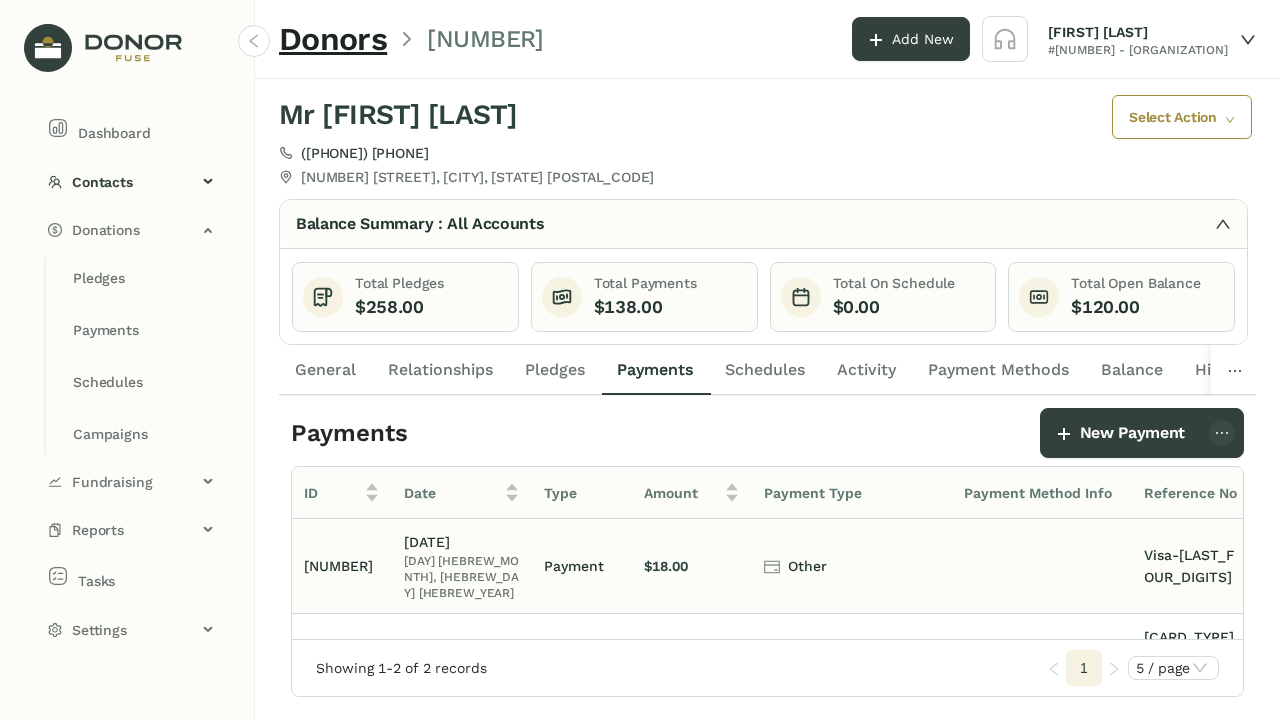 scroll, scrollTop: 0, scrollLeft: 53, axis: horizontal 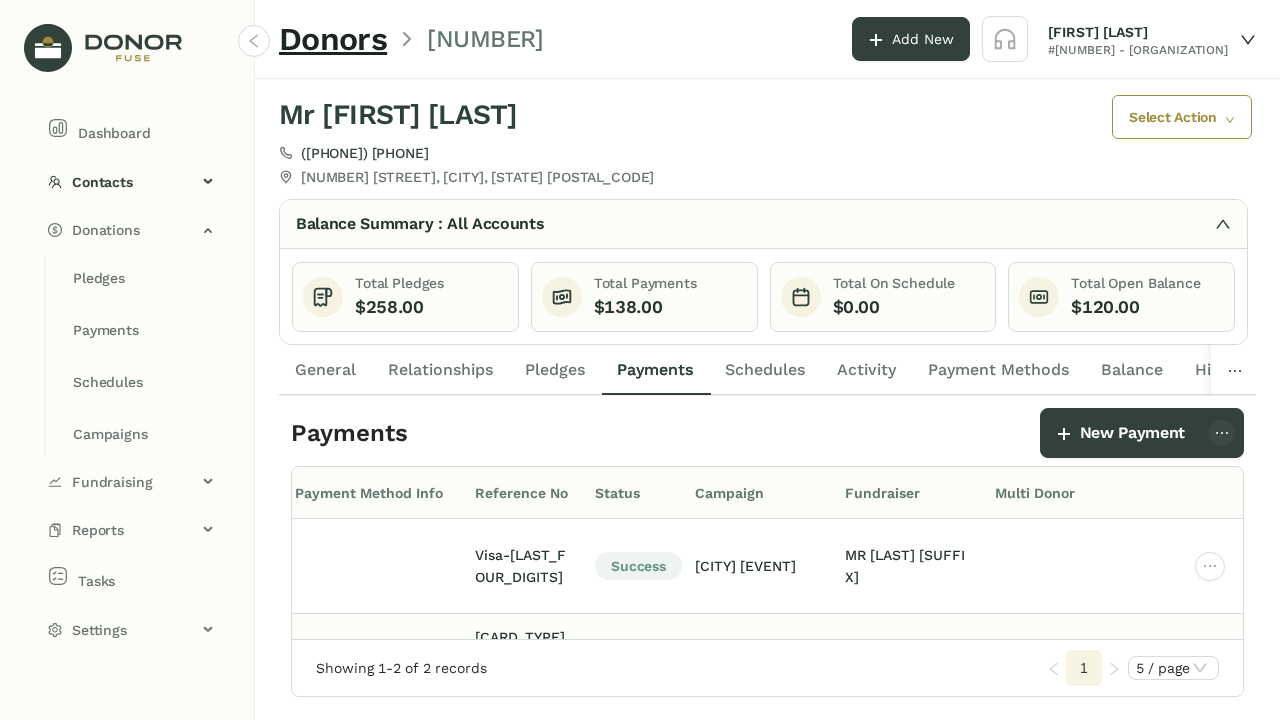 click at bounding box center [1210, 586] 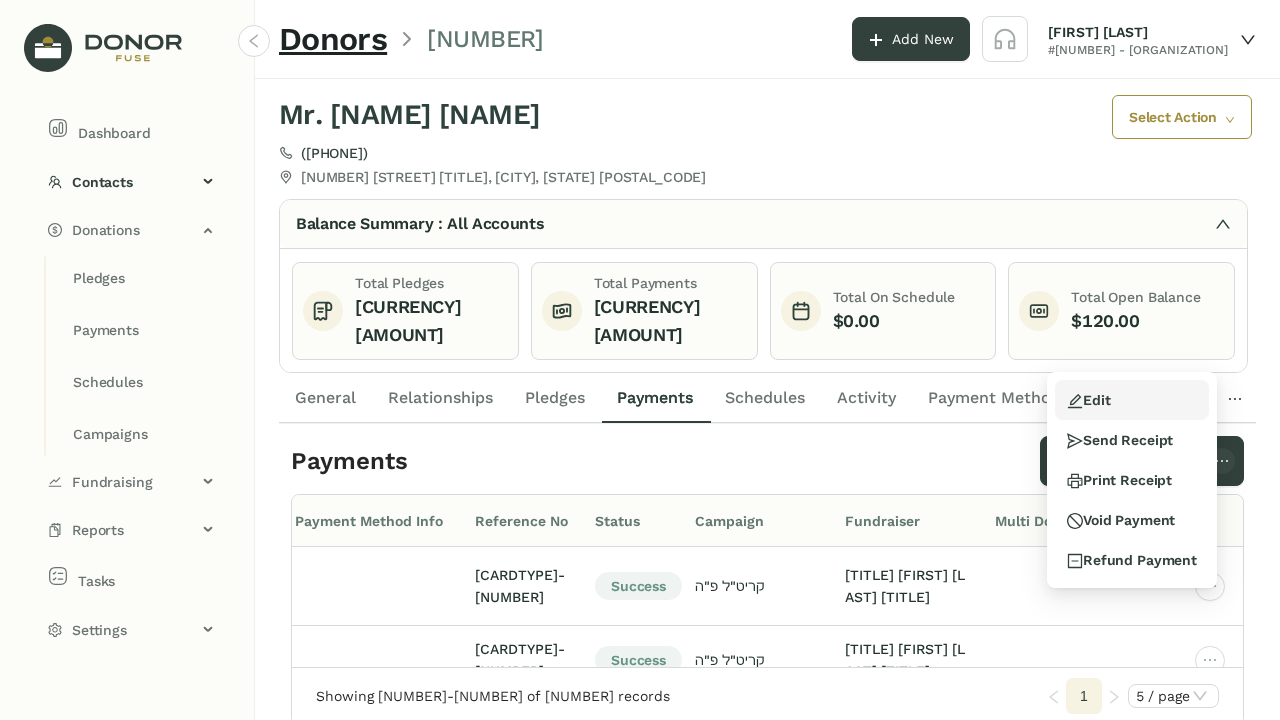 click on "Edit" at bounding box center (1132, 400) 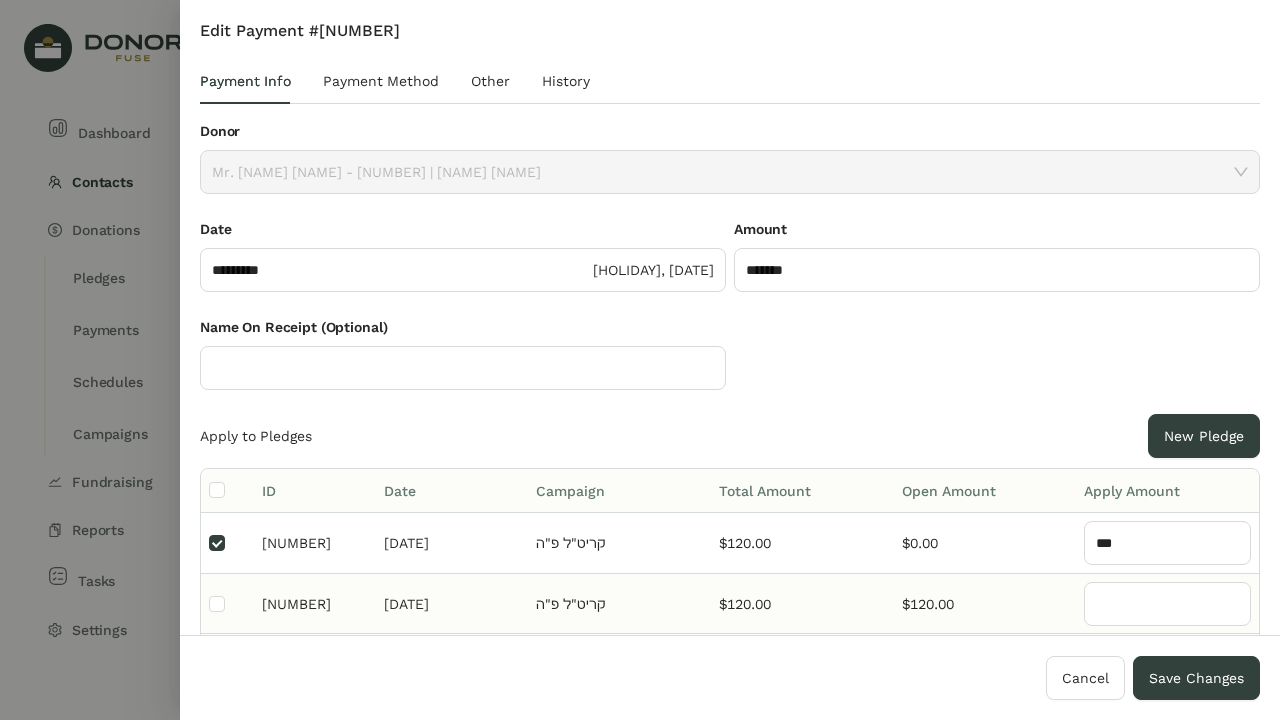 click at bounding box center [227, 543] 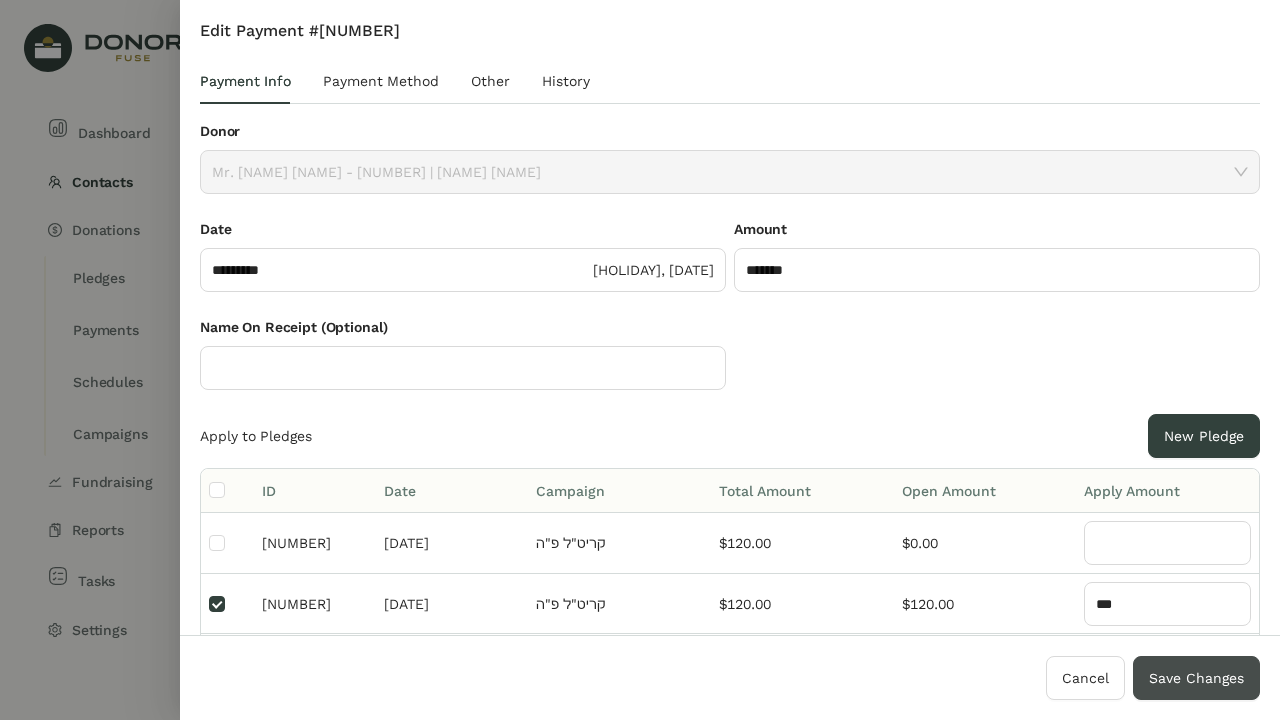 click on "Save Changes" at bounding box center [1196, 678] 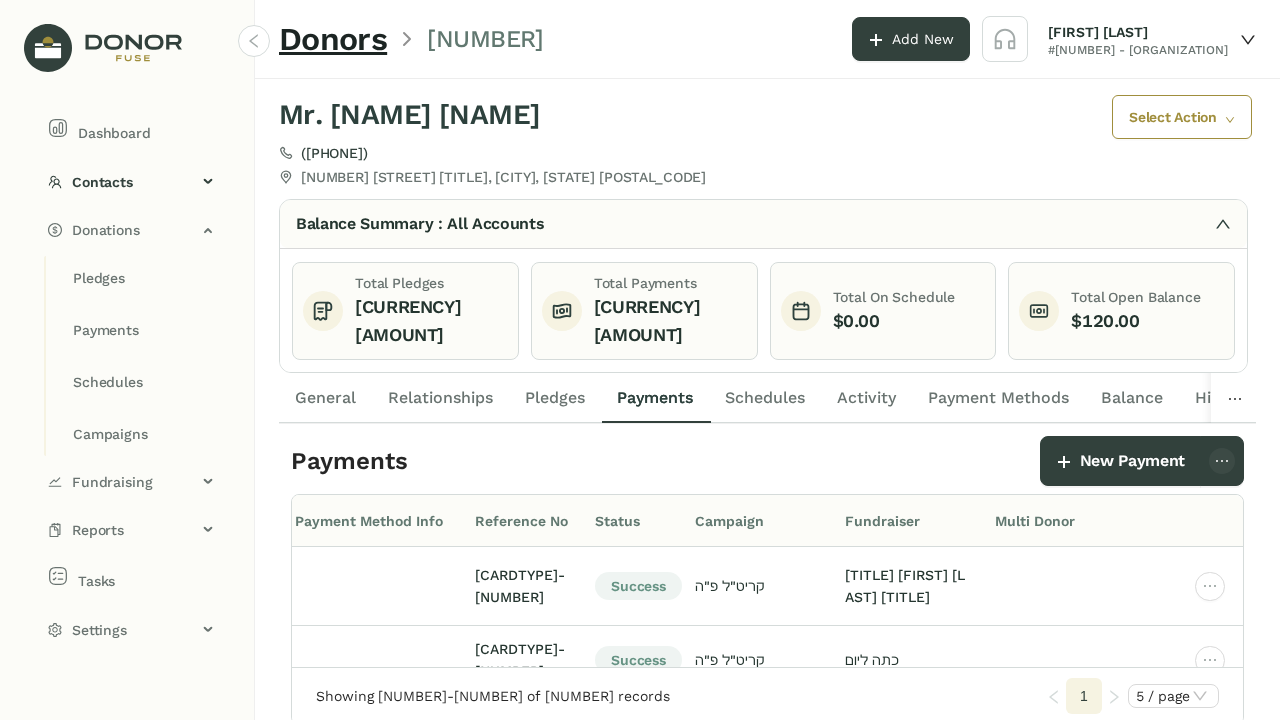 click on "Pledges" at bounding box center [555, 398] 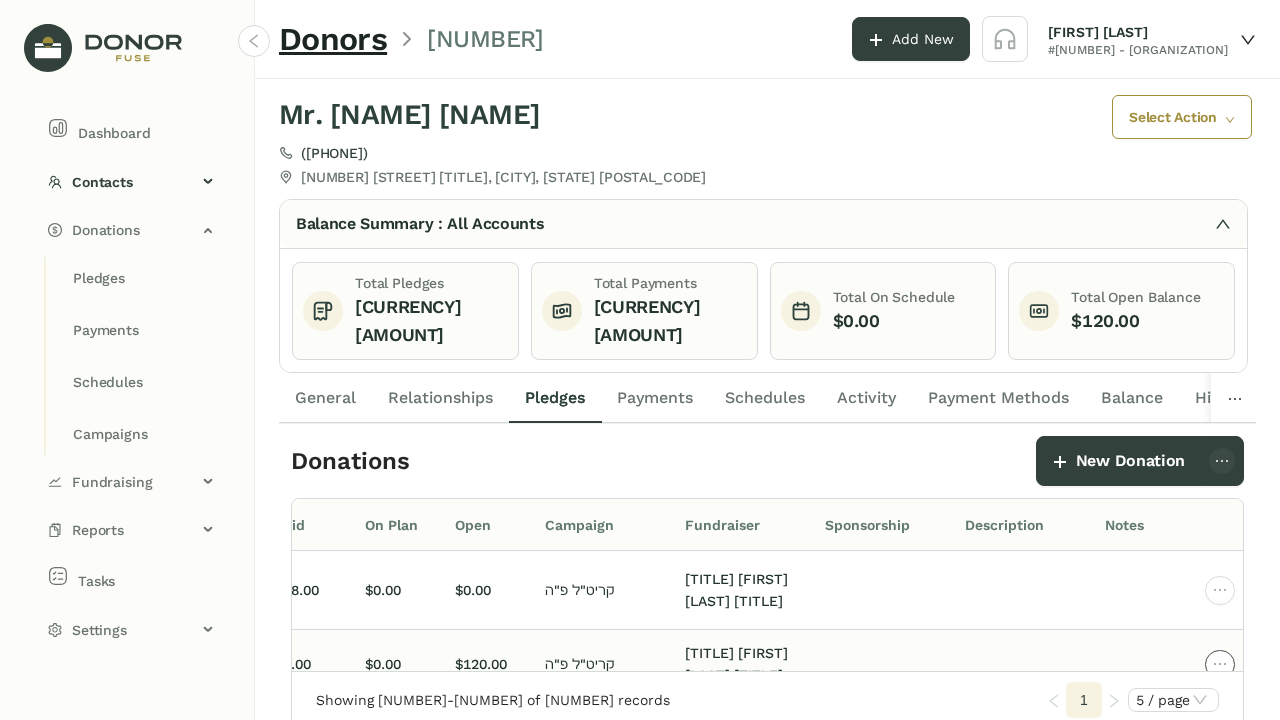 click at bounding box center [1220, 590] 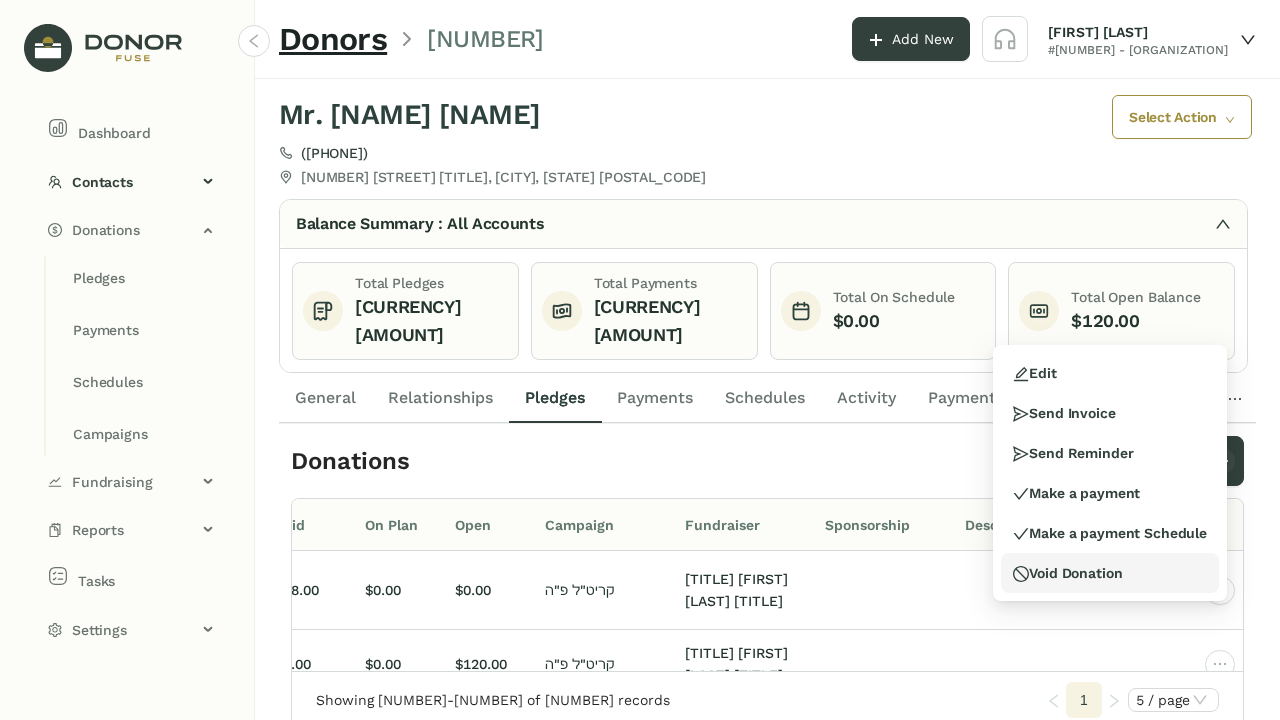 click on "Void Donation" at bounding box center (1034, 373) 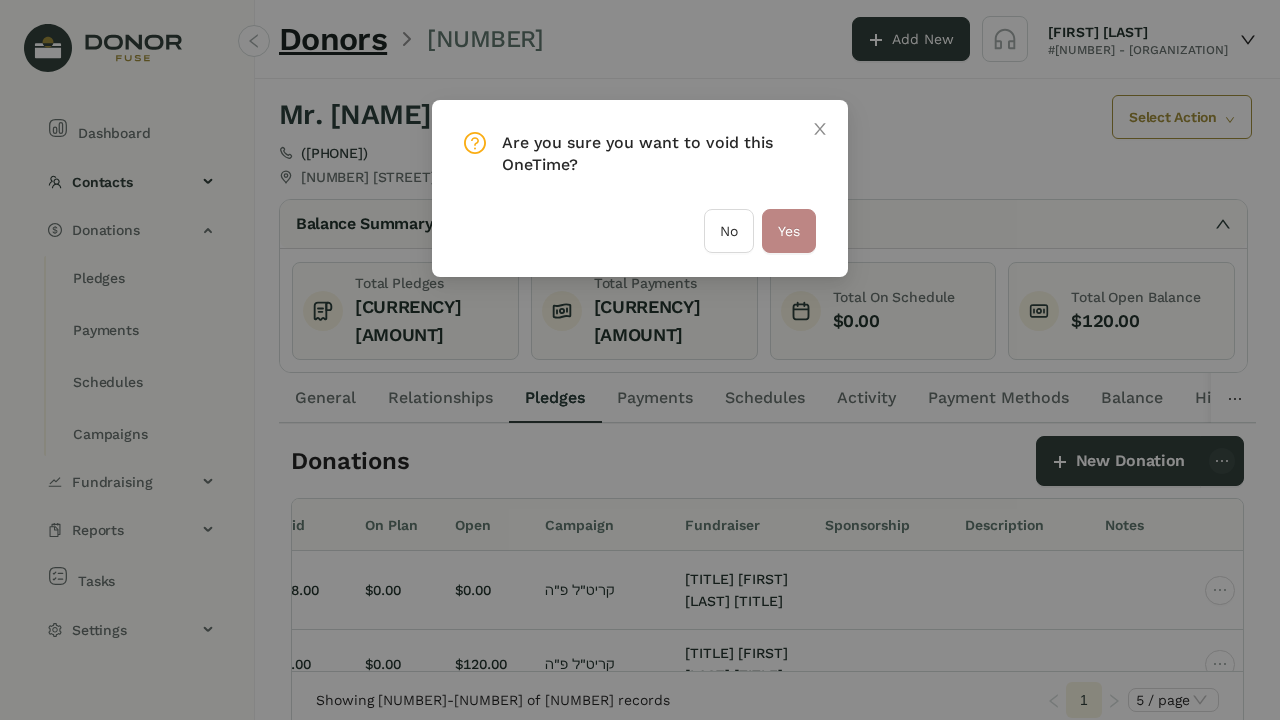click on "Yes" at bounding box center [789, 231] 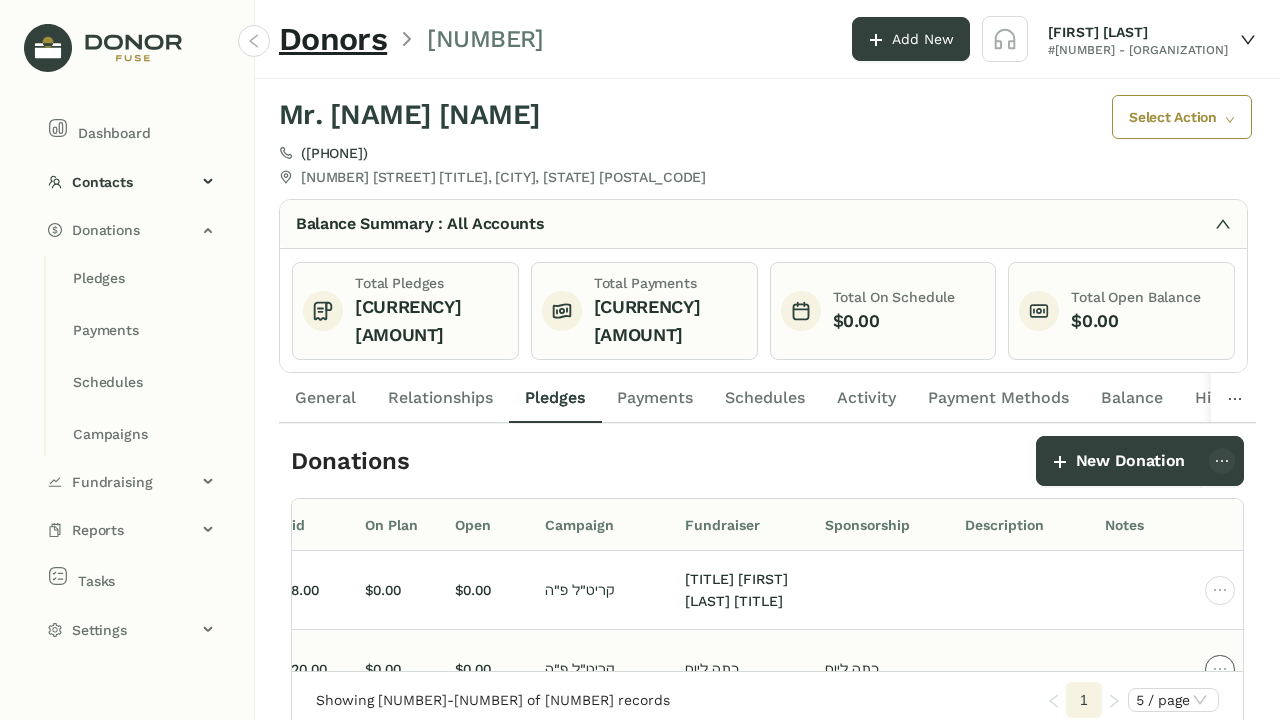 click at bounding box center (1220, 590) 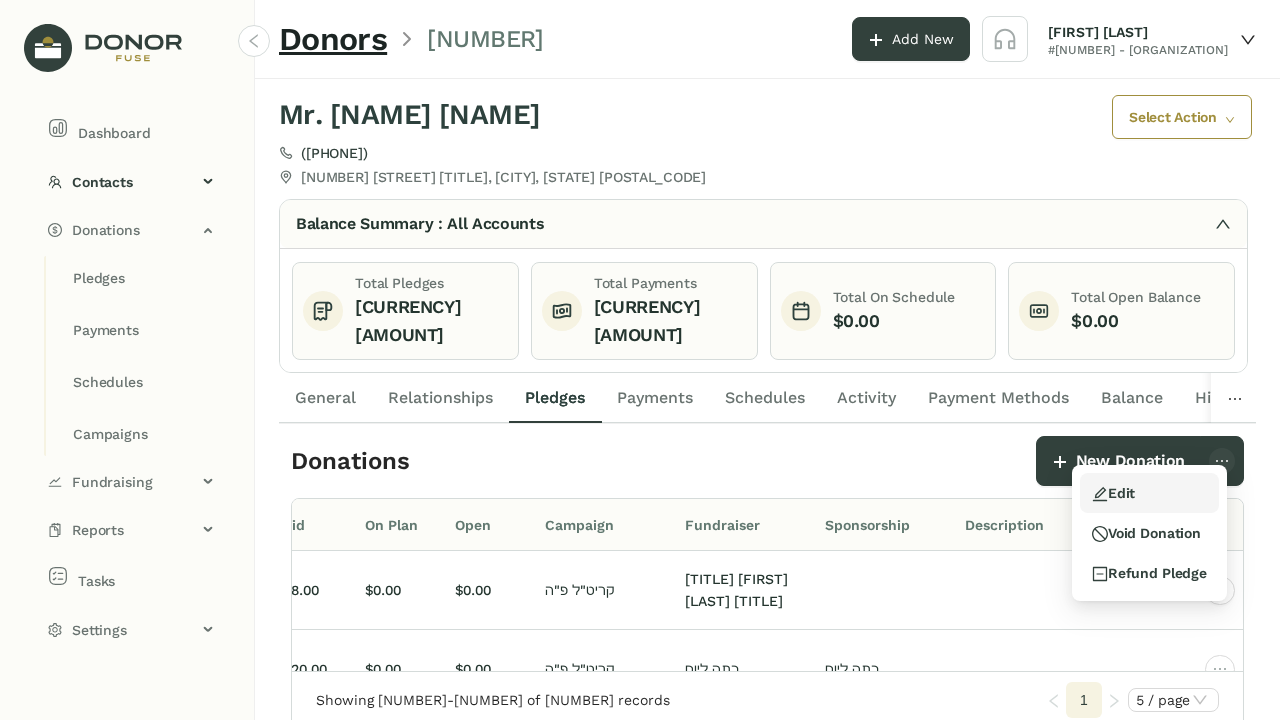 click on "Edit" at bounding box center (1149, 493) 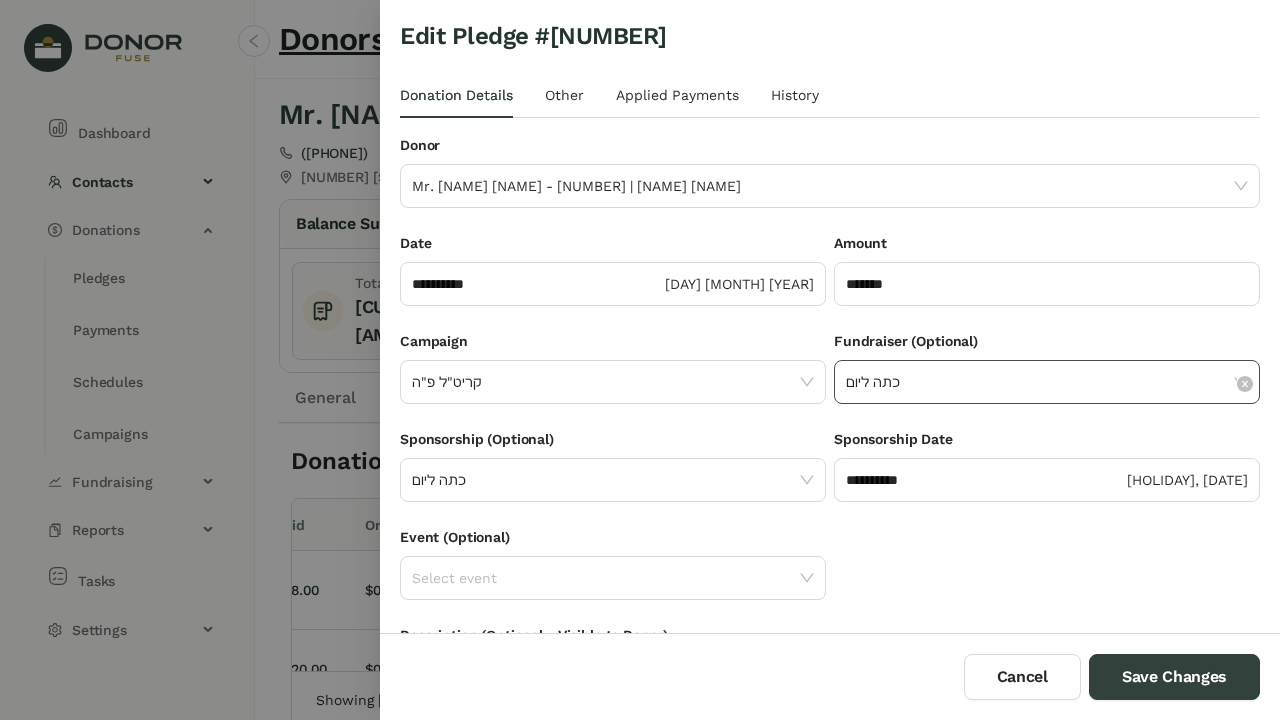 click on "כתה ליום" at bounding box center (1047, 382) 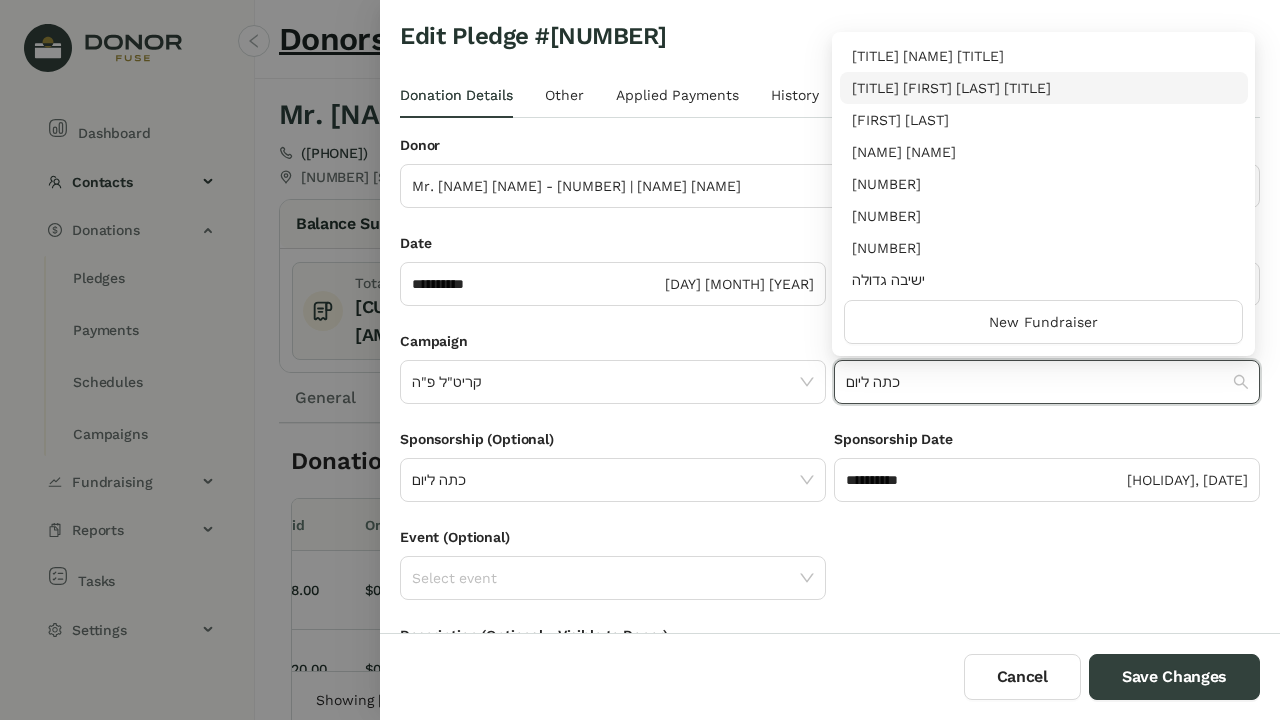 click on "מו"ה שלום כץ הי"ו" at bounding box center [1044, 88] 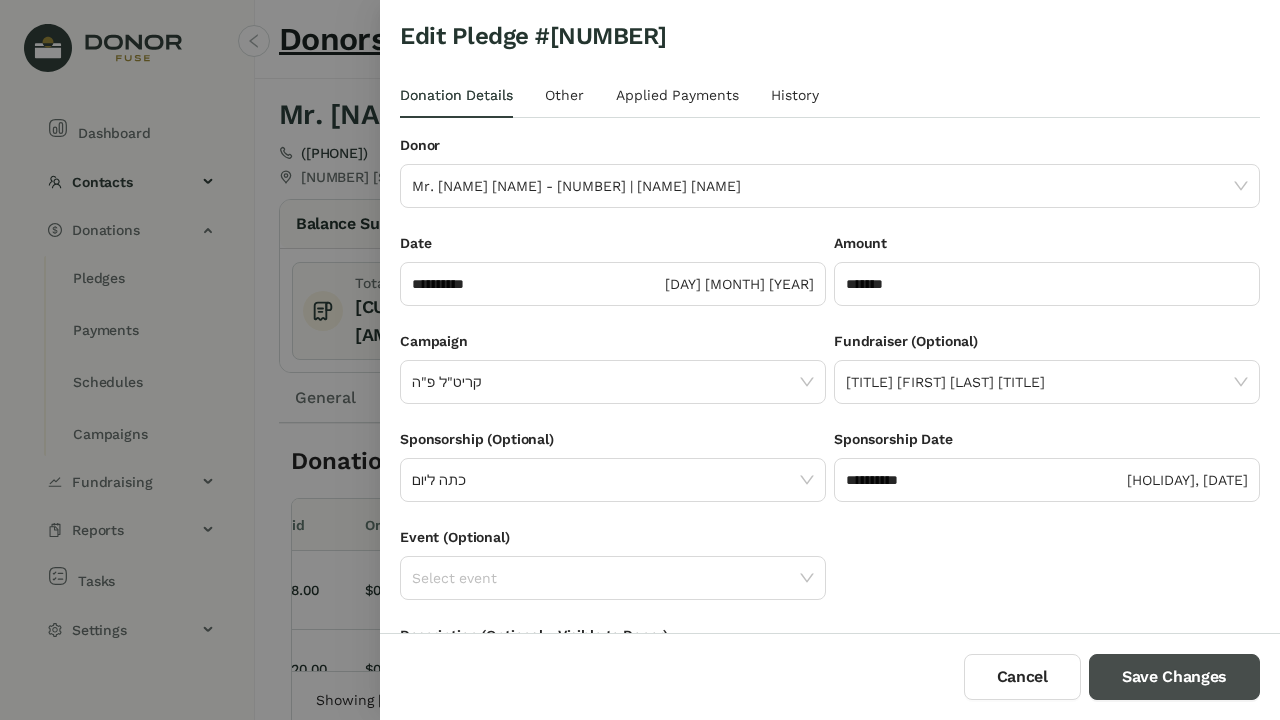 click on "Save Changes" at bounding box center (1174, 677) 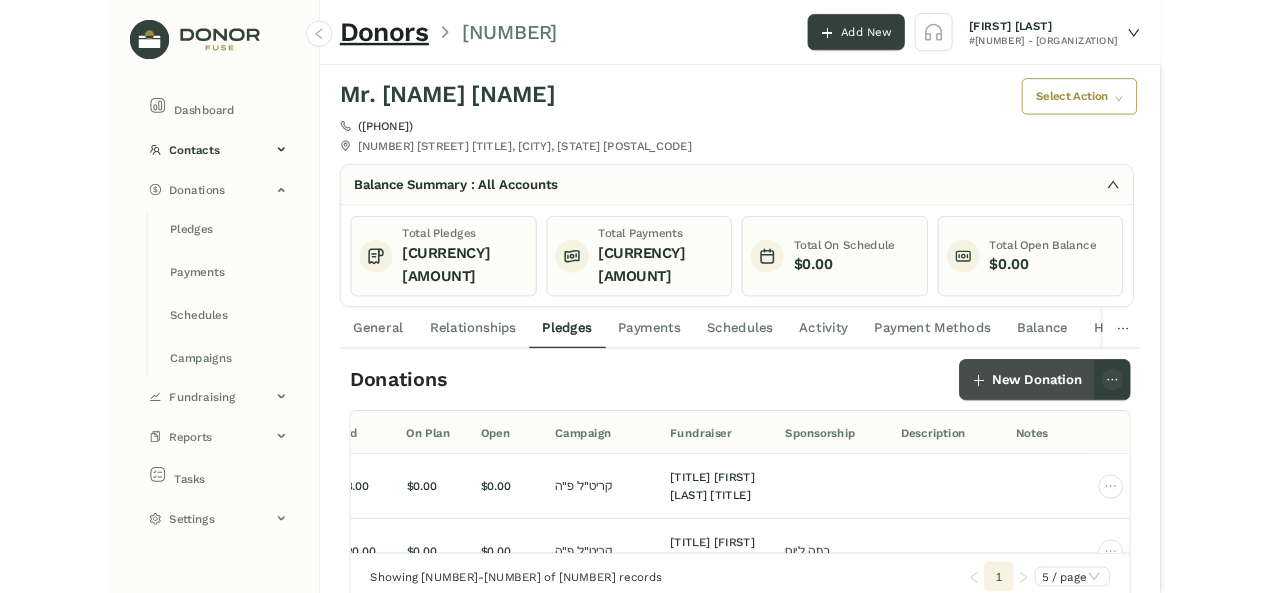 scroll, scrollTop: 0, scrollLeft: 562, axis: horizontal 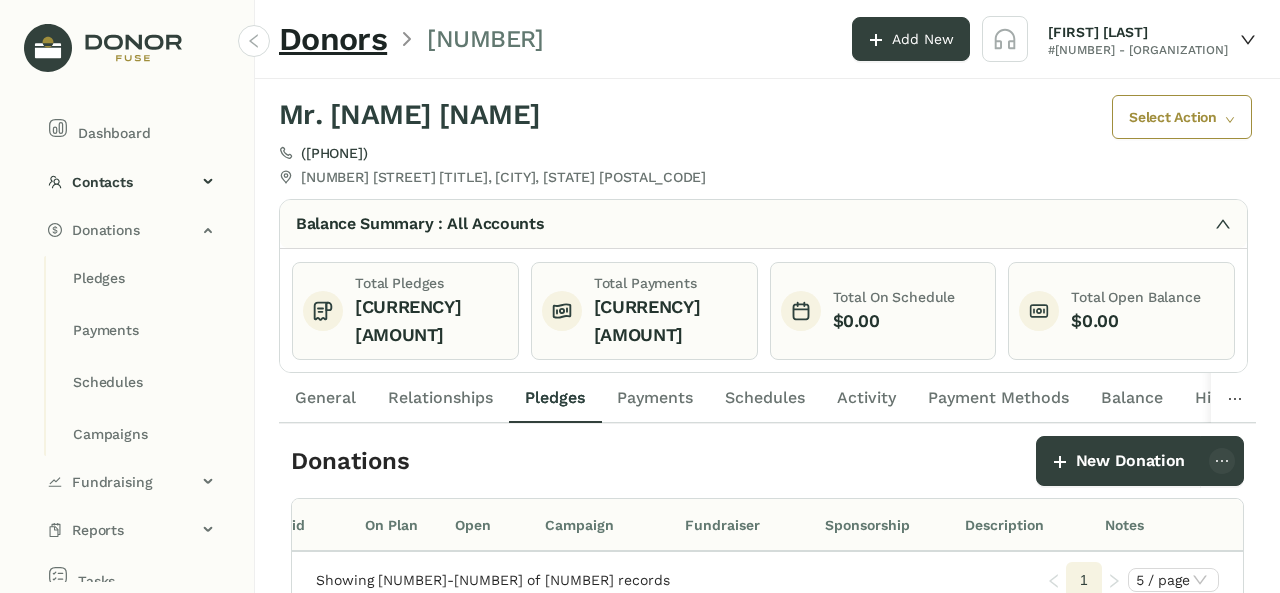 click on "Donors" at bounding box center (333, 39) 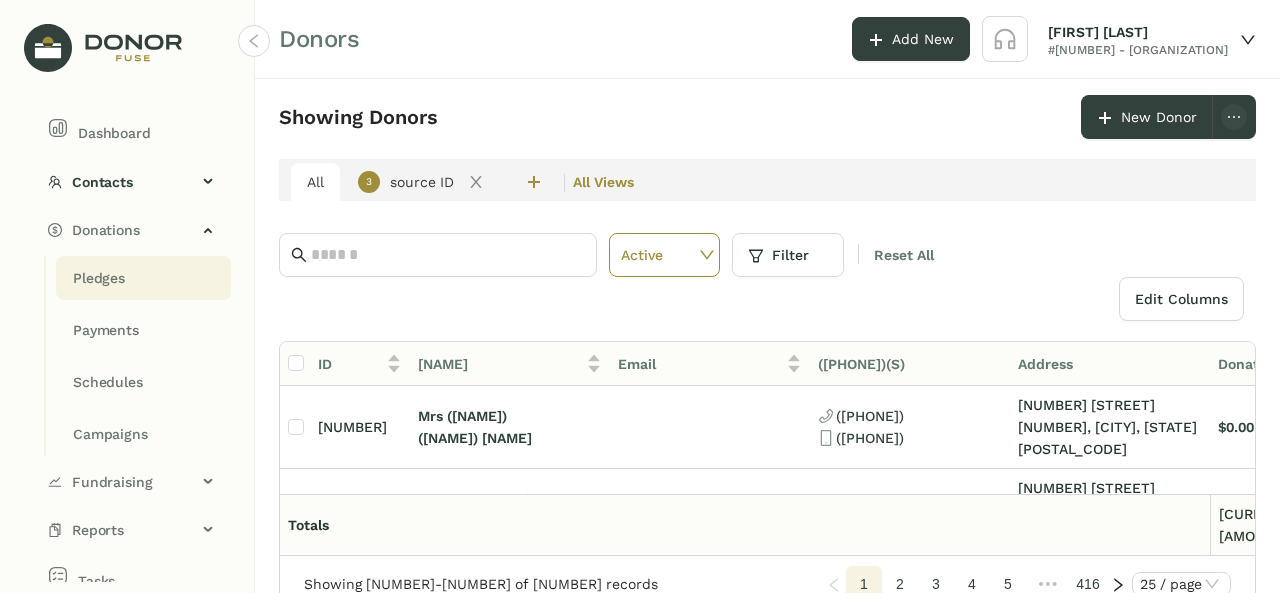 click on "Pledges" at bounding box center (99, 278) 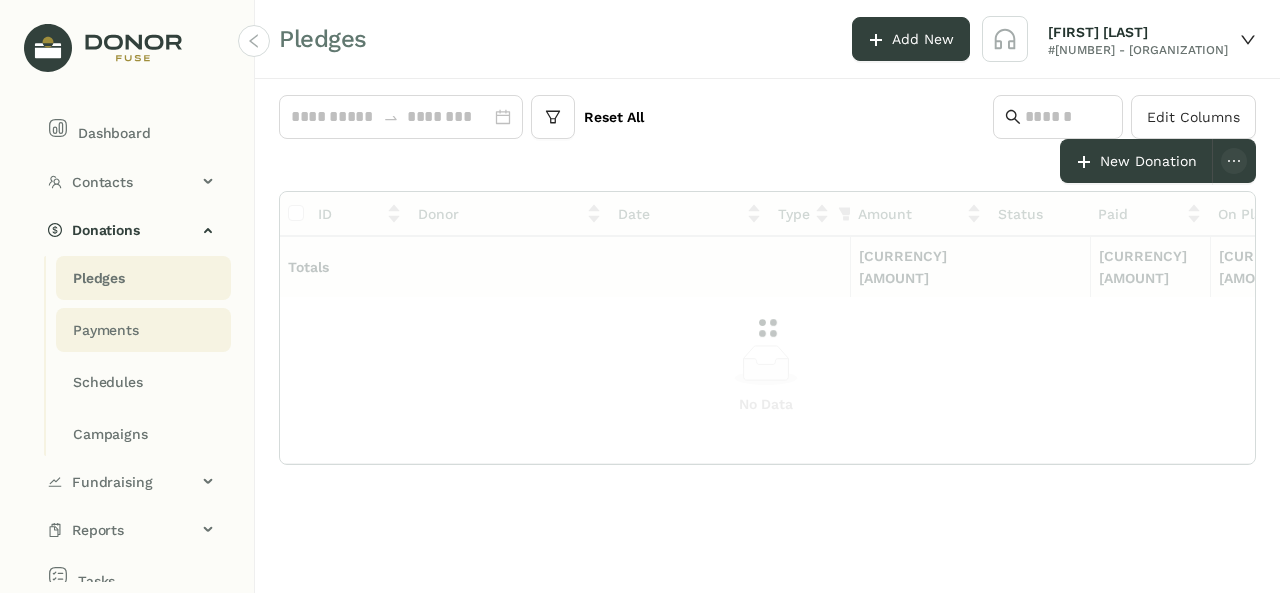 click on "Payments" at bounding box center [99, 278] 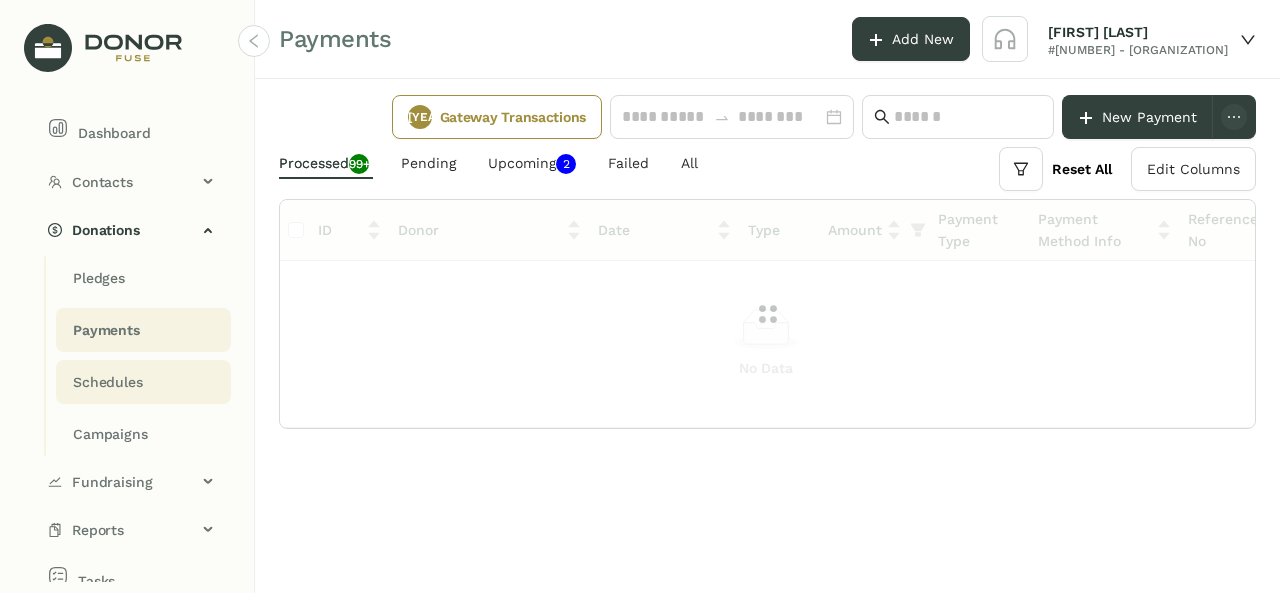 click on "Schedules" at bounding box center [99, 278] 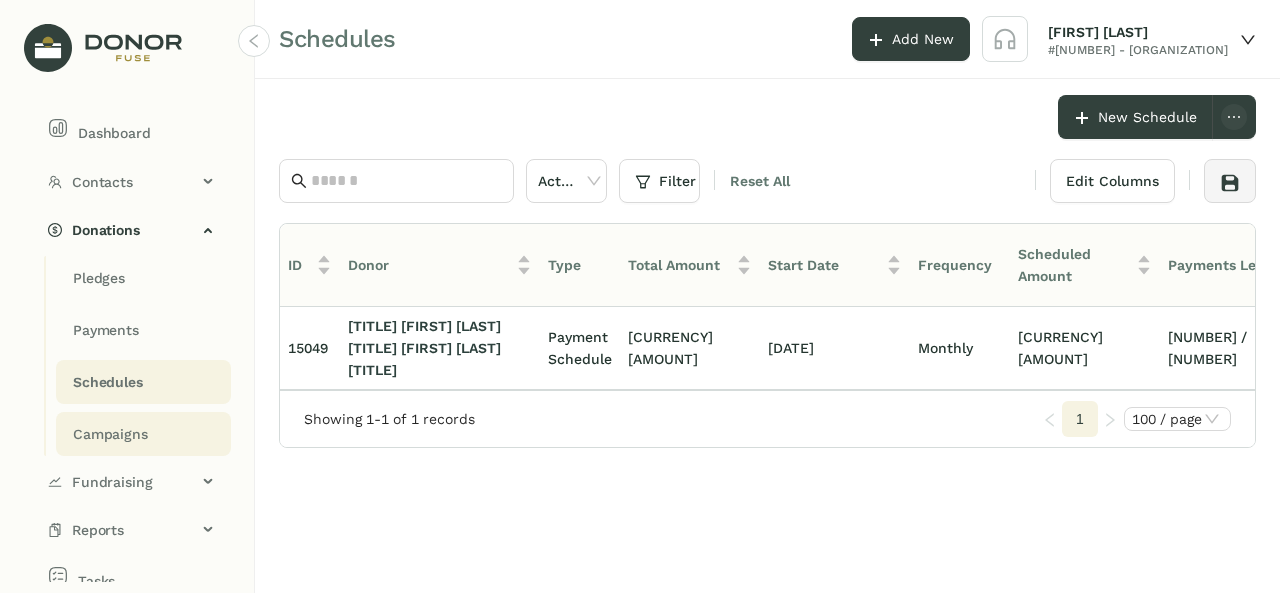 click on "Campaigns" at bounding box center [99, 278] 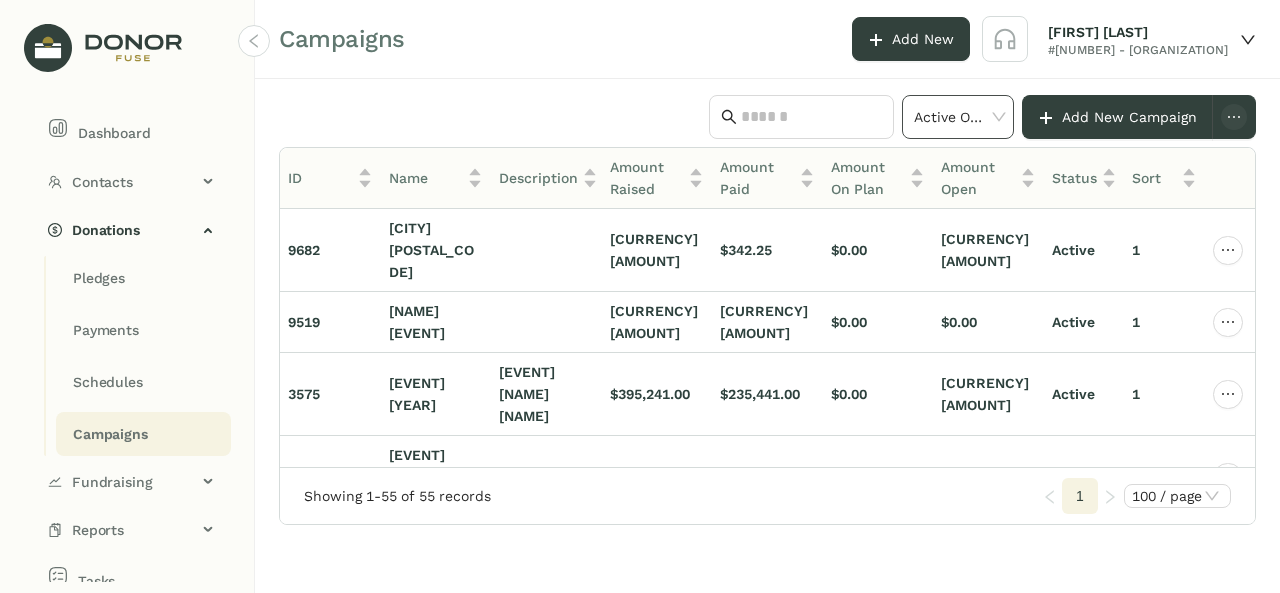click on "Active Only" at bounding box center [958, 117] 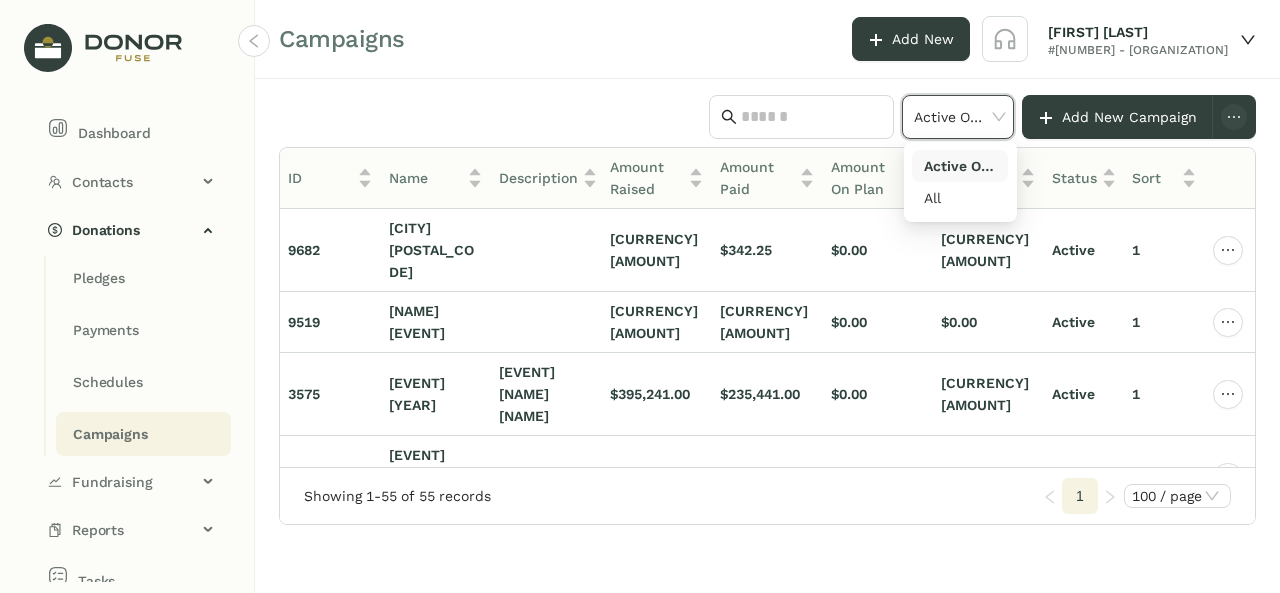click on "Campaigns Add New avigdor schwartz #3529 - Mosdos Yetev Lev Bnei Brak" at bounding box center (767, 39) 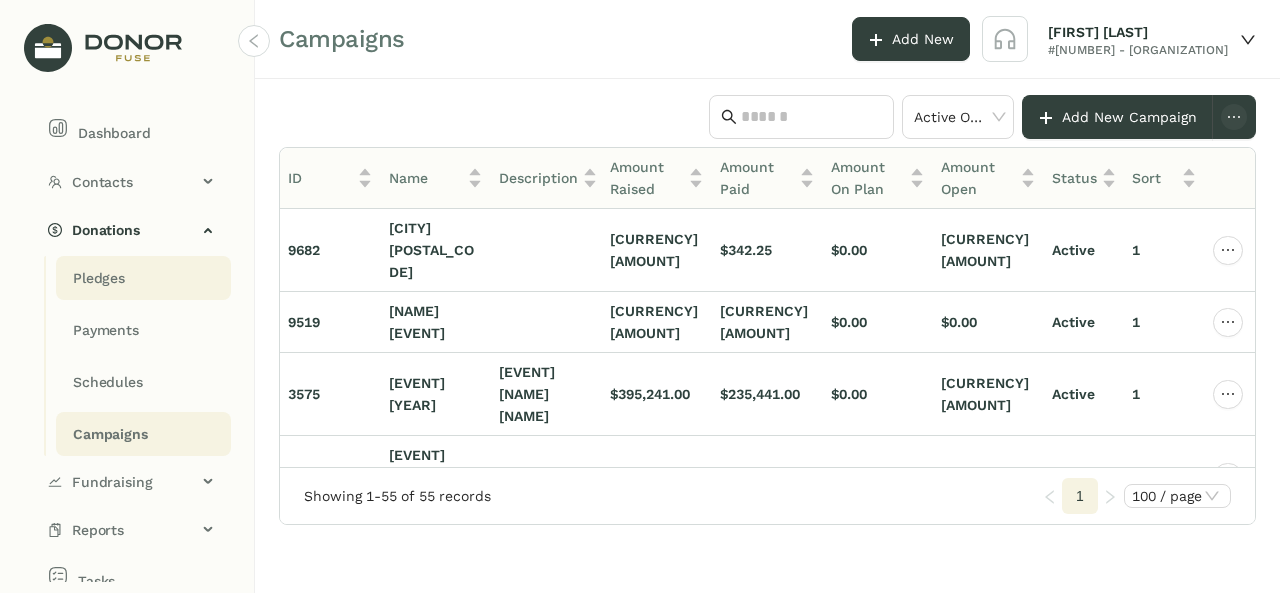 click on "Pledges" at bounding box center [99, 278] 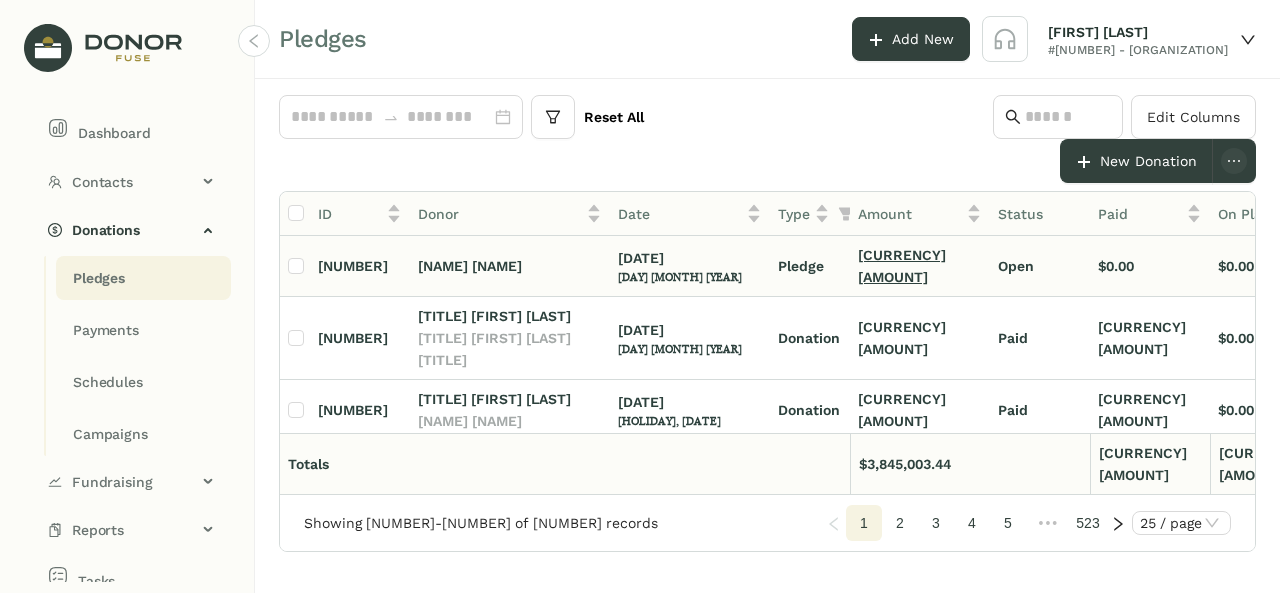 click on "$312.00" at bounding box center [902, 266] 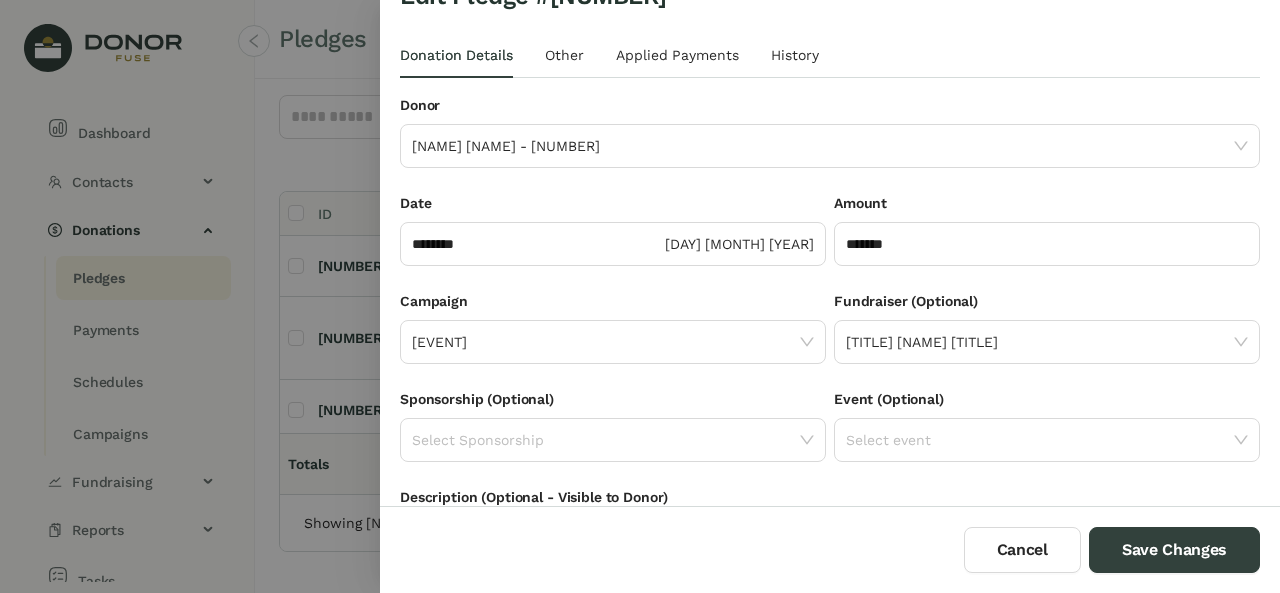 scroll, scrollTop: 37, scrollLeft: 0, axis: vertical 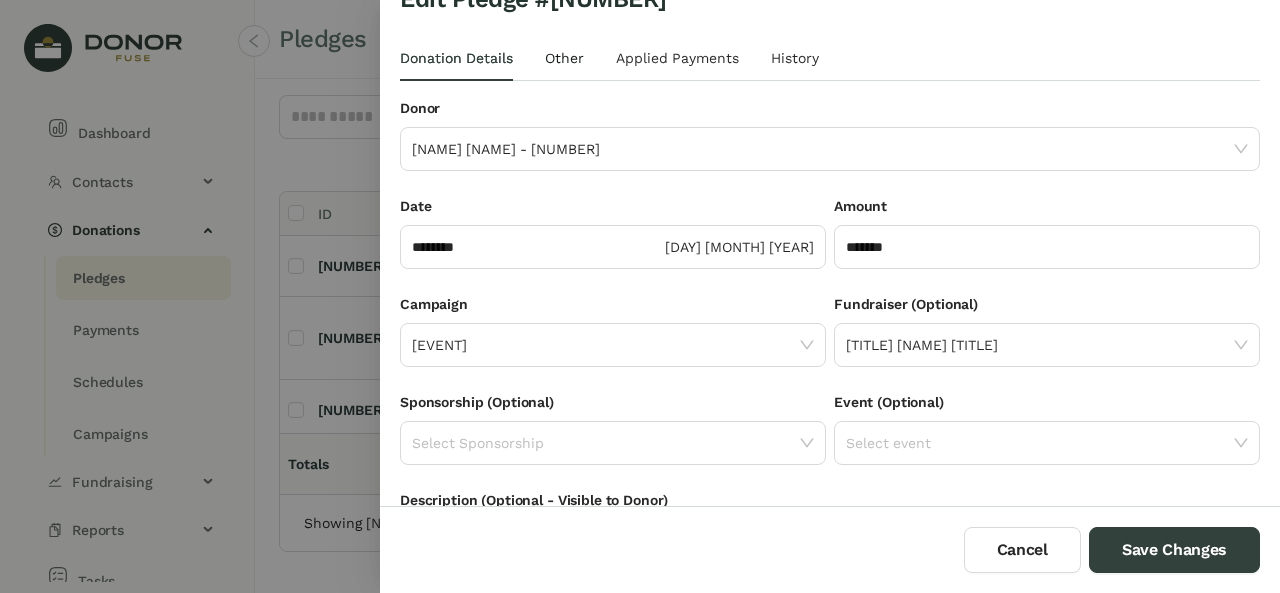 click on "Other" at bounding box center (564, 58) 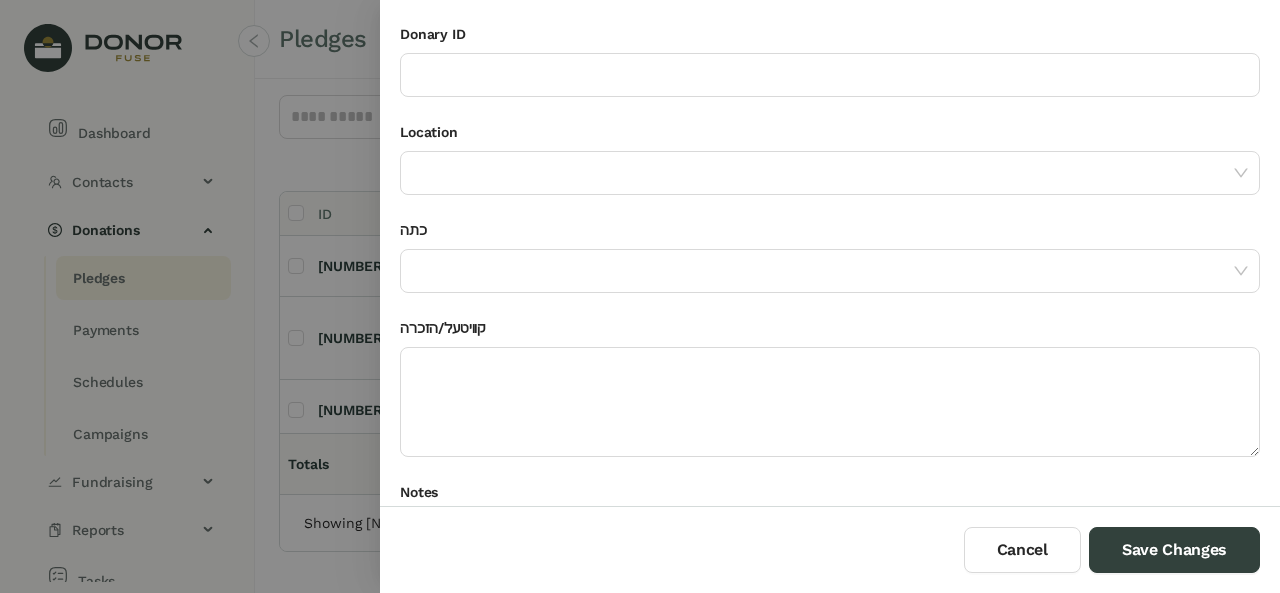 scroll, scrollTop: 0, scrollLeft: 0, axis: both 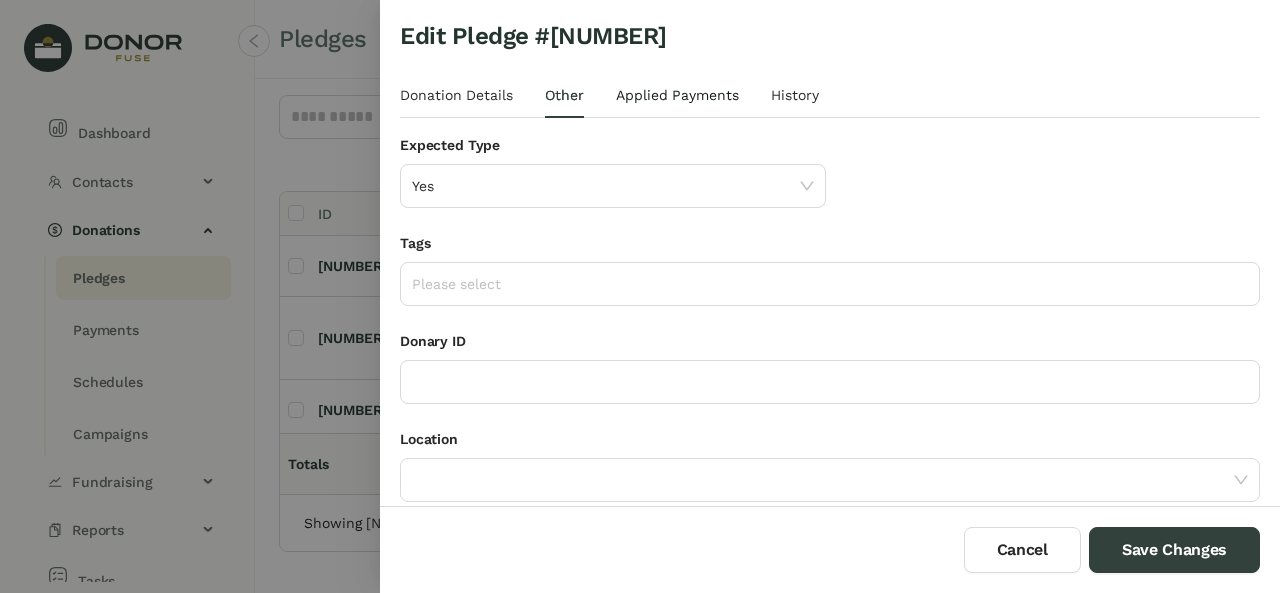 click on "Applied Payments" at bounding box center [677, 95] 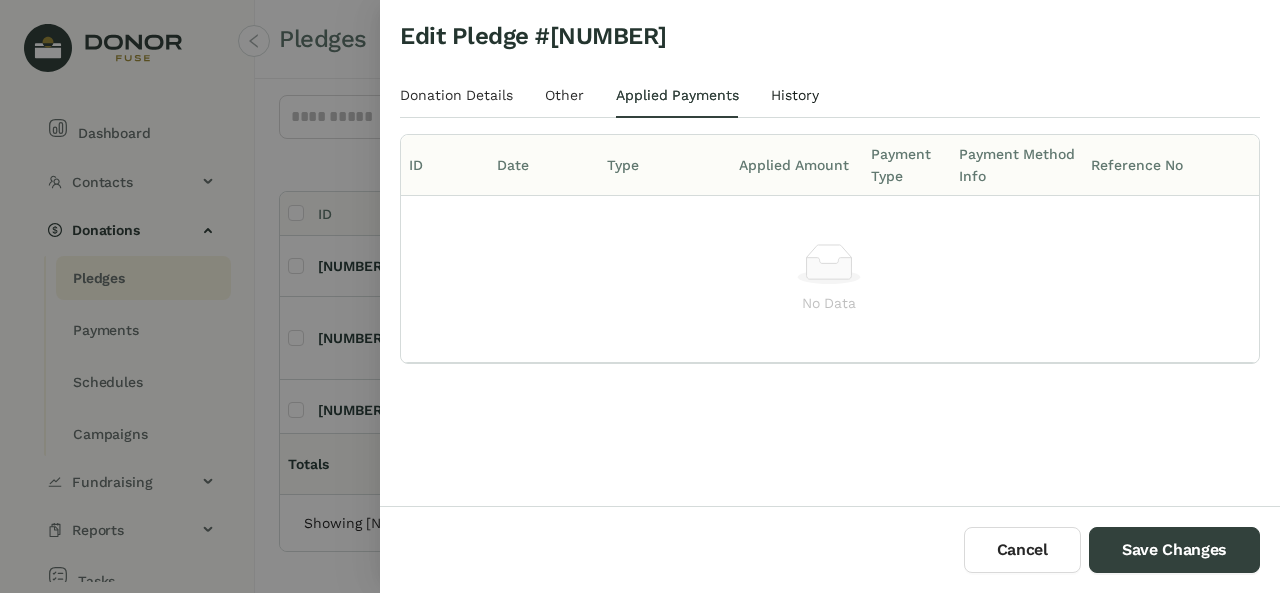click on "History" at bounding box center [795, 95] 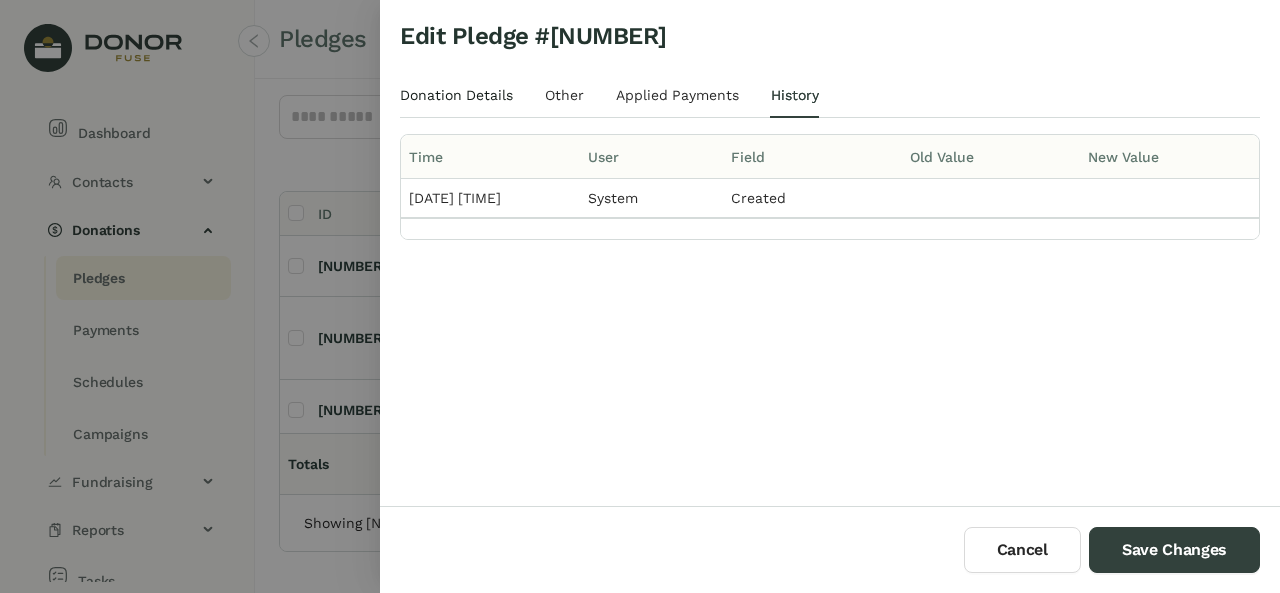 click on "Donation Details" at bounding box center (456, 95) 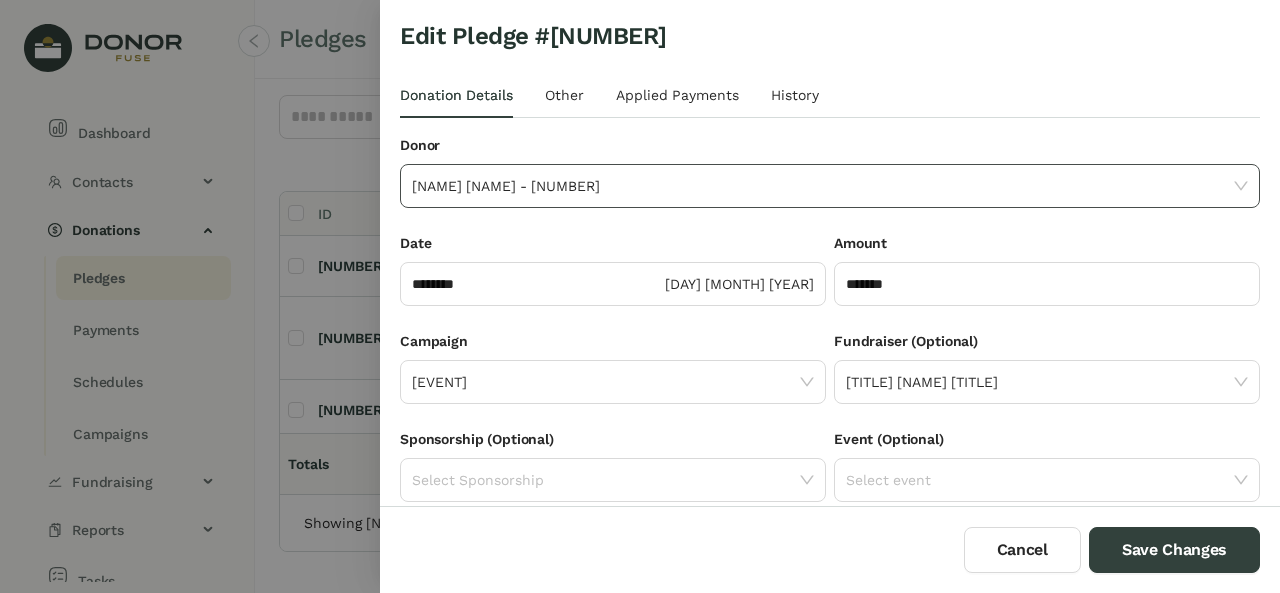 click on "Yoel KARPEN - 643507" at bounding box center [830, 186] 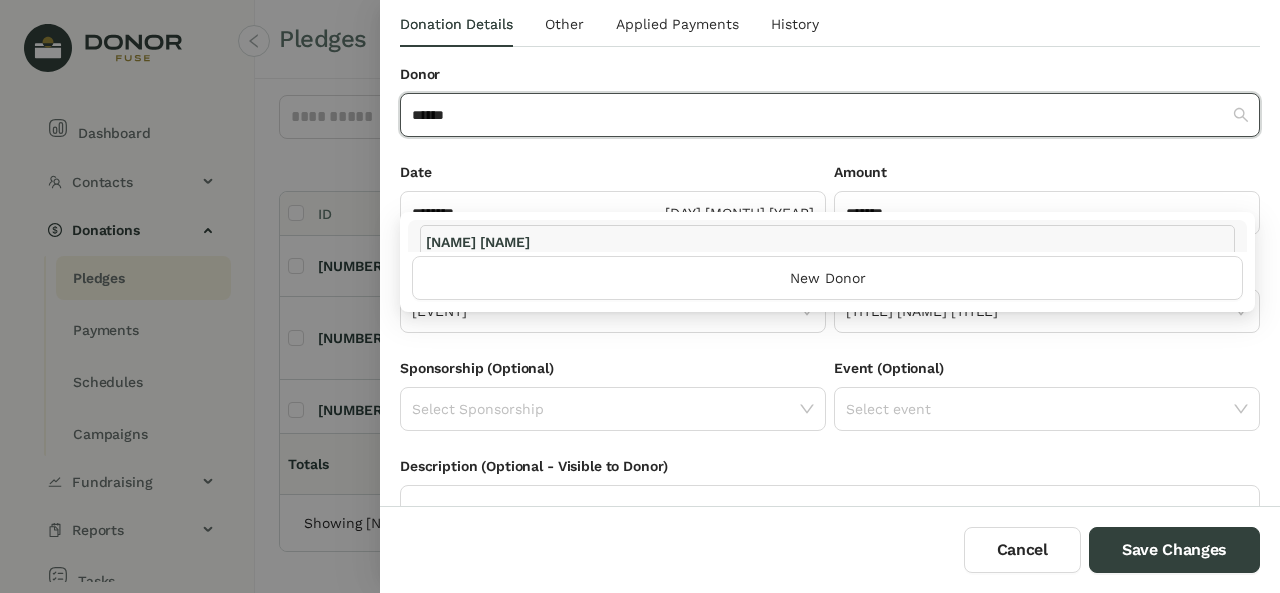 scroll, scrollTop: 72, scrollLeft: 0, axis: vertical 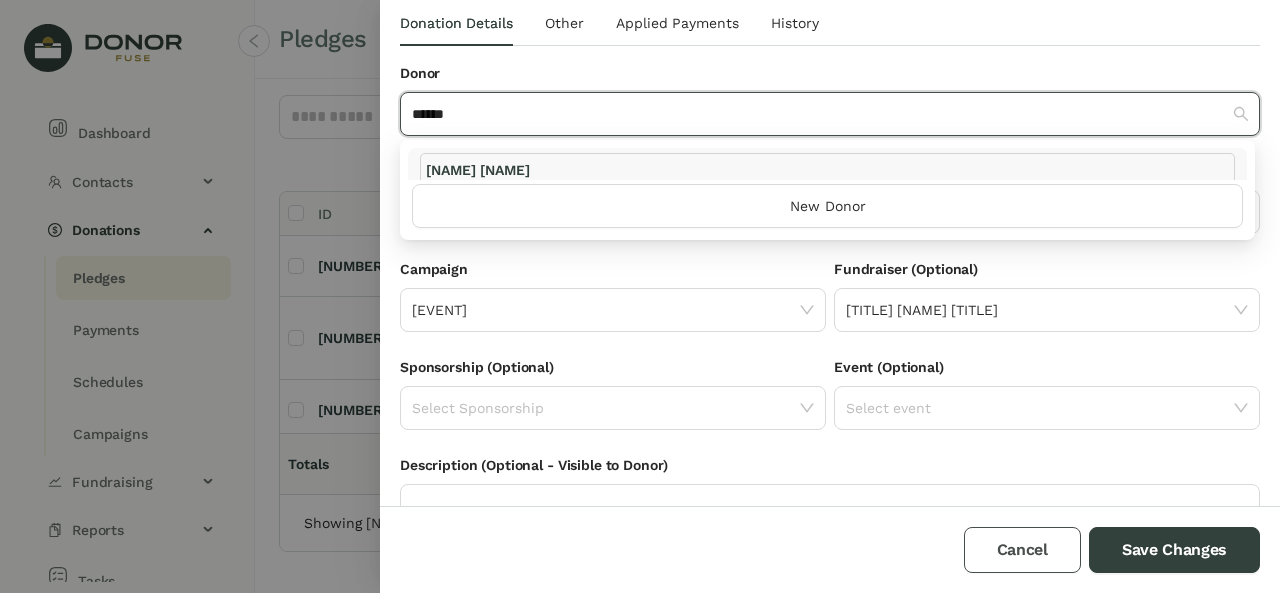 type on "******" 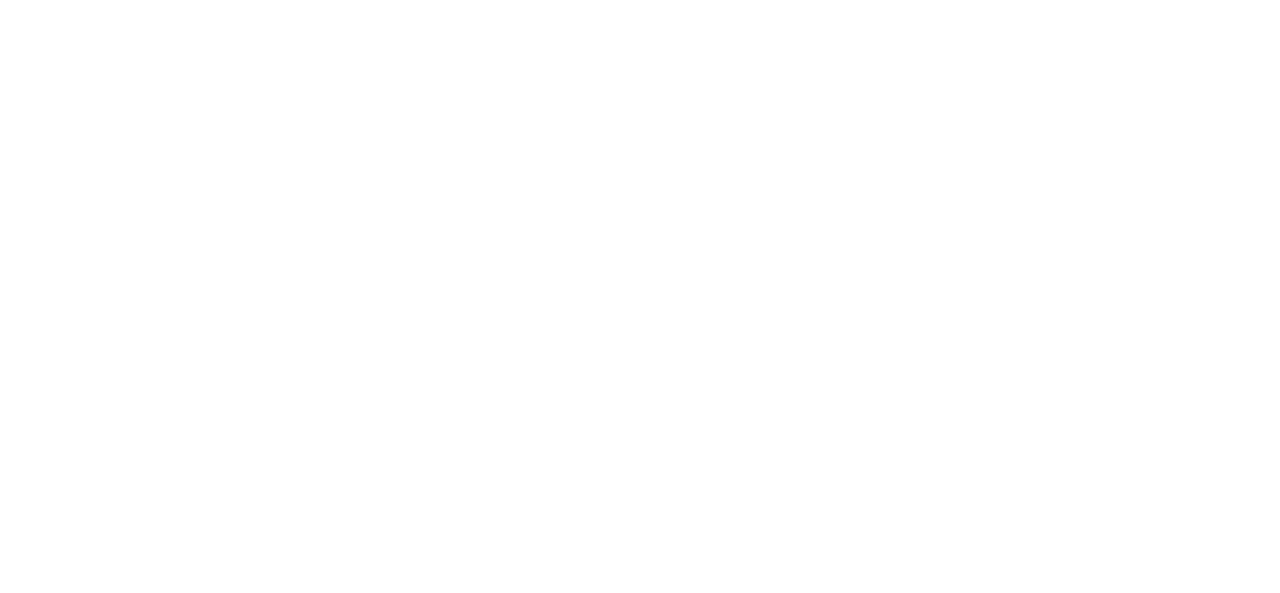 scroll, scrollTop: 0, scrollLeft: 0, axis: both 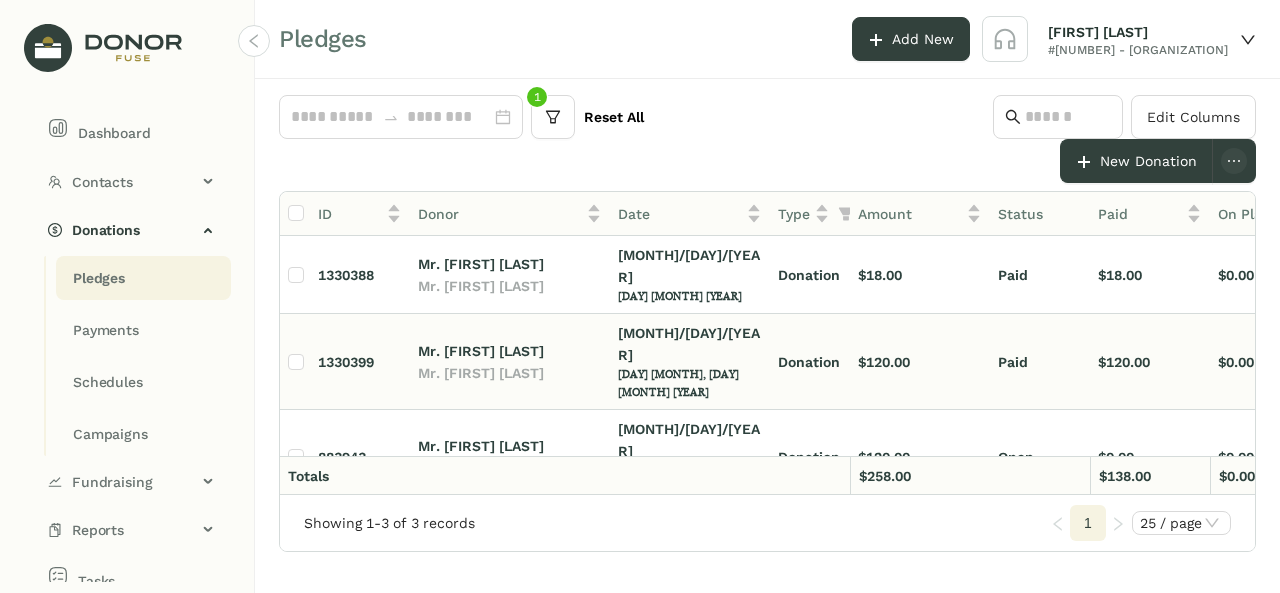click on "$120.00" at bounding box center [880, 277] 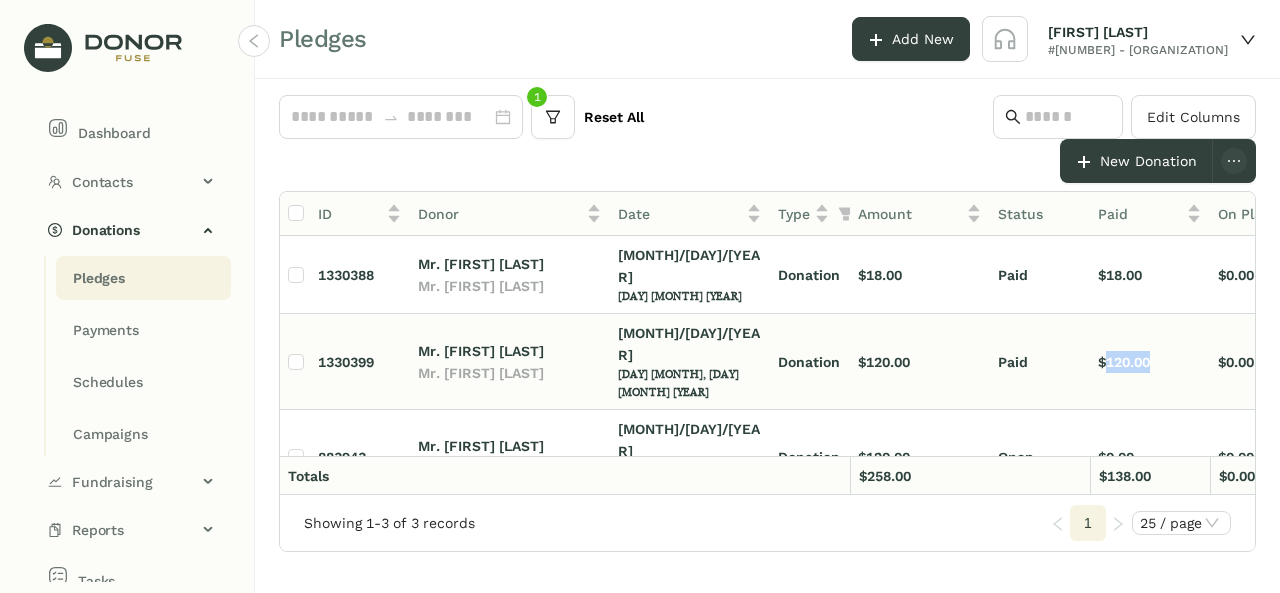 click on "$120.00" at bounding box center (880, 277) 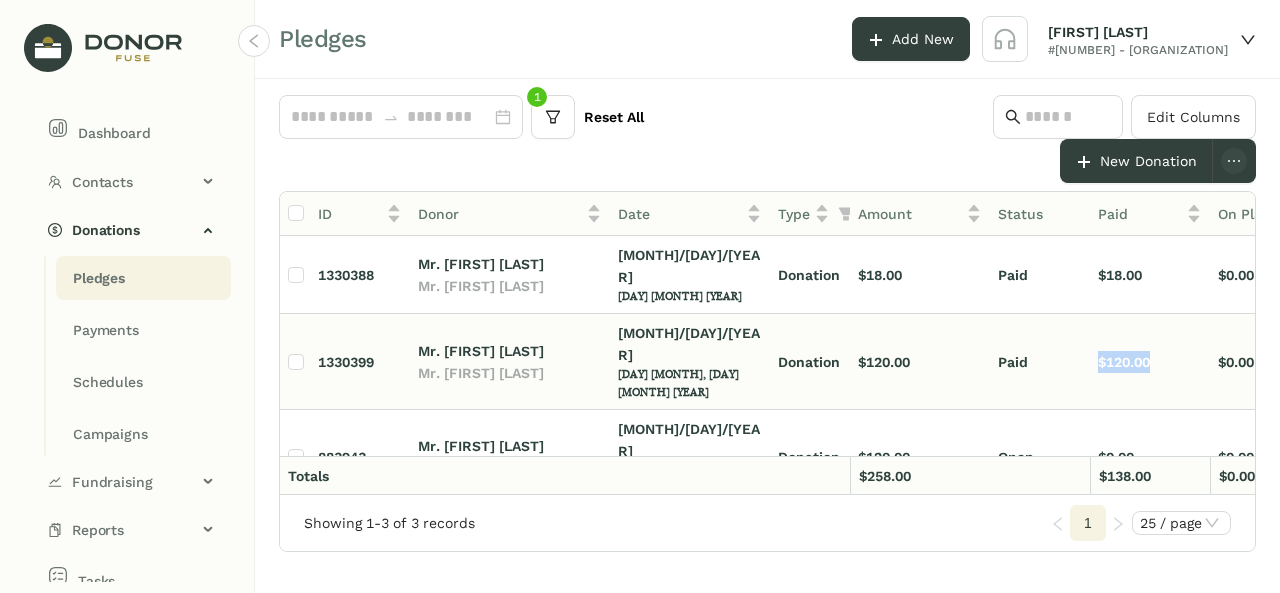click on "$[AMOUNT]" at bounding box center (880, 277) 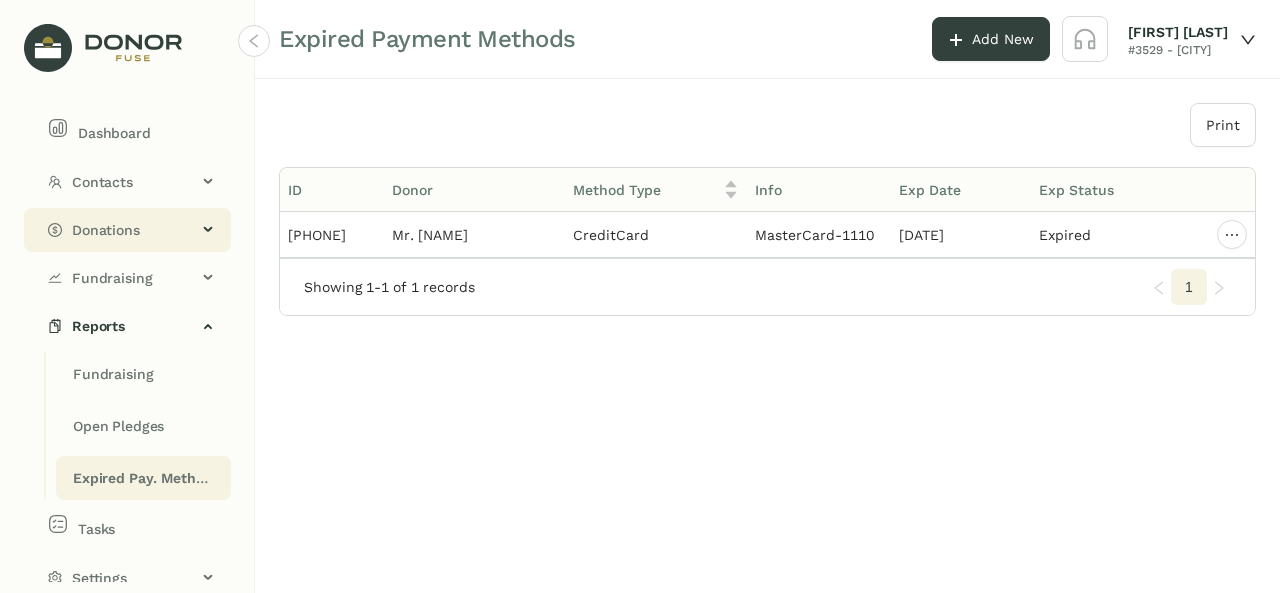 scroll, scrollTop: 0, scrollLeft: 0, axis: both 